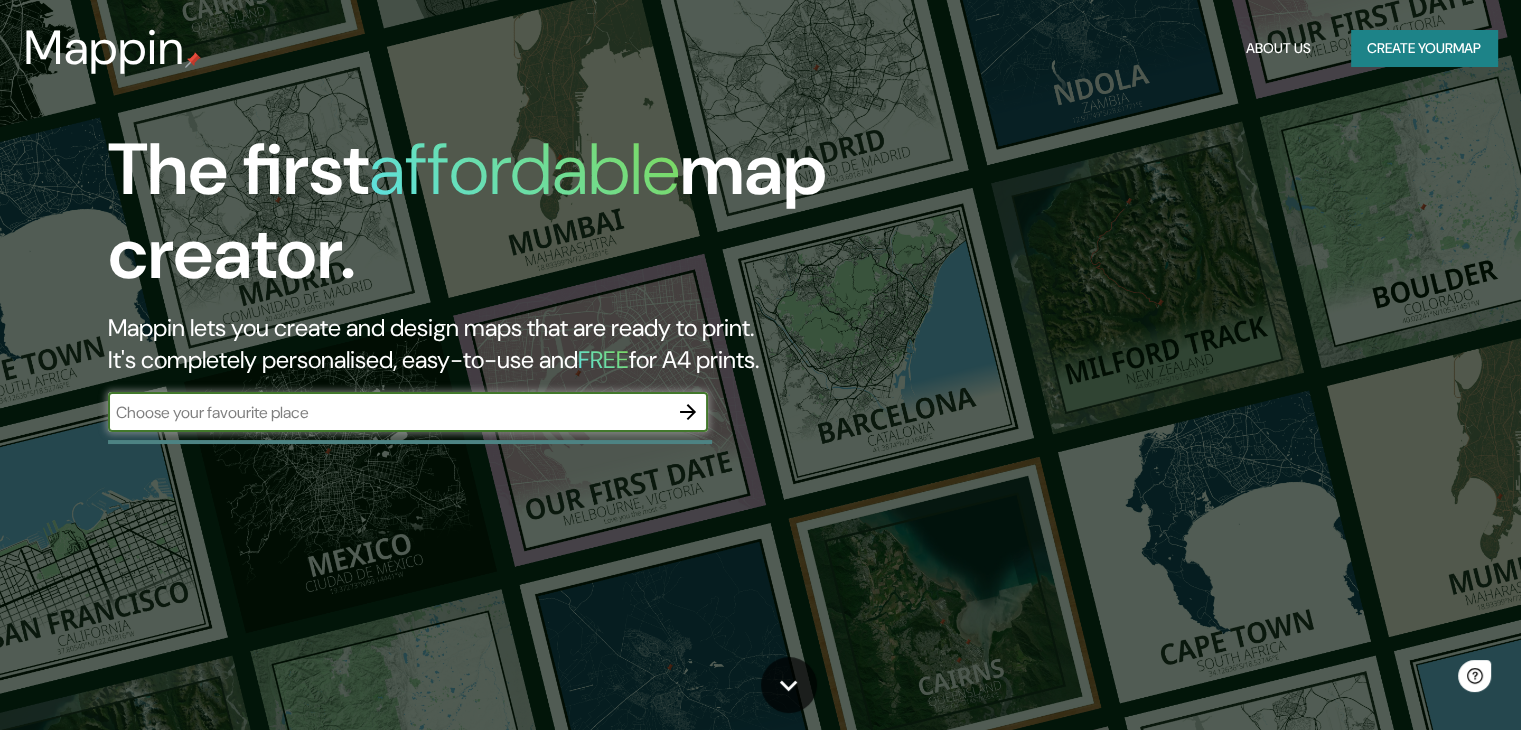 scroll, scrollTop: 0, scrollLeft: 0, axis: both 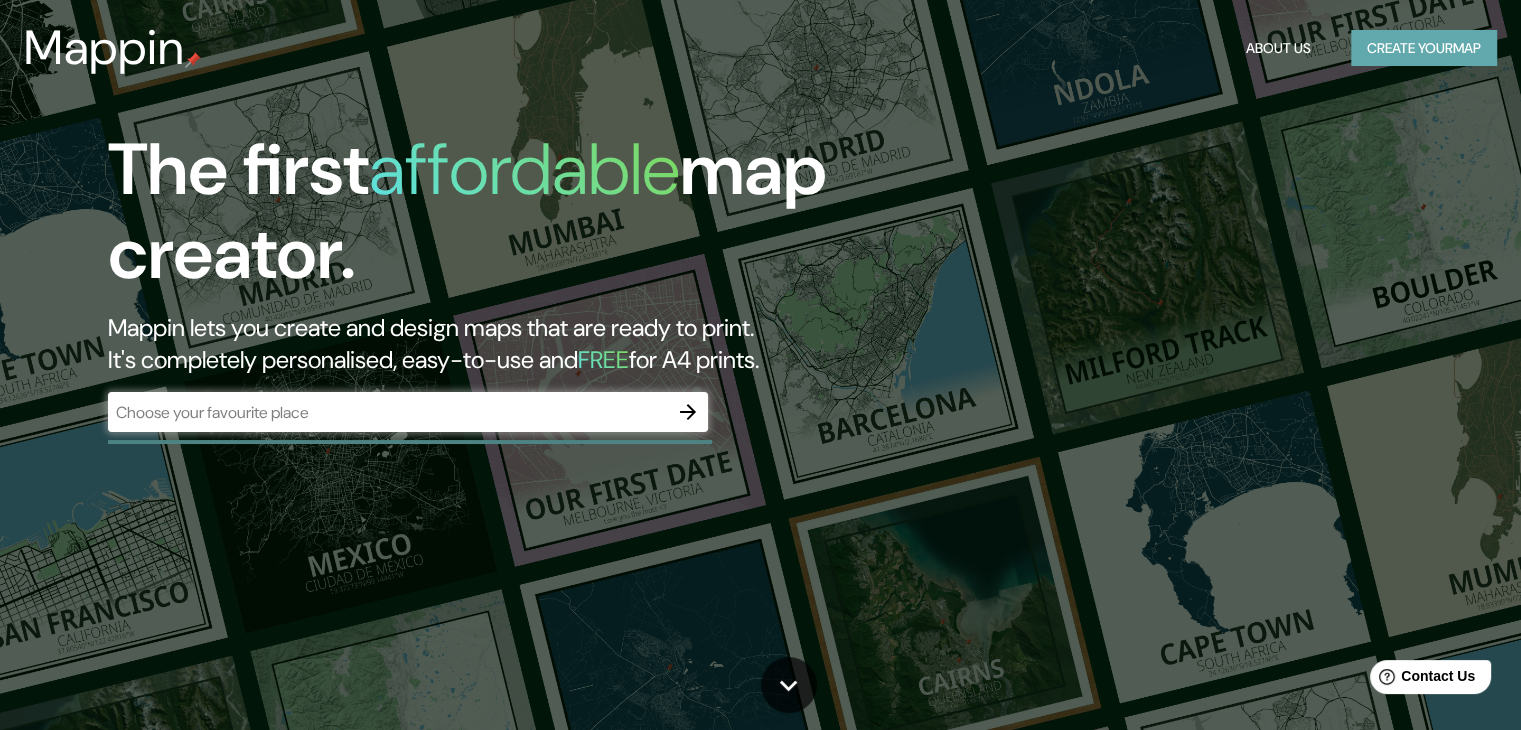 click on "Create your   map" at bounding box center (1424, 48) 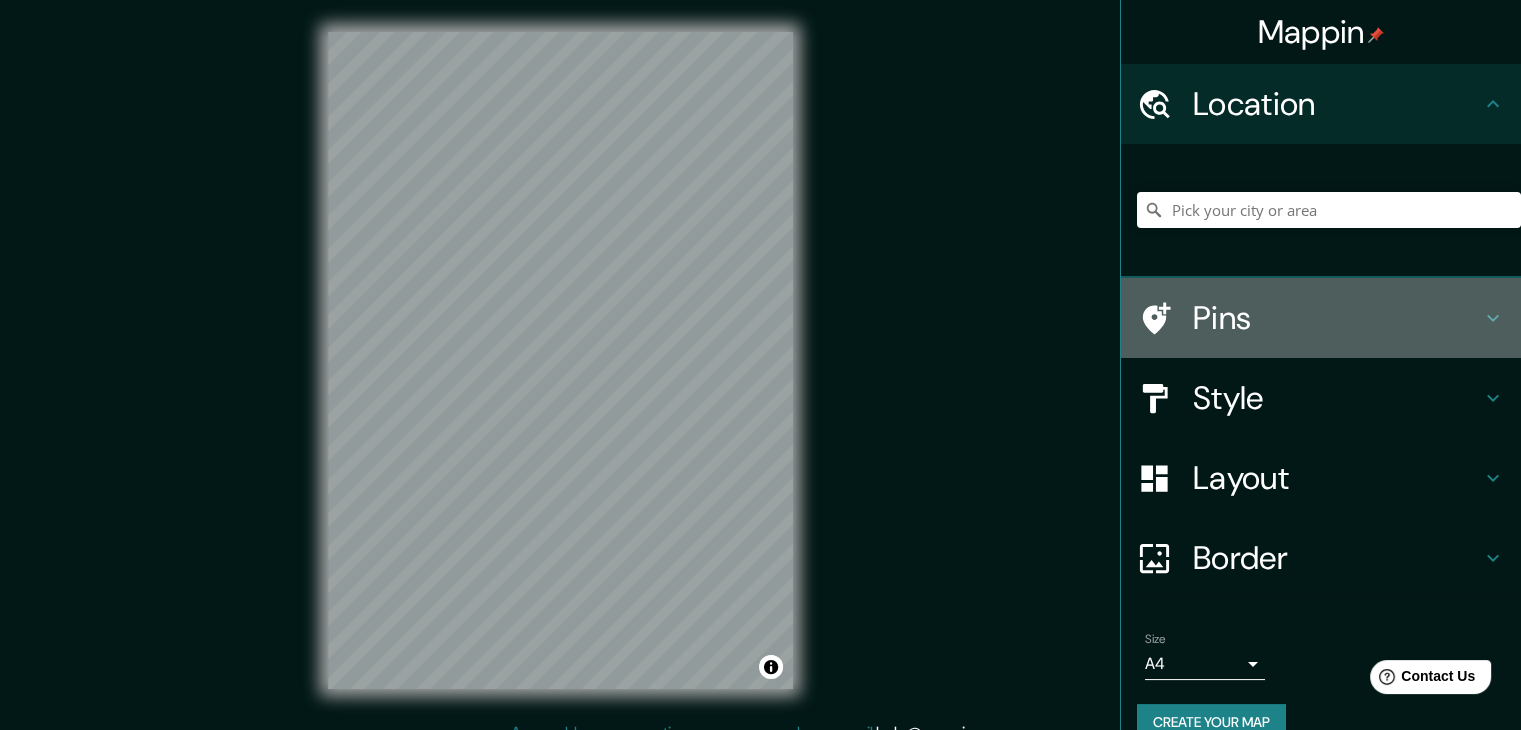 click on "Pins" at bounding box center (1337, 318) 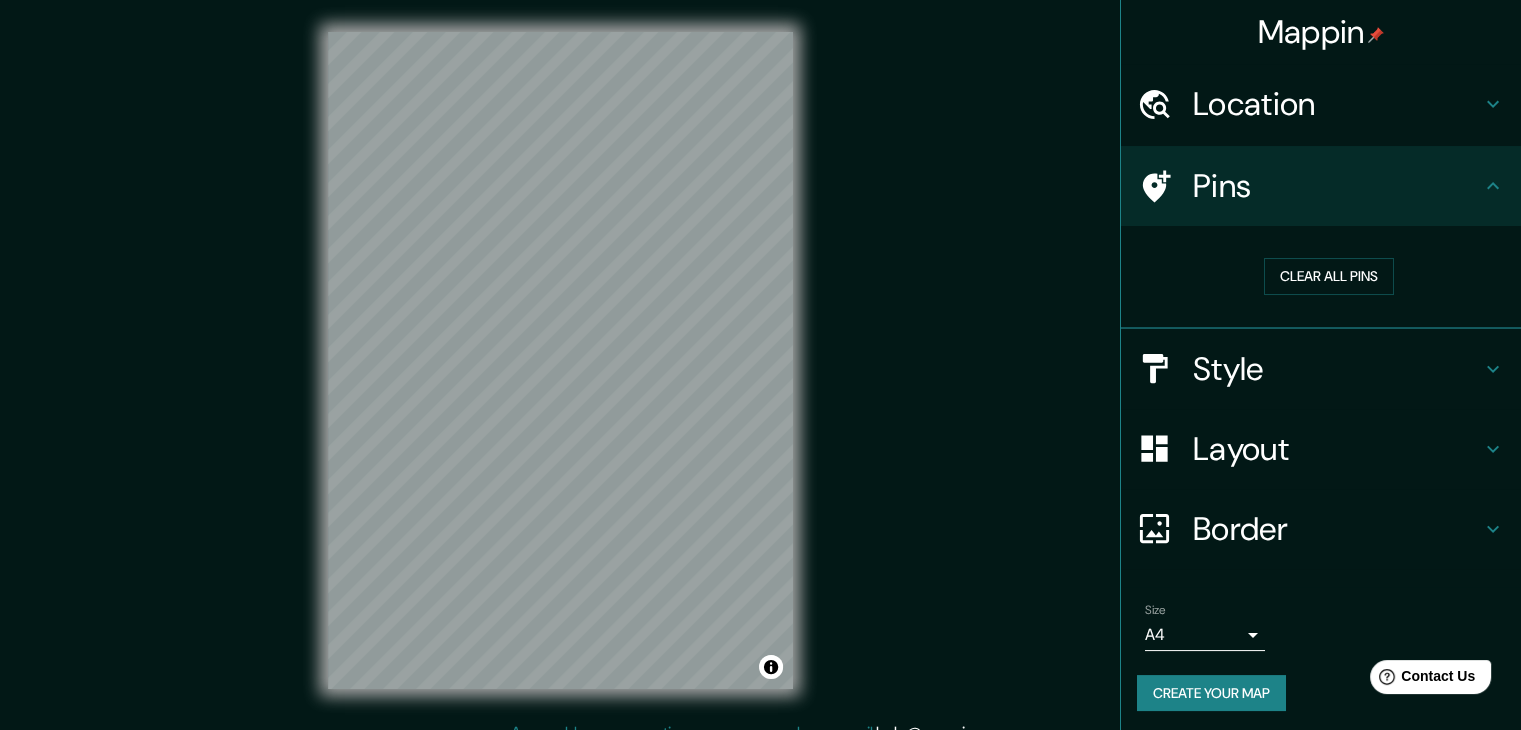 click on "Style" at bounding box center [1337, 369] 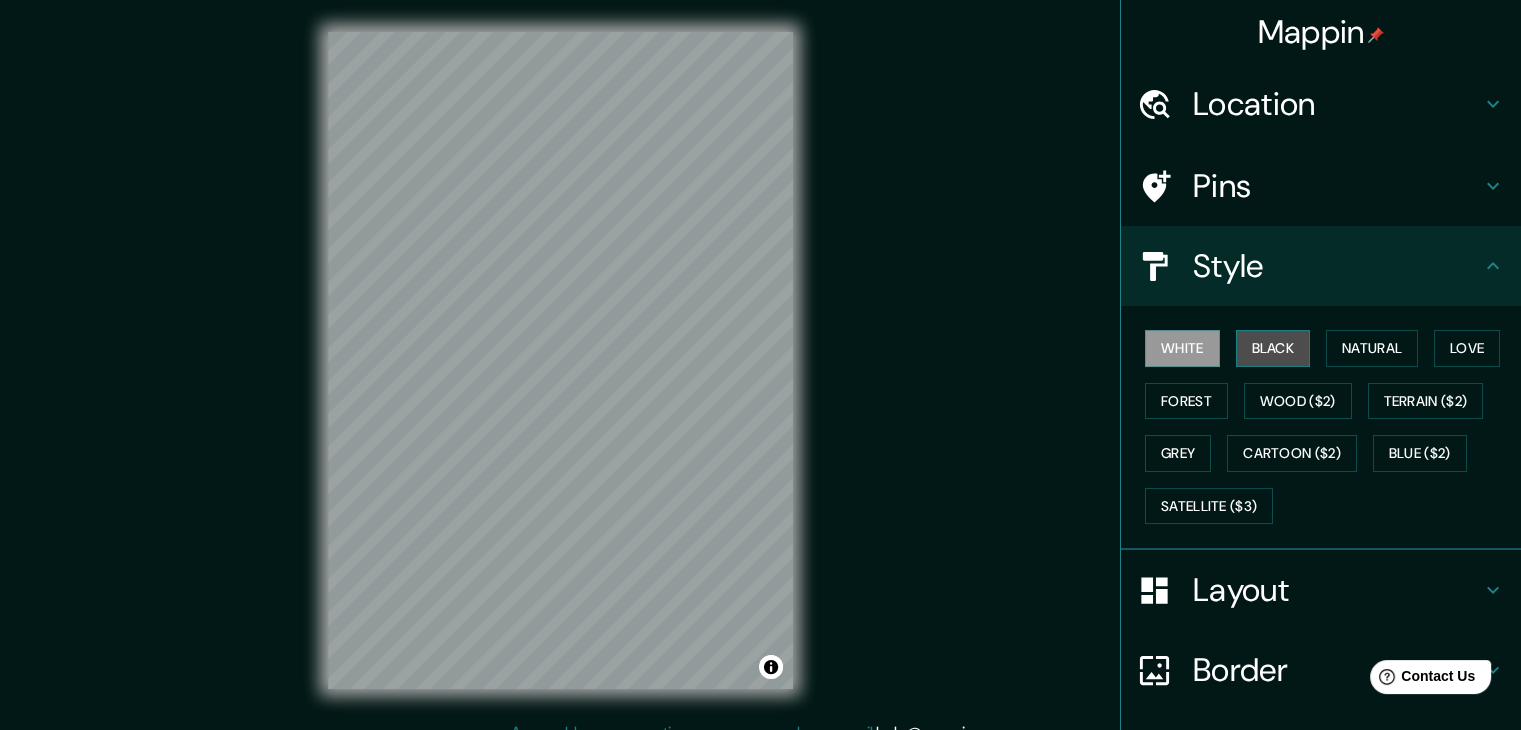 click on "Black" at bounding box center [1273, 348] 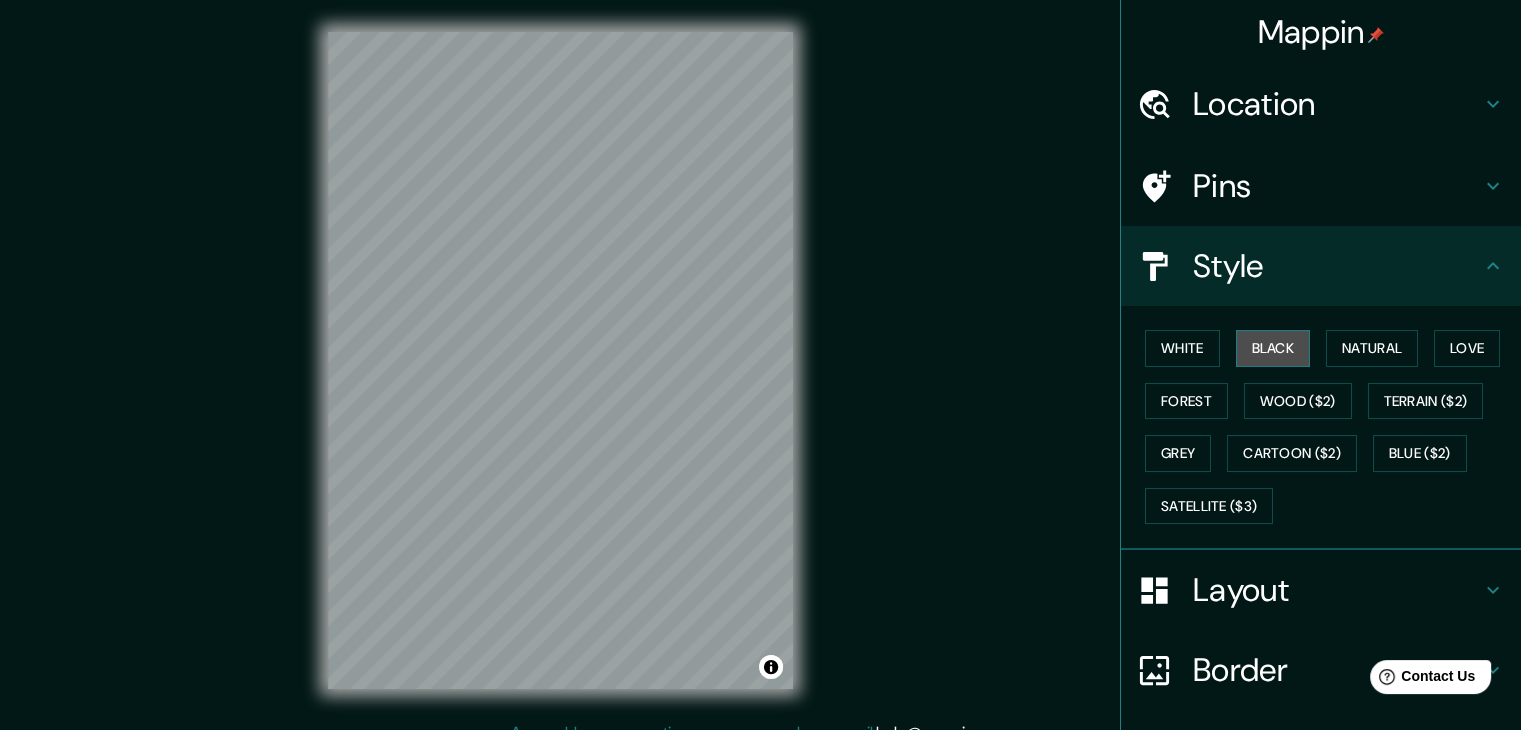 click on "Black" at bounding box center (1273, 348) 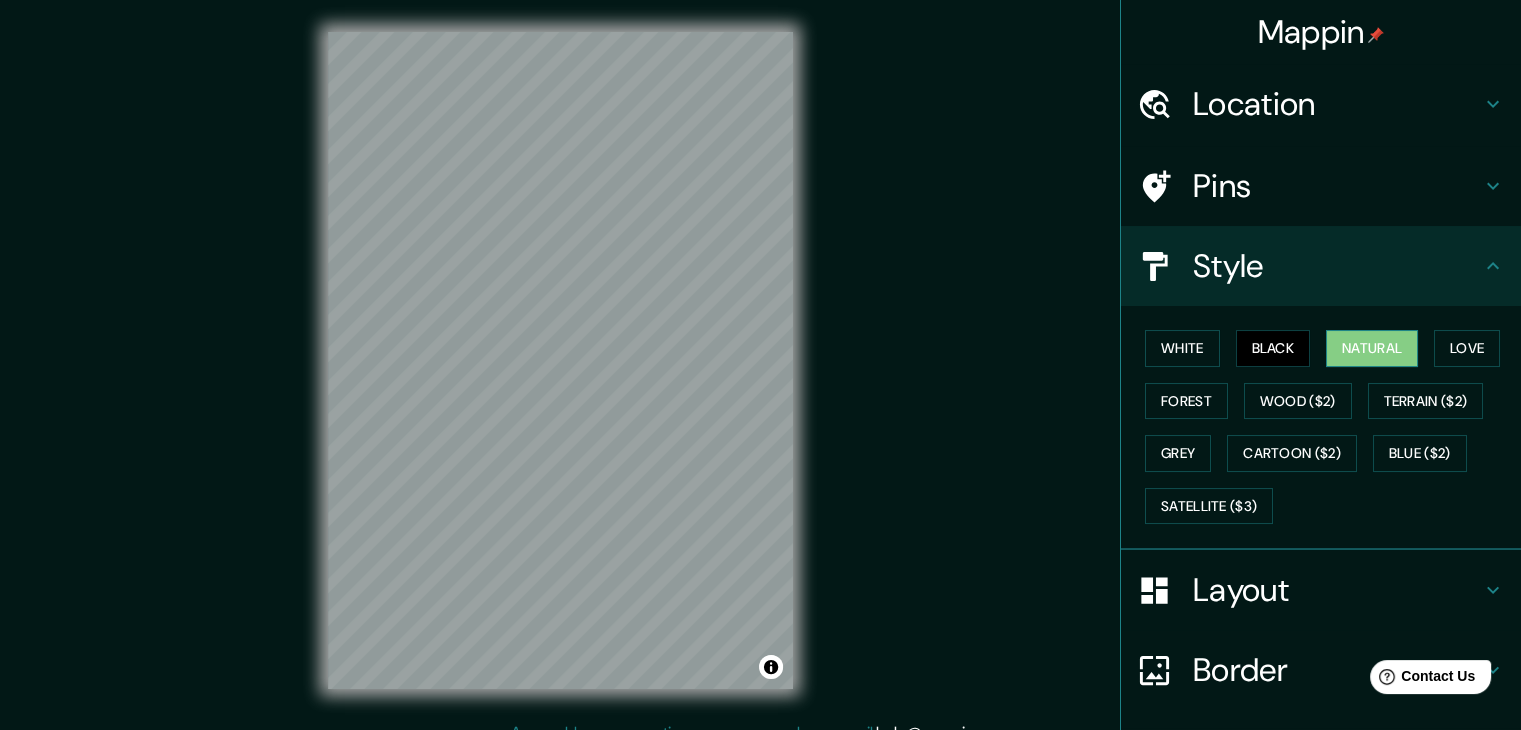 click on "Natural" at bounding box center (1372, 348) 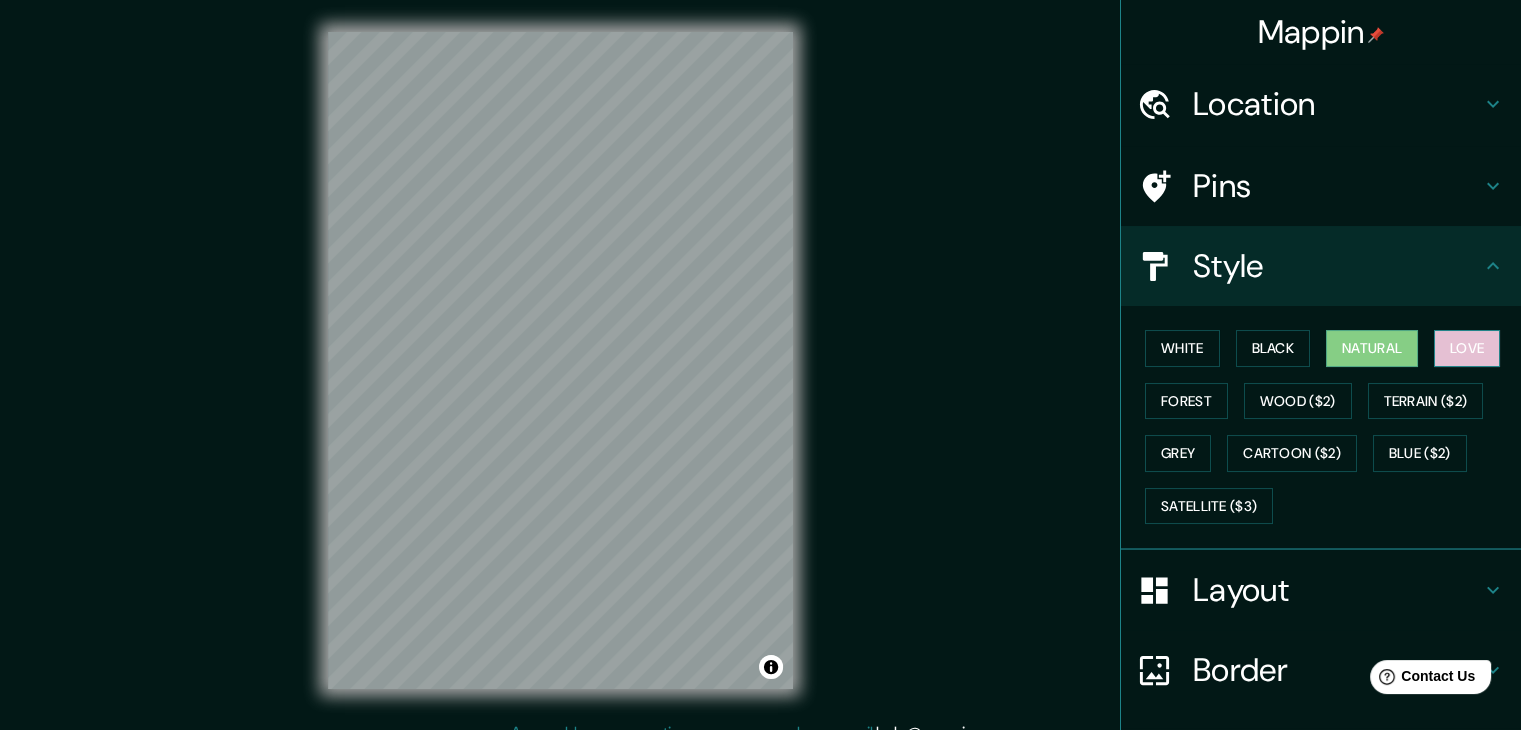 click on "Love" at bounding box center [1467, 348] 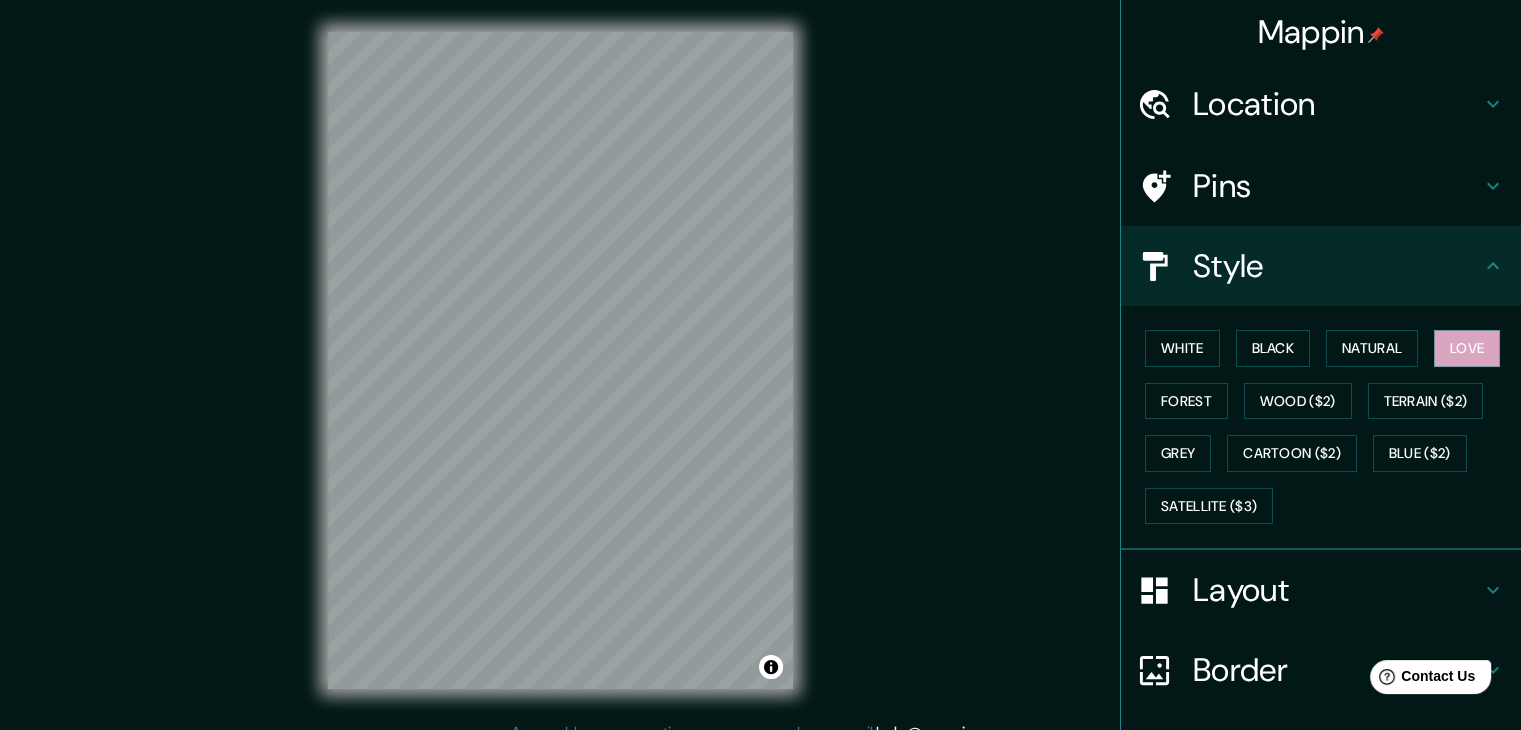 type 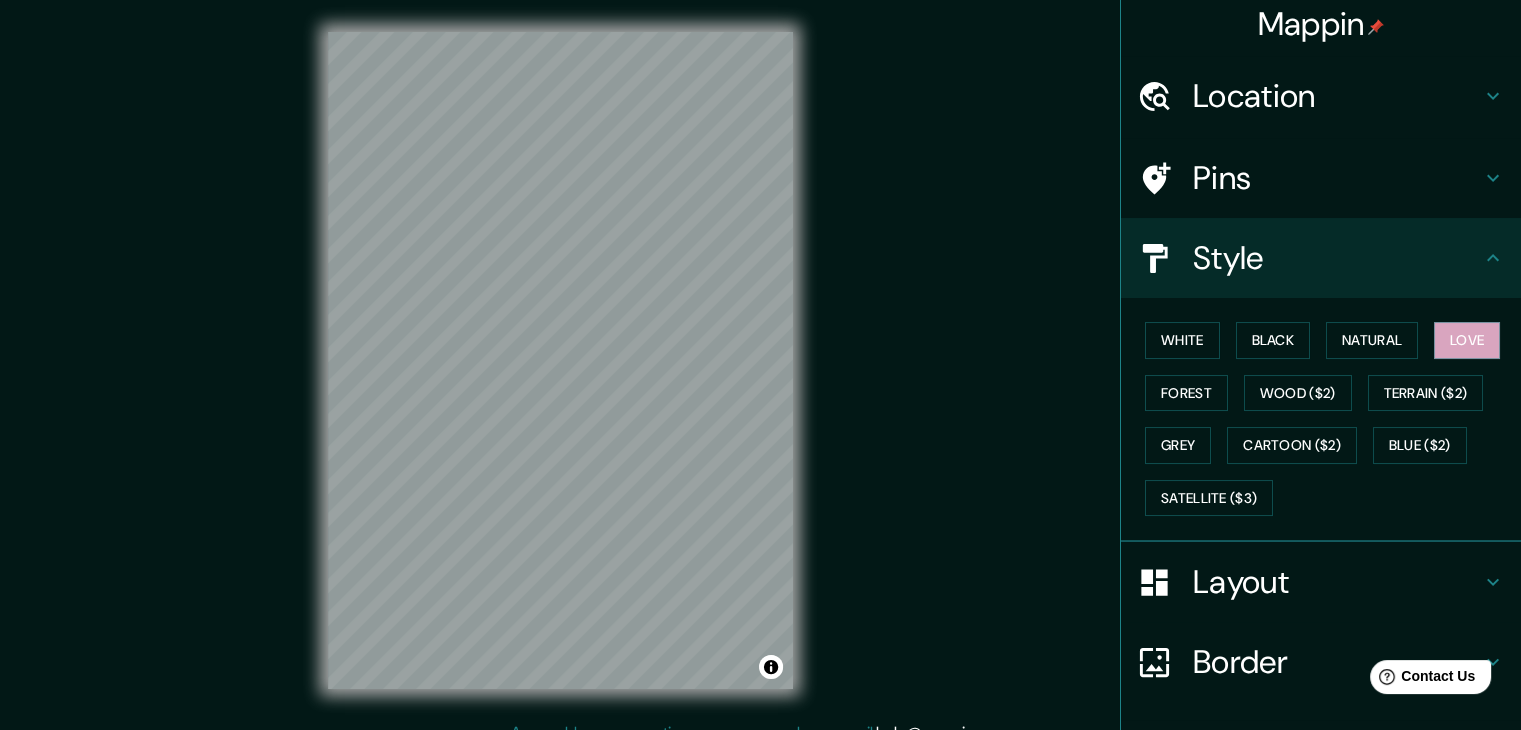 scroll, scrollTop: 0, scrollLeft: 0, axis: both 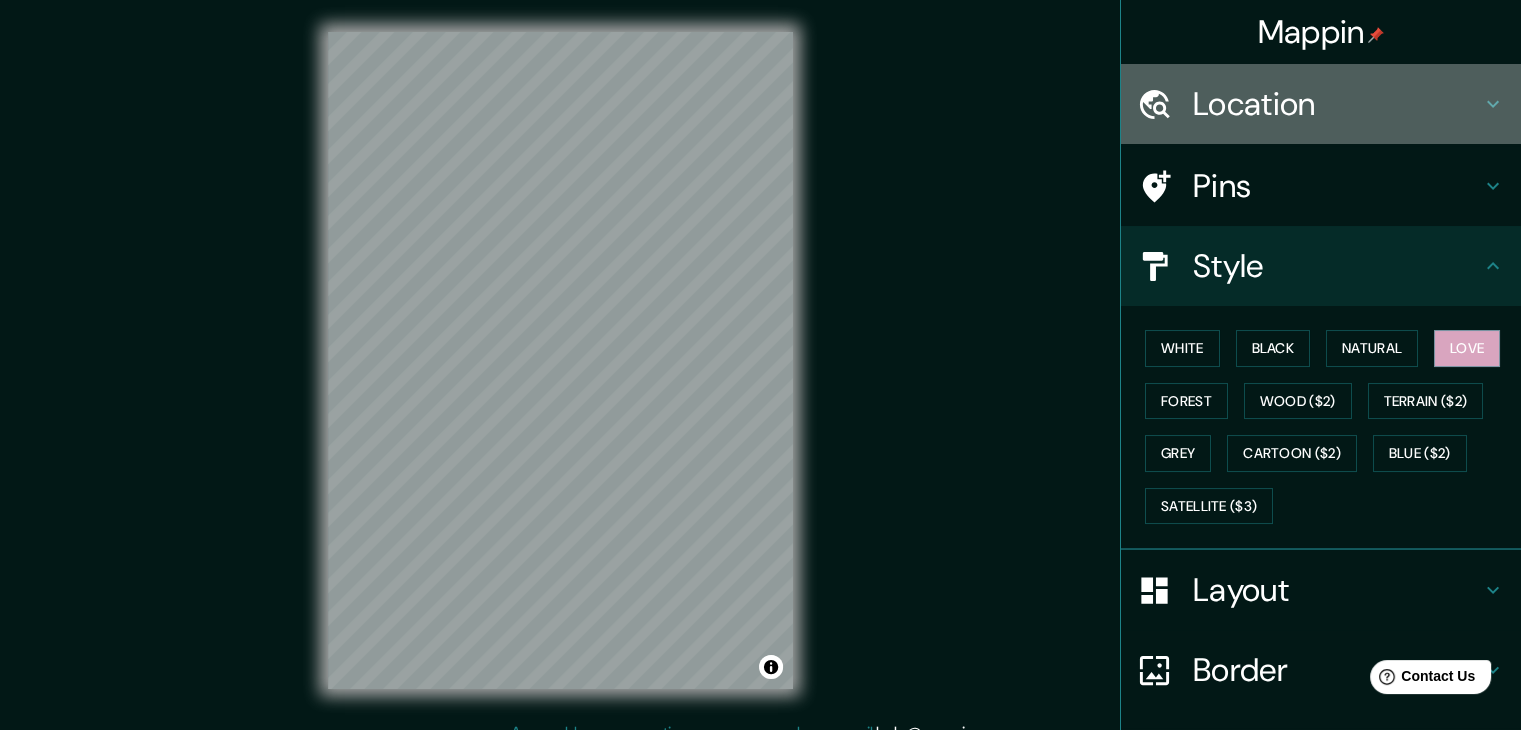 click 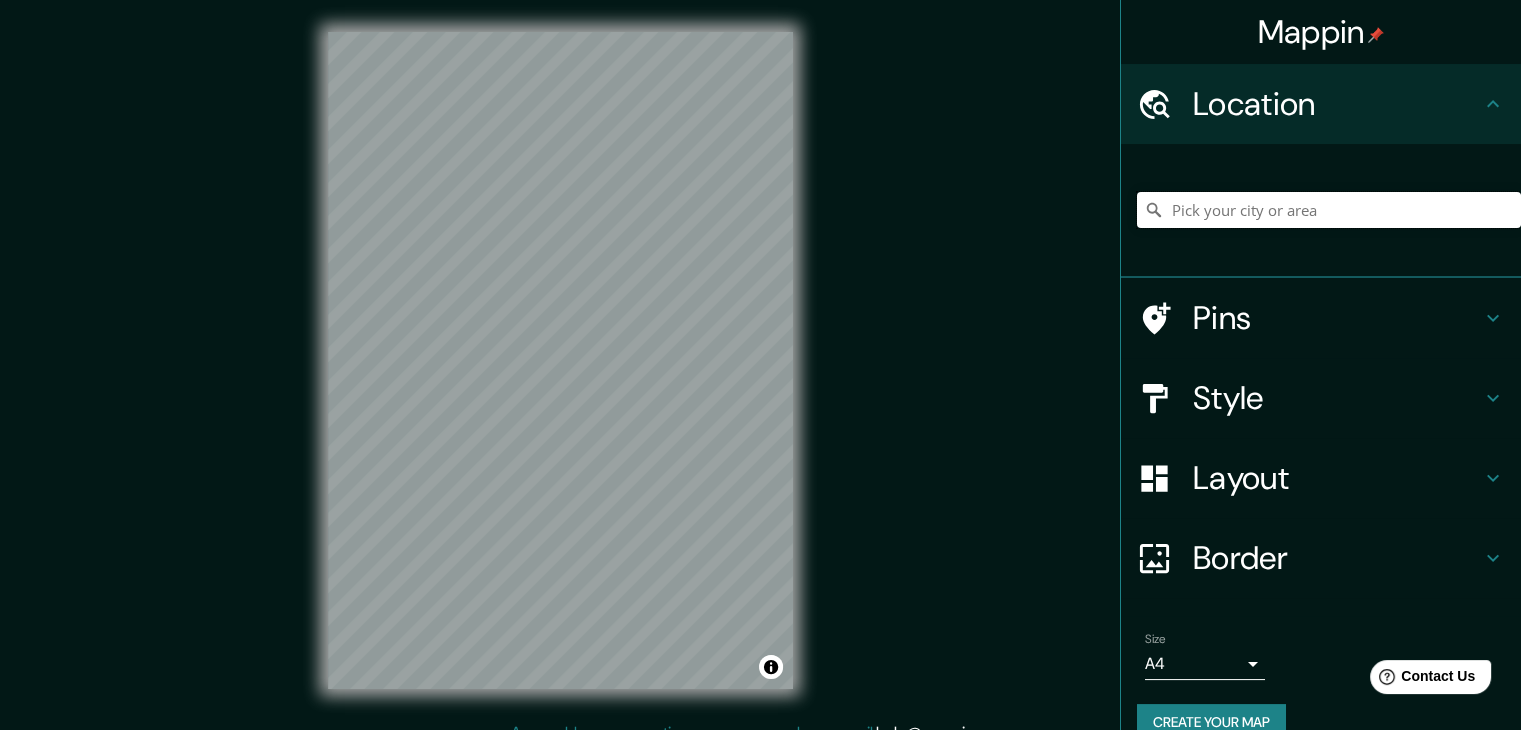 click at bounding box center (1329, 210) 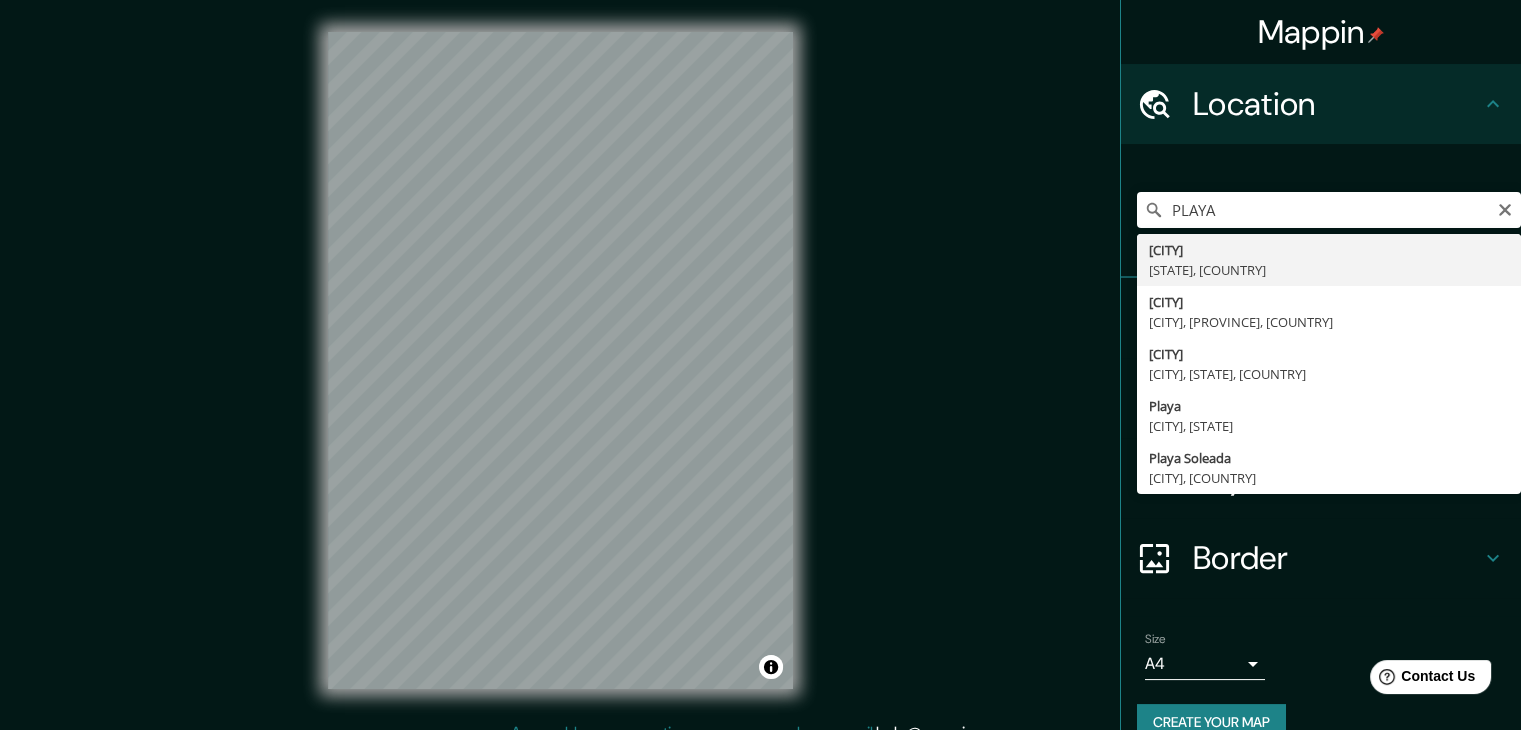 type on "[CITY], [STATE], [COUNTRY]" 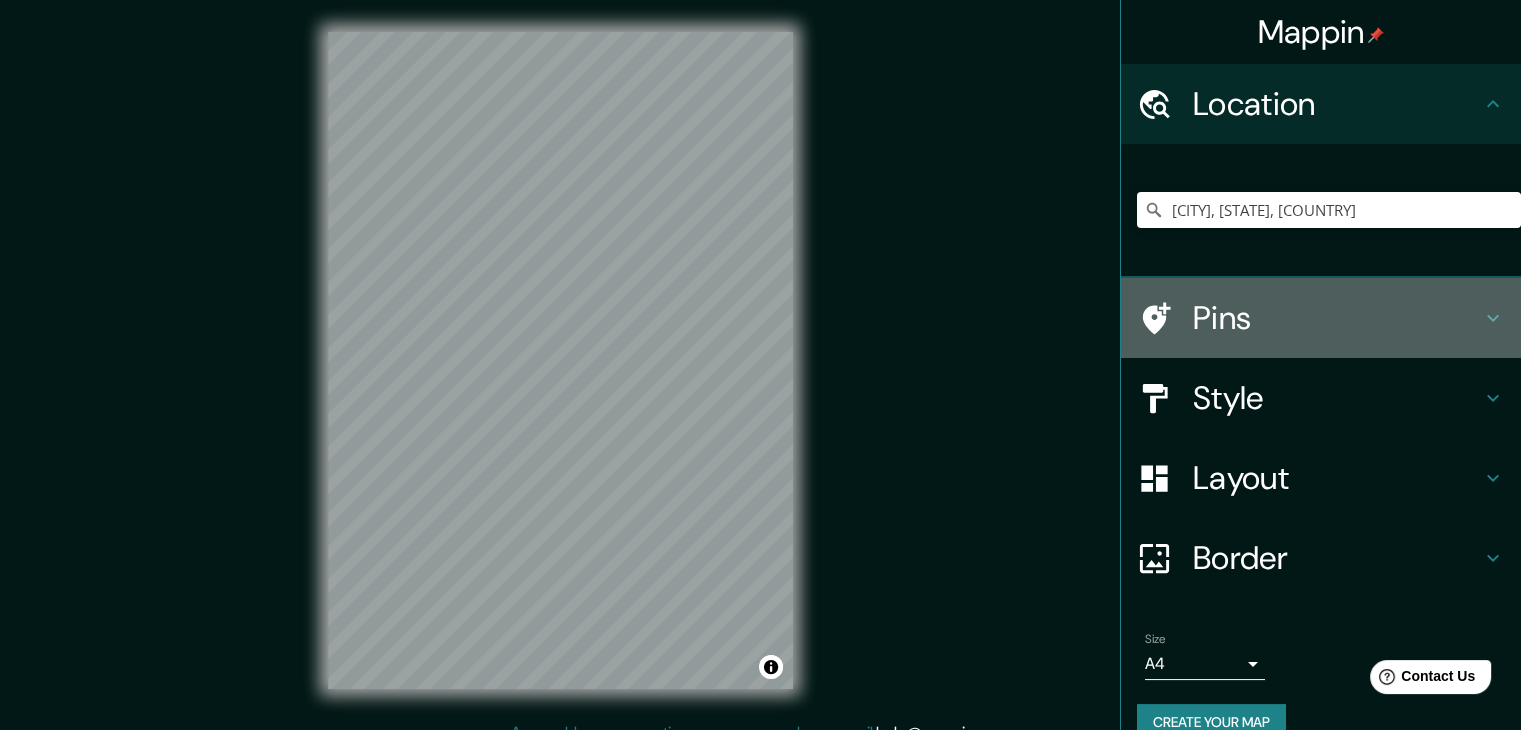click 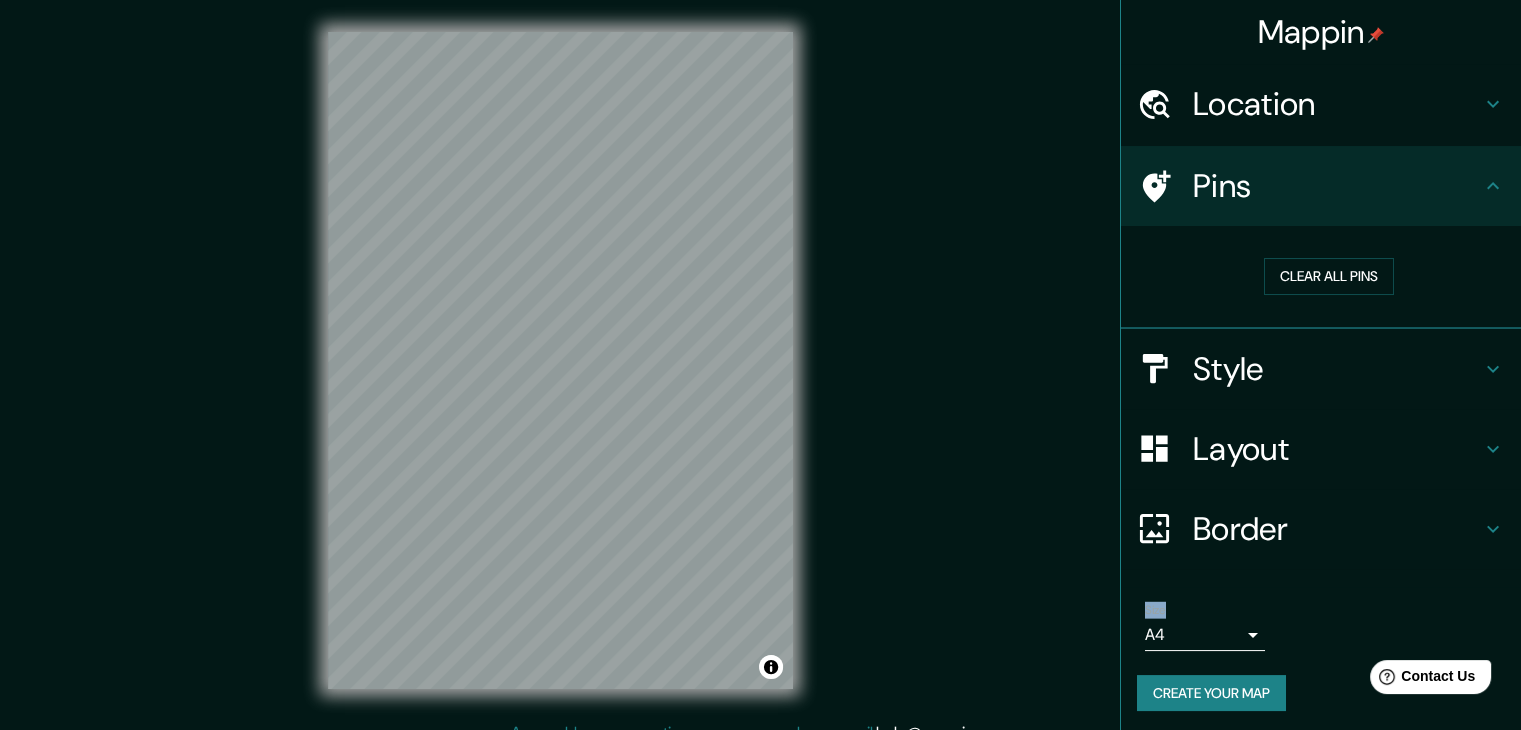 click on "Clear all pins" at bounding box center (1321, 277) 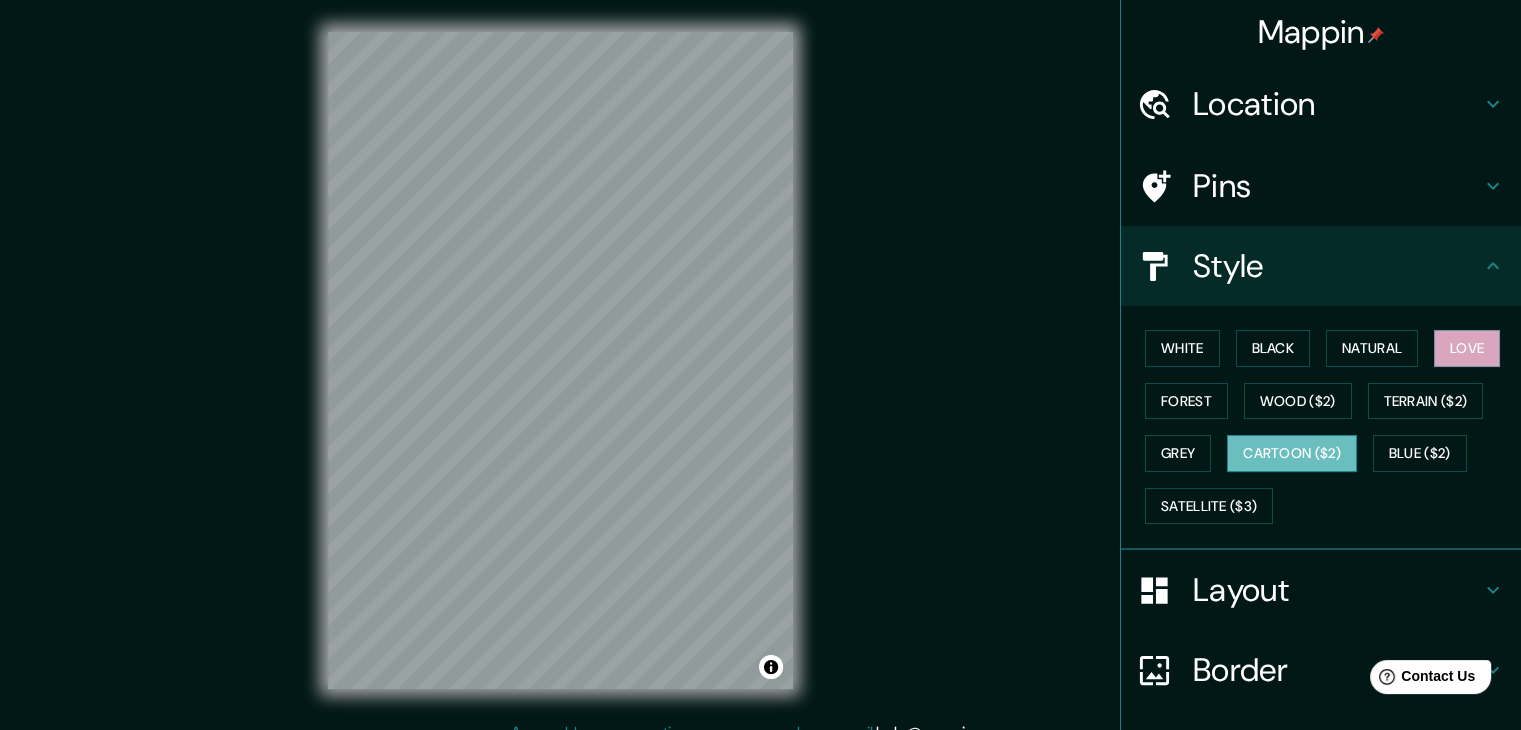 click on "Cartoon ($2)" at bounding box center [1292, 453] 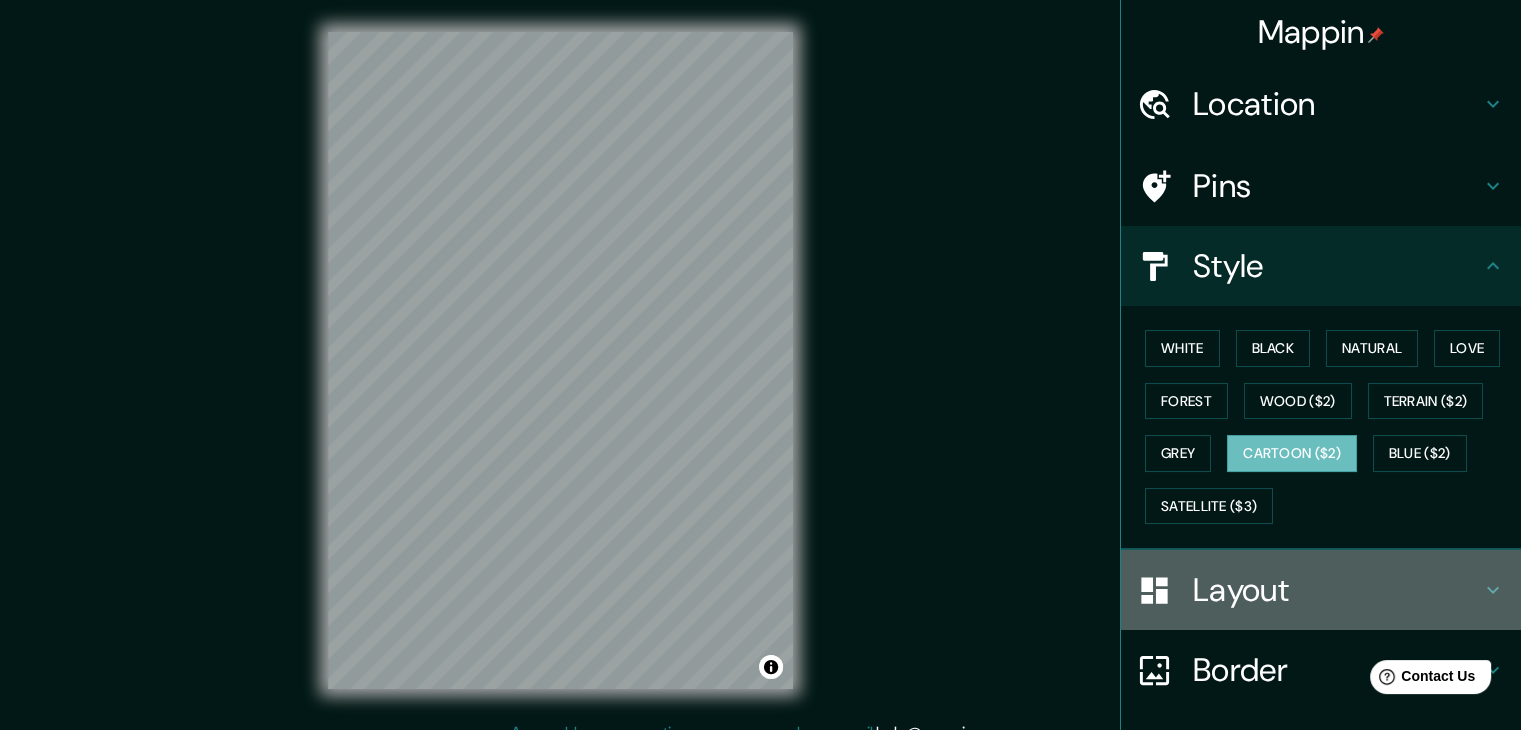 click on "Layout" at bounding box center (1321, 590) 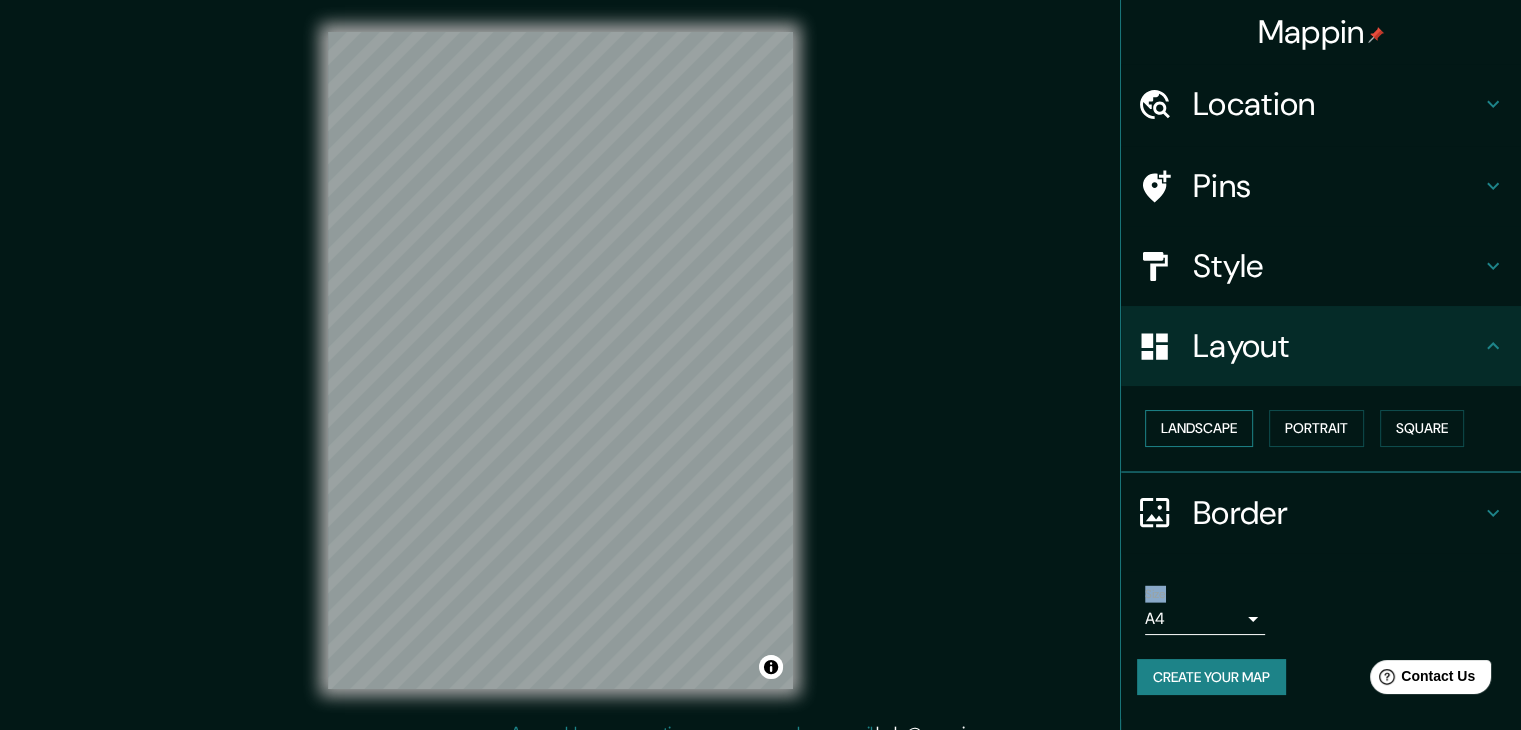 click on "Landscape" at bounding box center [1199, 428] 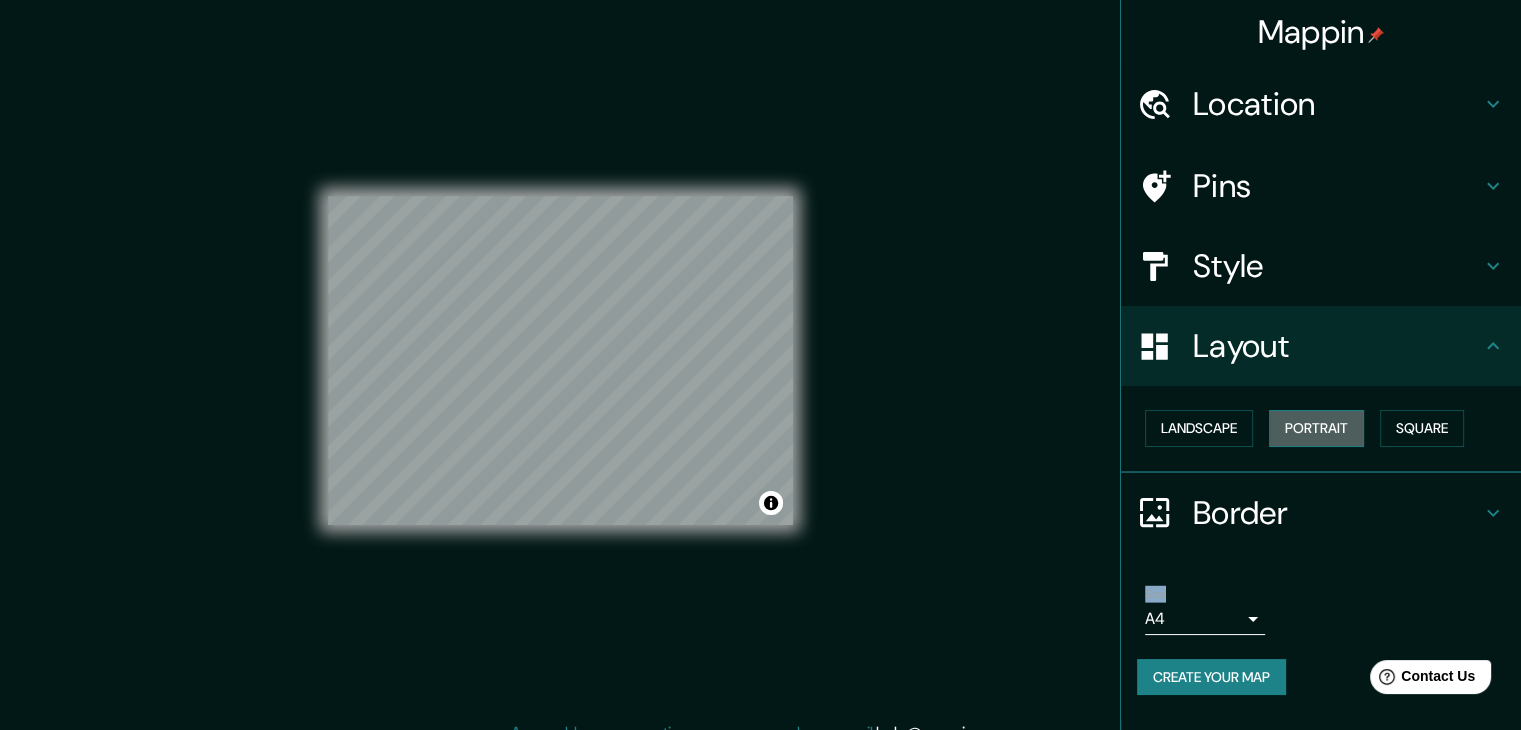 click on "Portrait" at bounding box center [1316, 428] 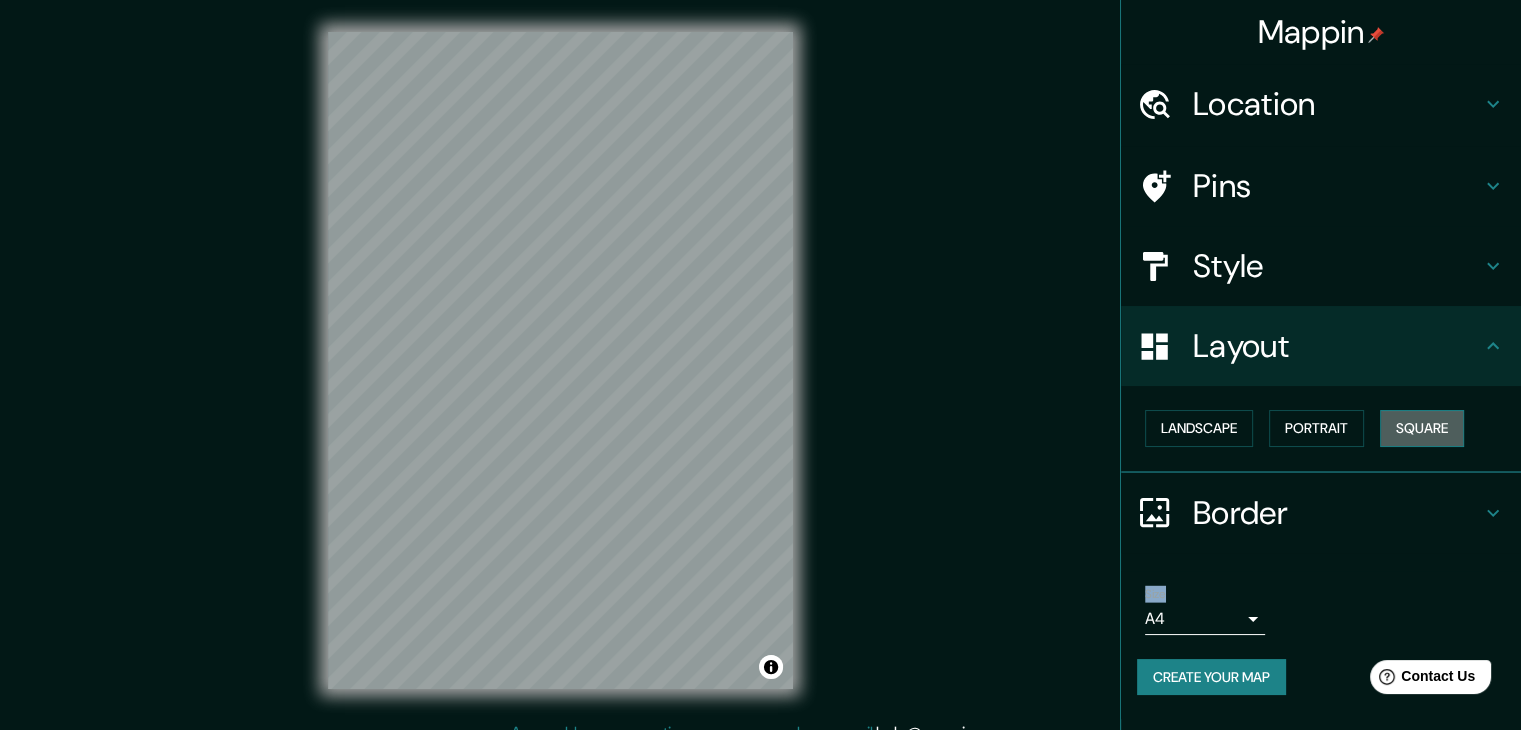 click on "Square" at bounding box center (1422, 428) 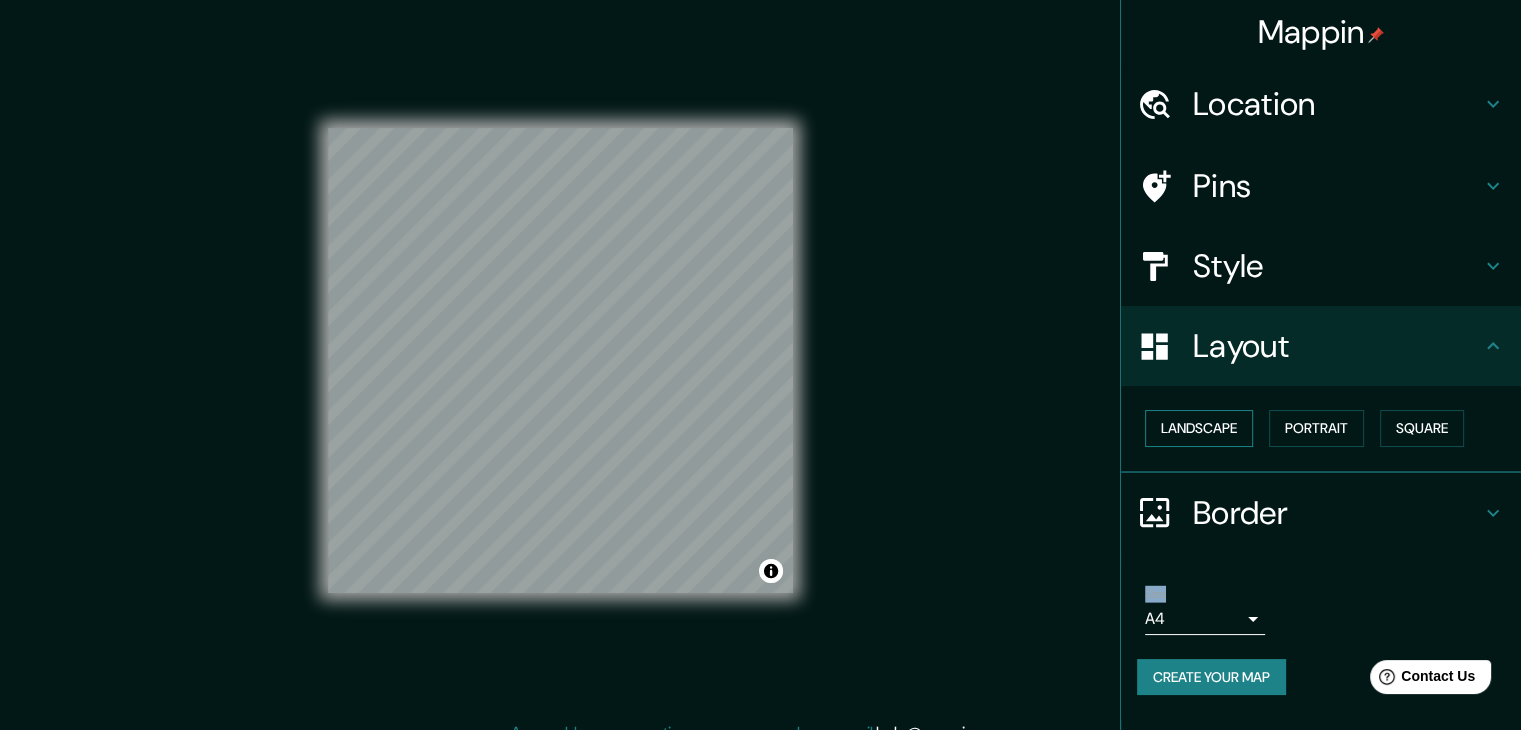 click on "Landscape" at bounding box center [1199, 428] 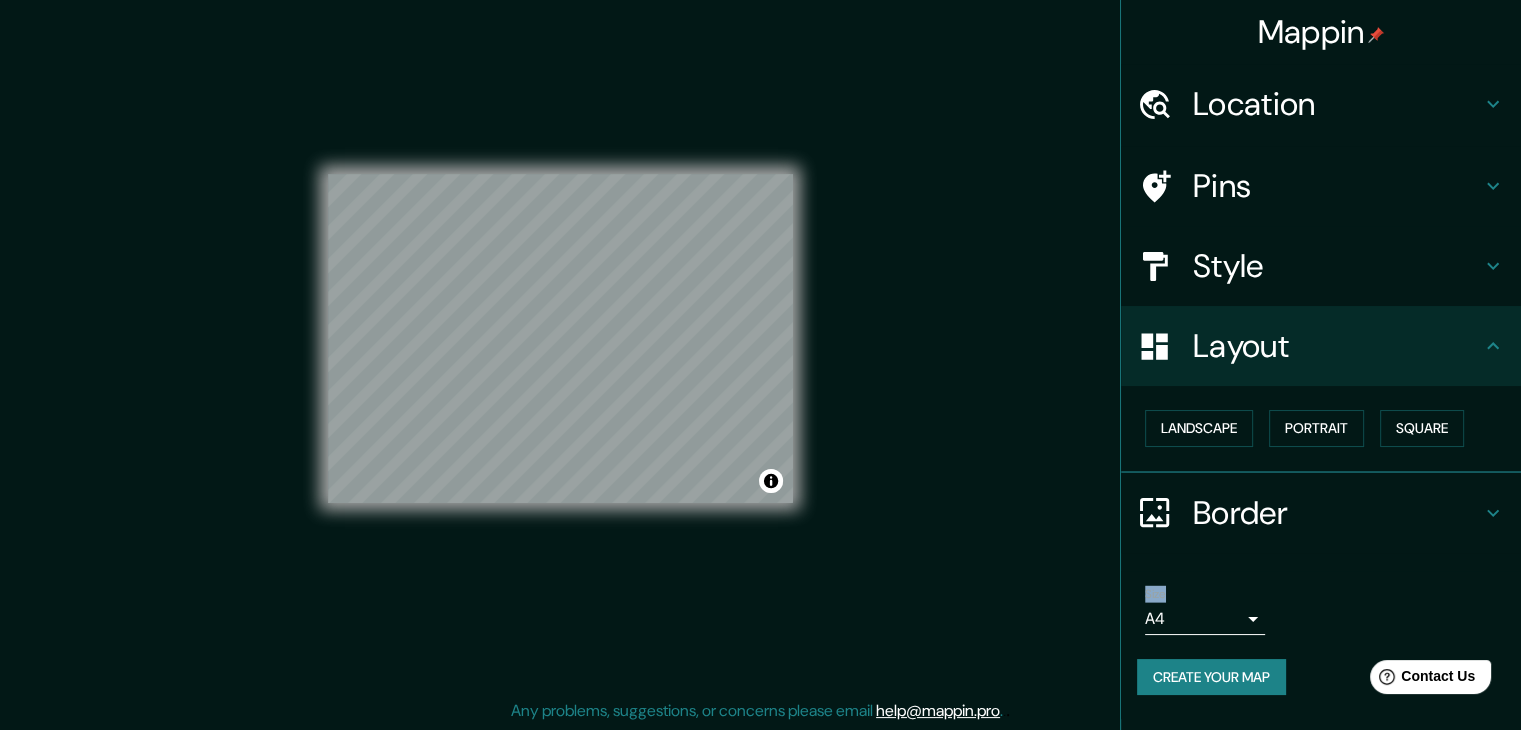 scroll, scrollTop: 23, scrollLeft: 0, axis: vertical 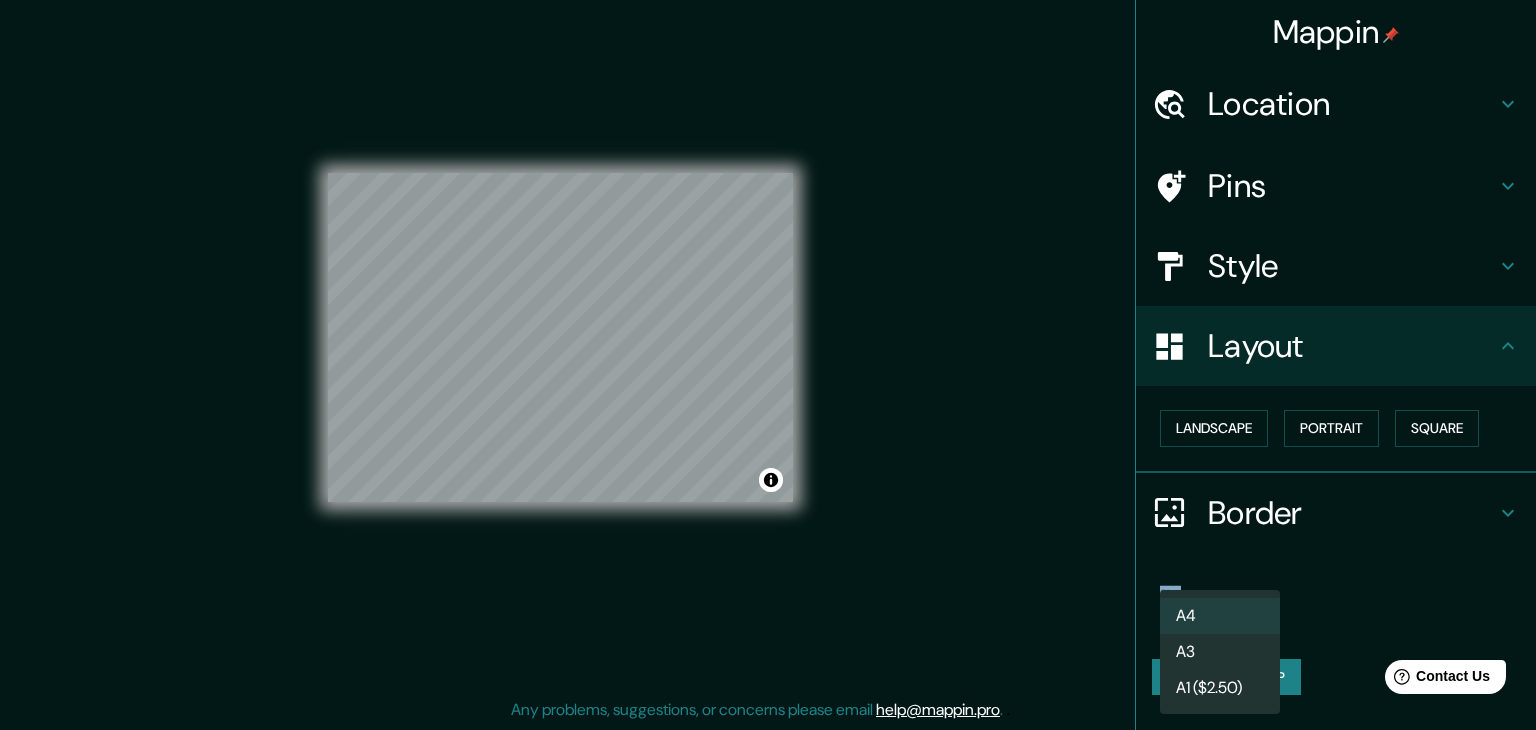 click on "Mappin Location [CITY], [STATE], [COUNTRY] Pins Style Layout Landscape Portrait Square Border Choose a border.  Hint : you can make layers of the frame opaque to create some cool effects. None Simple Transparent Fancy Size A4 single Create your map © Mapbox   © OpenStreetMap   Improve this map Any problems, suggestions, or concerns please email    help@example.com . . . A4 A3 A1 ($2.50)" at bounding box center [768, 342] 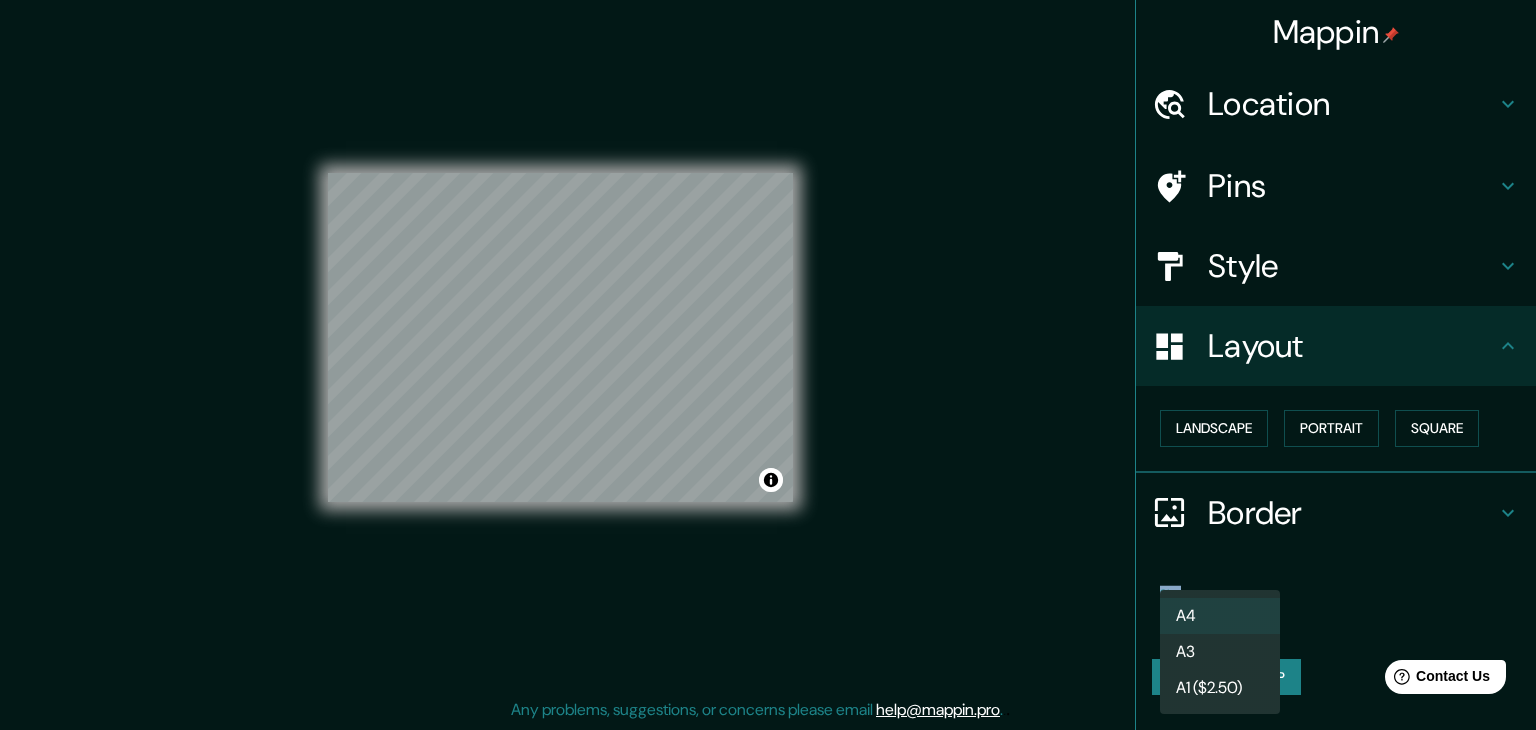 click on "A1 ($2.50)" at bounding box center (1220, 688) 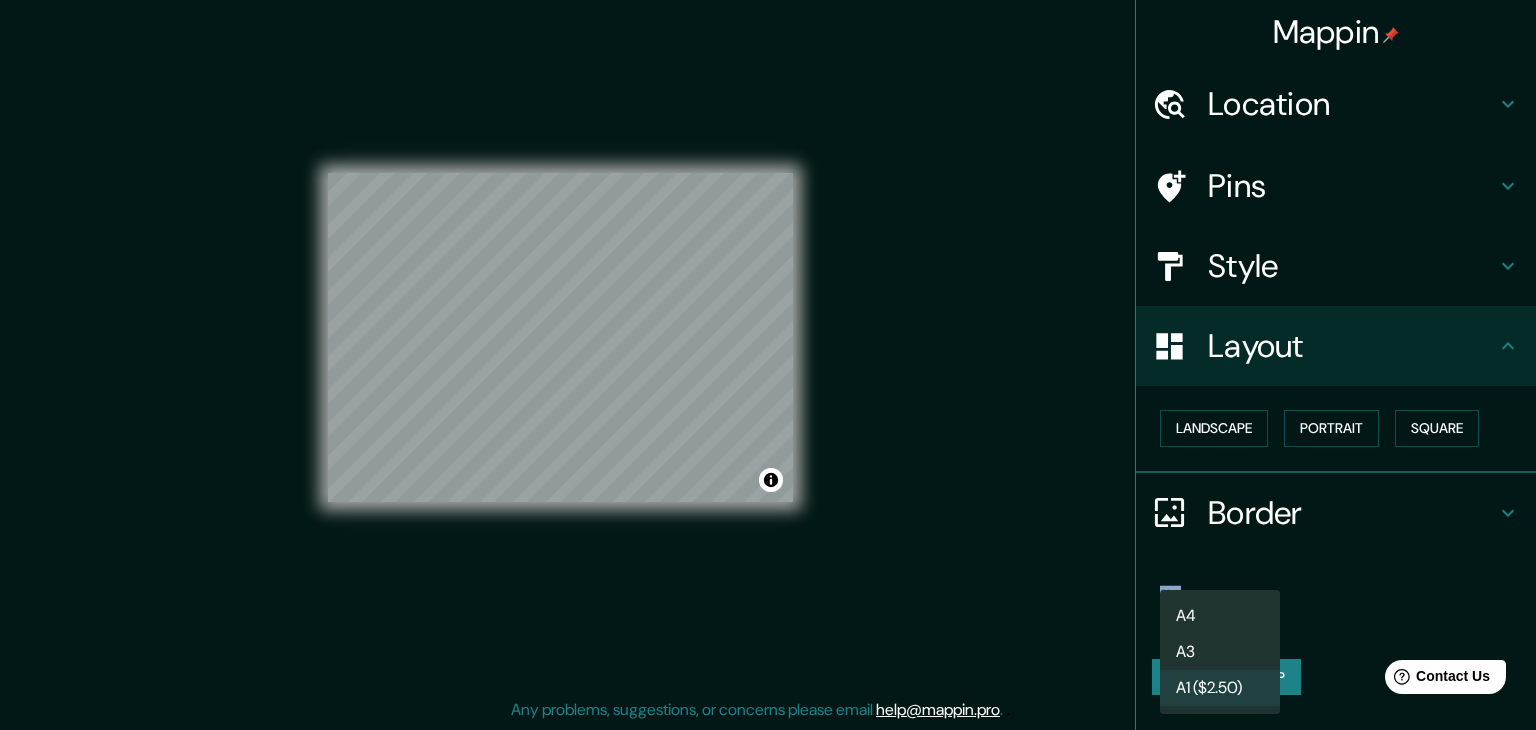 click on "Mappin Location [CITY], [STATE], [COUNTRY] Pins Style Layout Landscape Portrait Square Border Choose a border.  Hint : you can make layers of the frame opaque to create some cool effects. None Simple Transparent Fancy Size A1 ($2.50) a3 Create your map © Mapbox   © OpenStreetMap   Improve this map Any problems, suggestions, or concerns please email    help@example.com . . . A4 A3 A1 ($2.50)" at bounding box center (768, 342) 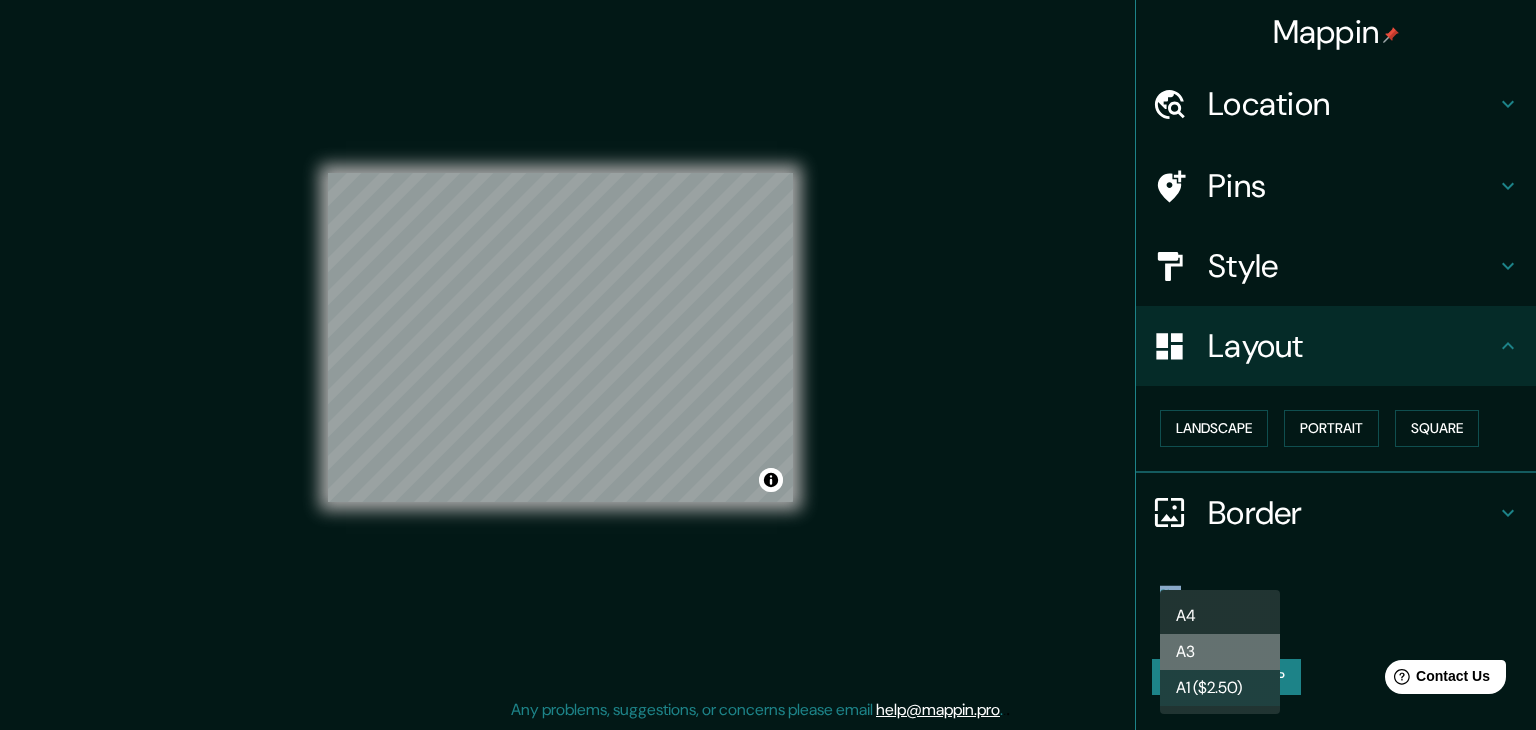 click on "A3" at bounding box center (1220, 652) 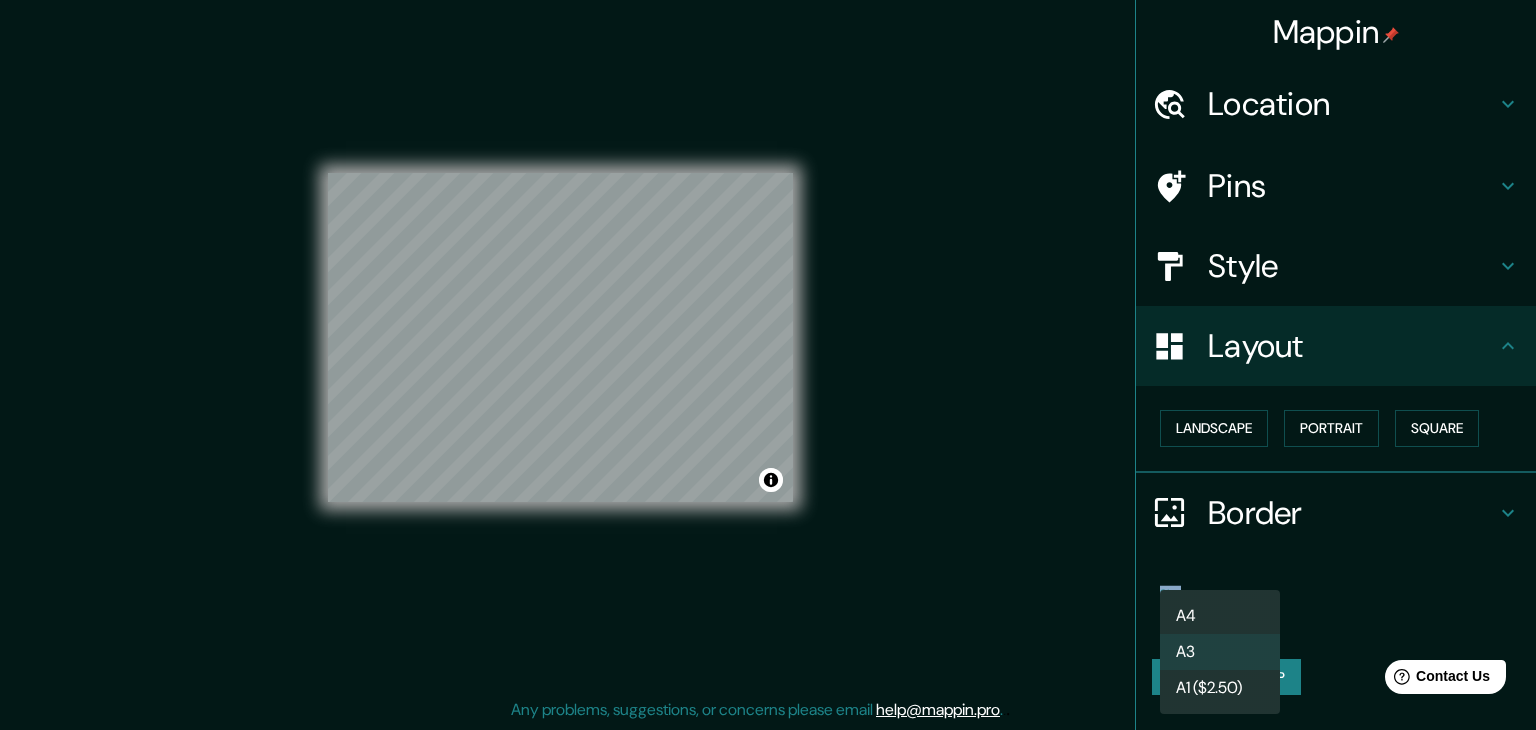click on "Mappin Location [CITY], [STATE], [COUNTRY] Pins Style Layout Landscape Portrait Square Border Choose a border.  Hint : you can make layers of the frame opaque to create some cool effects. None Simple Transparent Fancy Size A3 a4 Create your map © Mapbox   © OpenStreetMap   Improve this map Any problems, suggestions, or concerns please email    help@example.com . . . A4 A3 A1 ($2.50)" at bounding box center (768, 342) 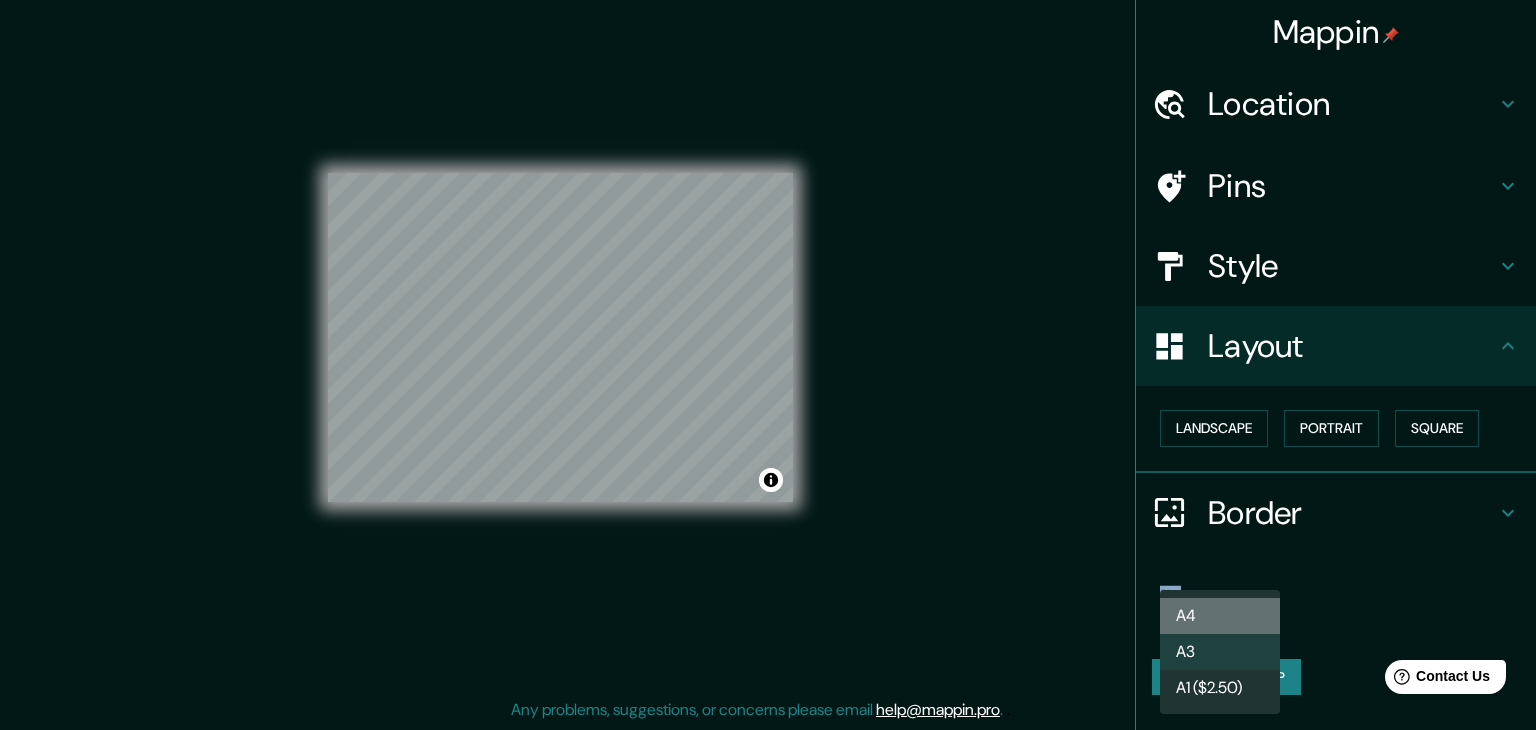 click on "A4" at bounding box center (1220, 616) 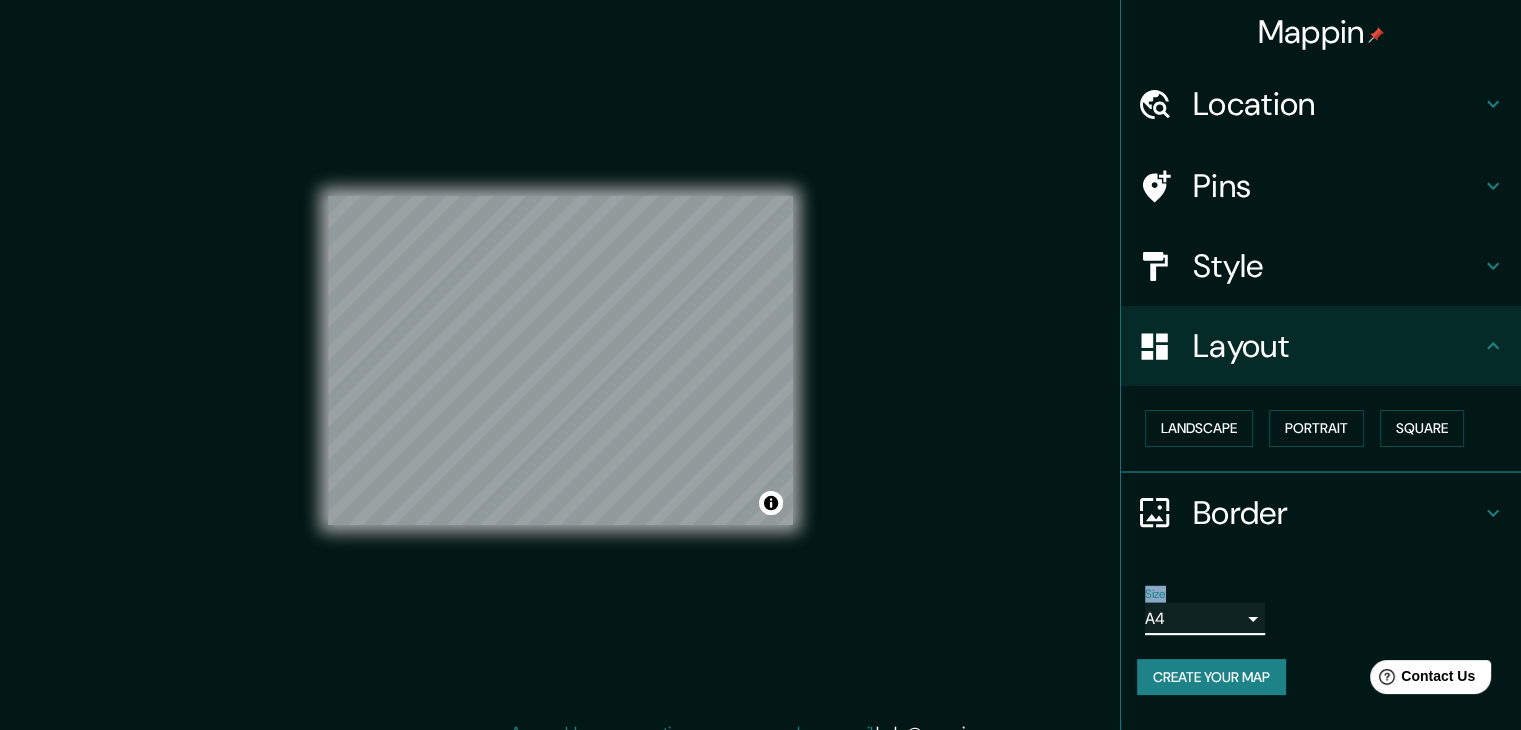 scroll, scrollTop: 0, scrollLeft: 0, axis: both 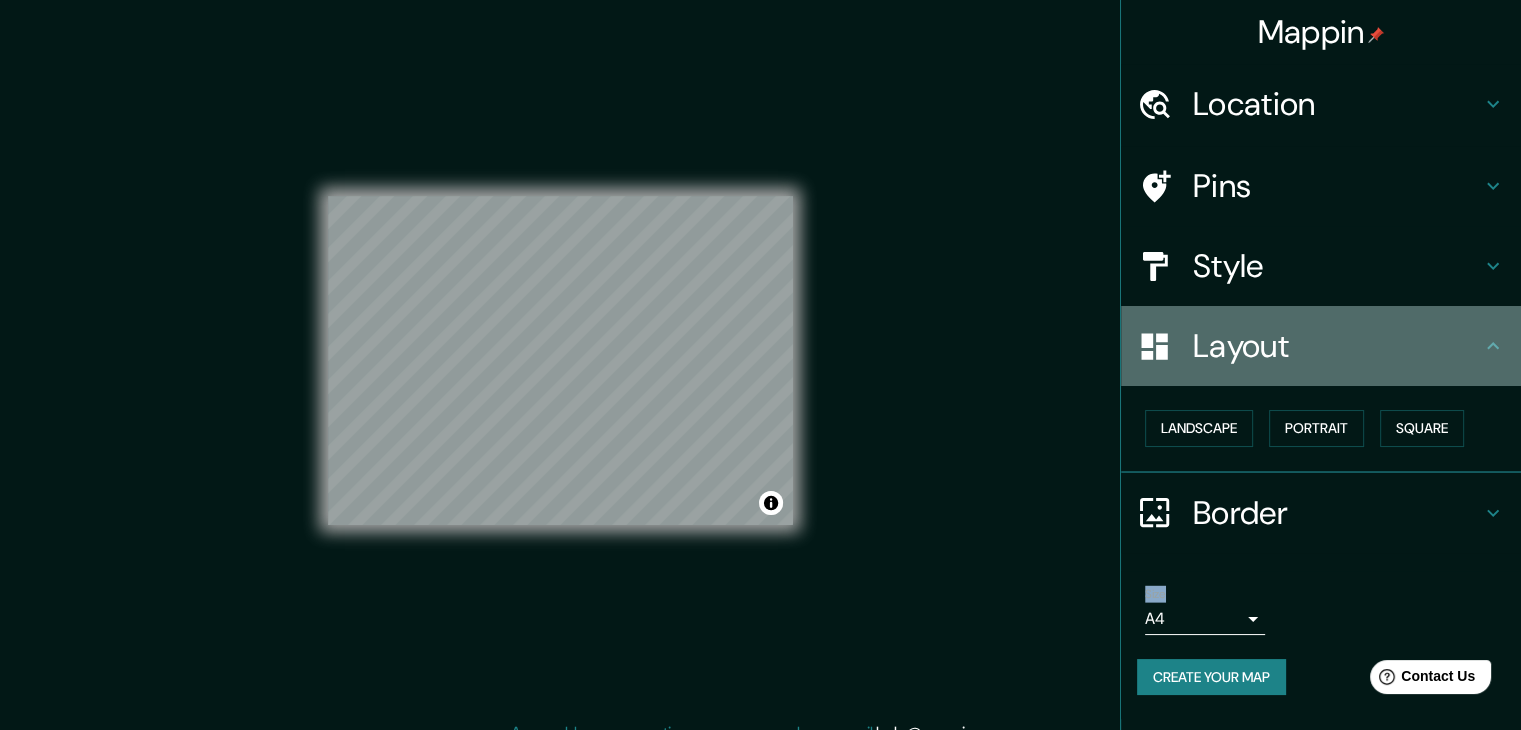 click on "Layout" at bounding box center (1337, 346) 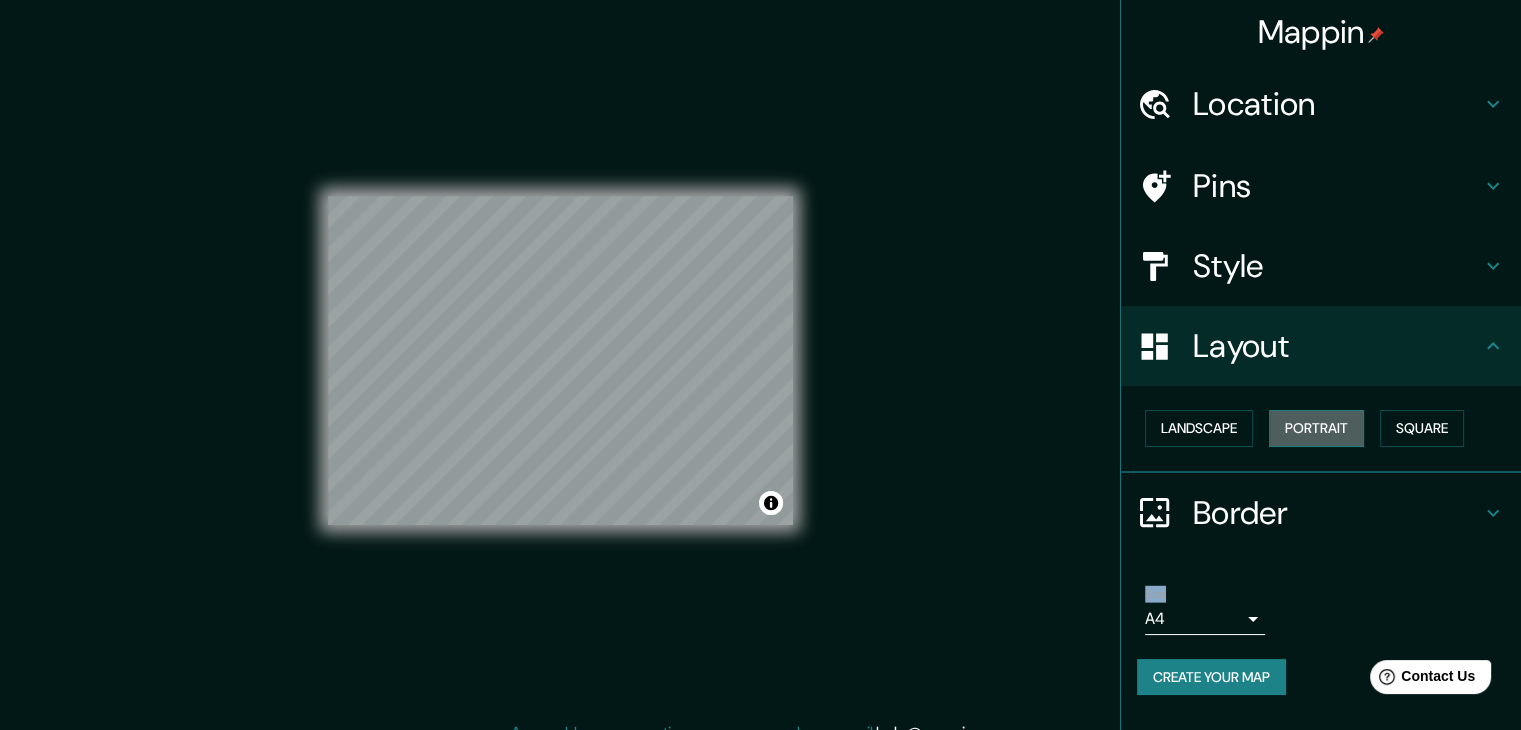 click on "Portrait" at bounding box center [1316, 428] 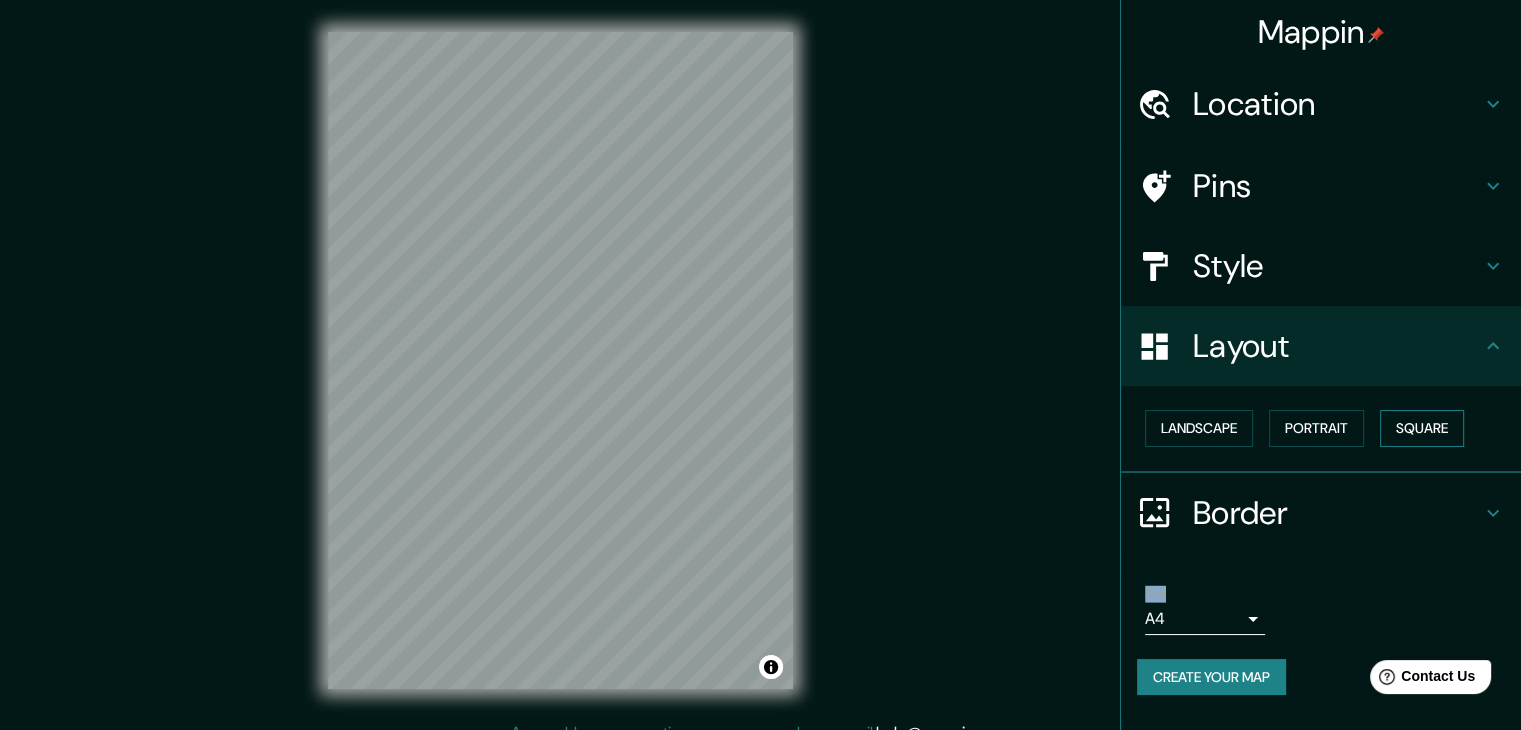 click on "Square" at bounding box center (1422, 428) 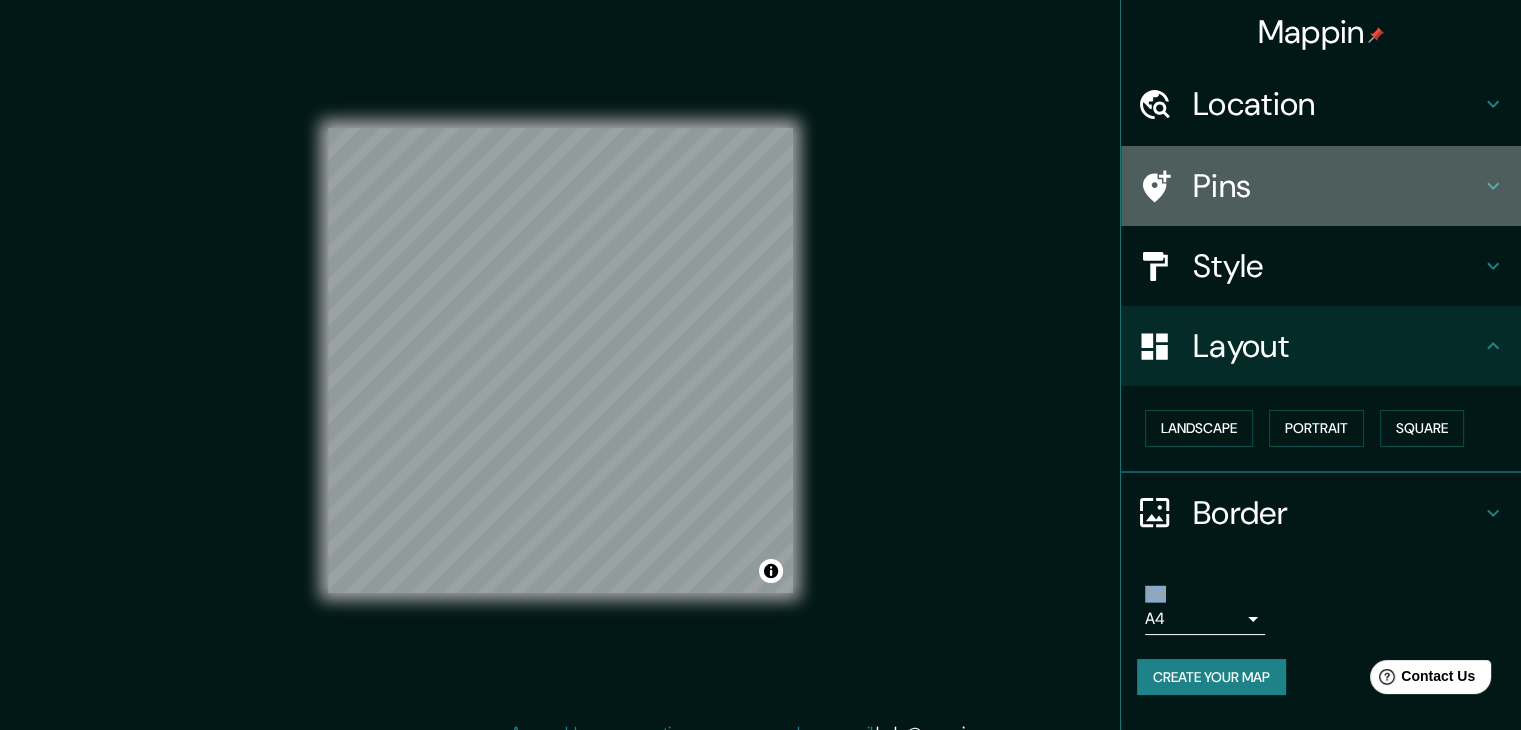 click on "Pins" at bounding box center [1337, 186] 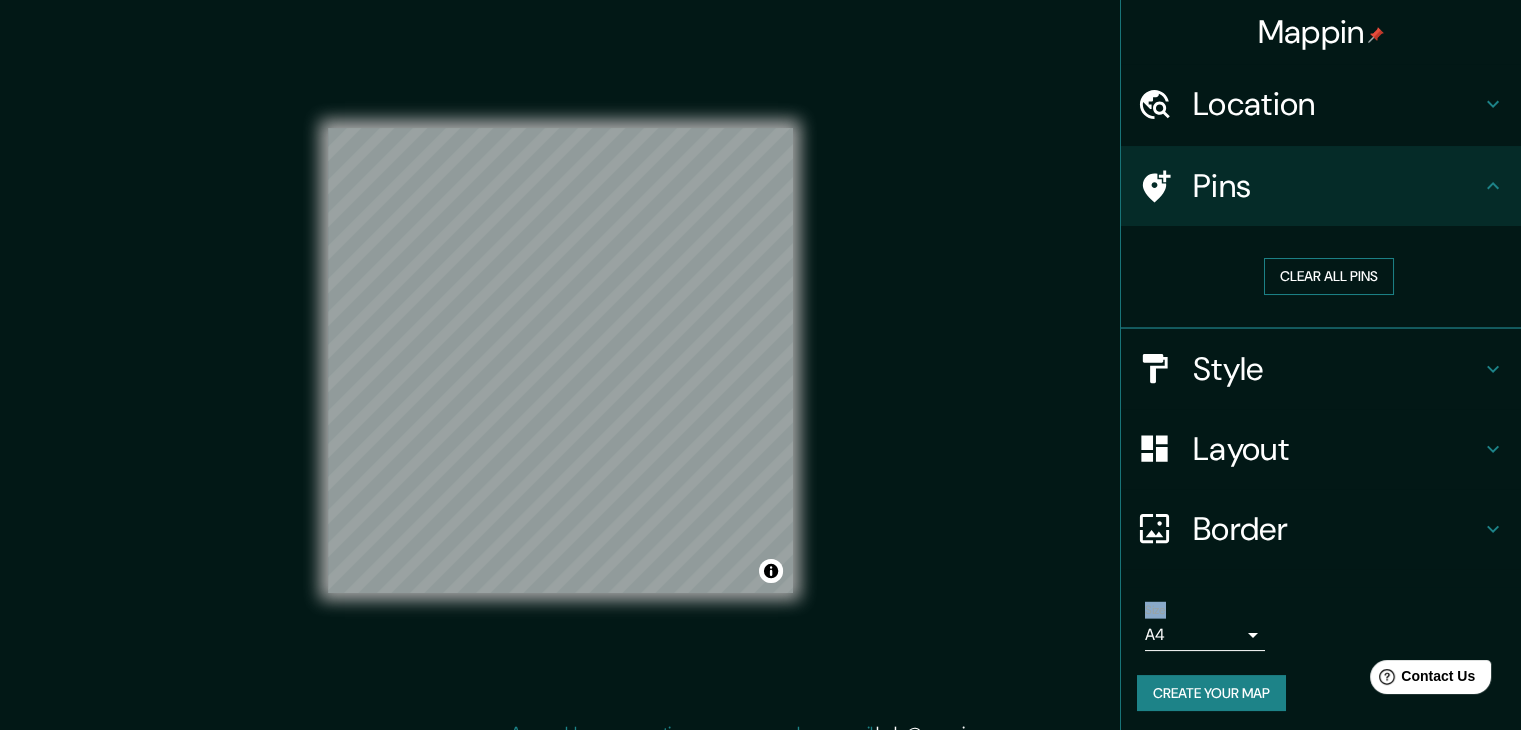 click on "Clear all pins" at bounding box center (1329, 276) 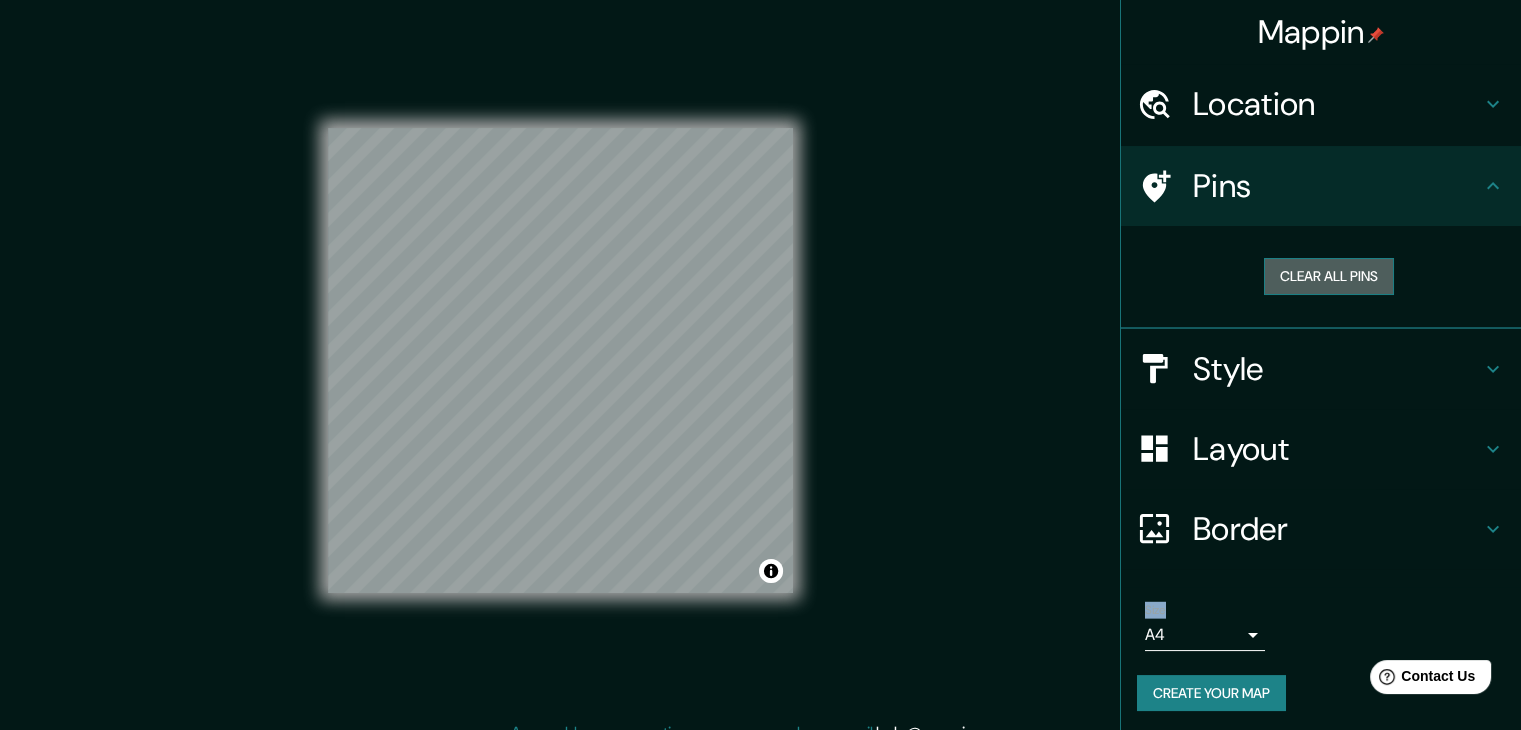 click on "Clear all pins" at bounding box center [1329, 276] 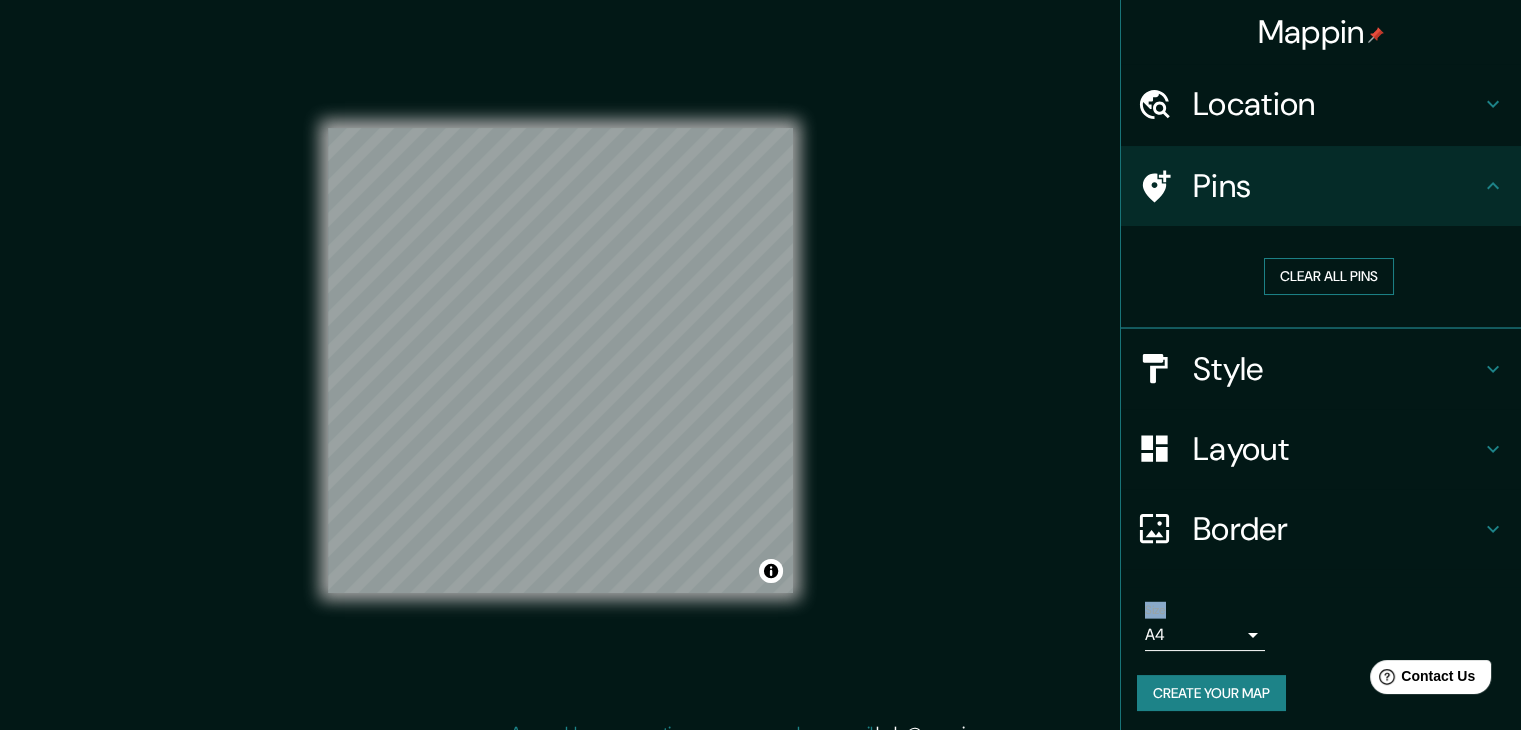 click on "Clear all pins" at bounding box center [1329, 276] 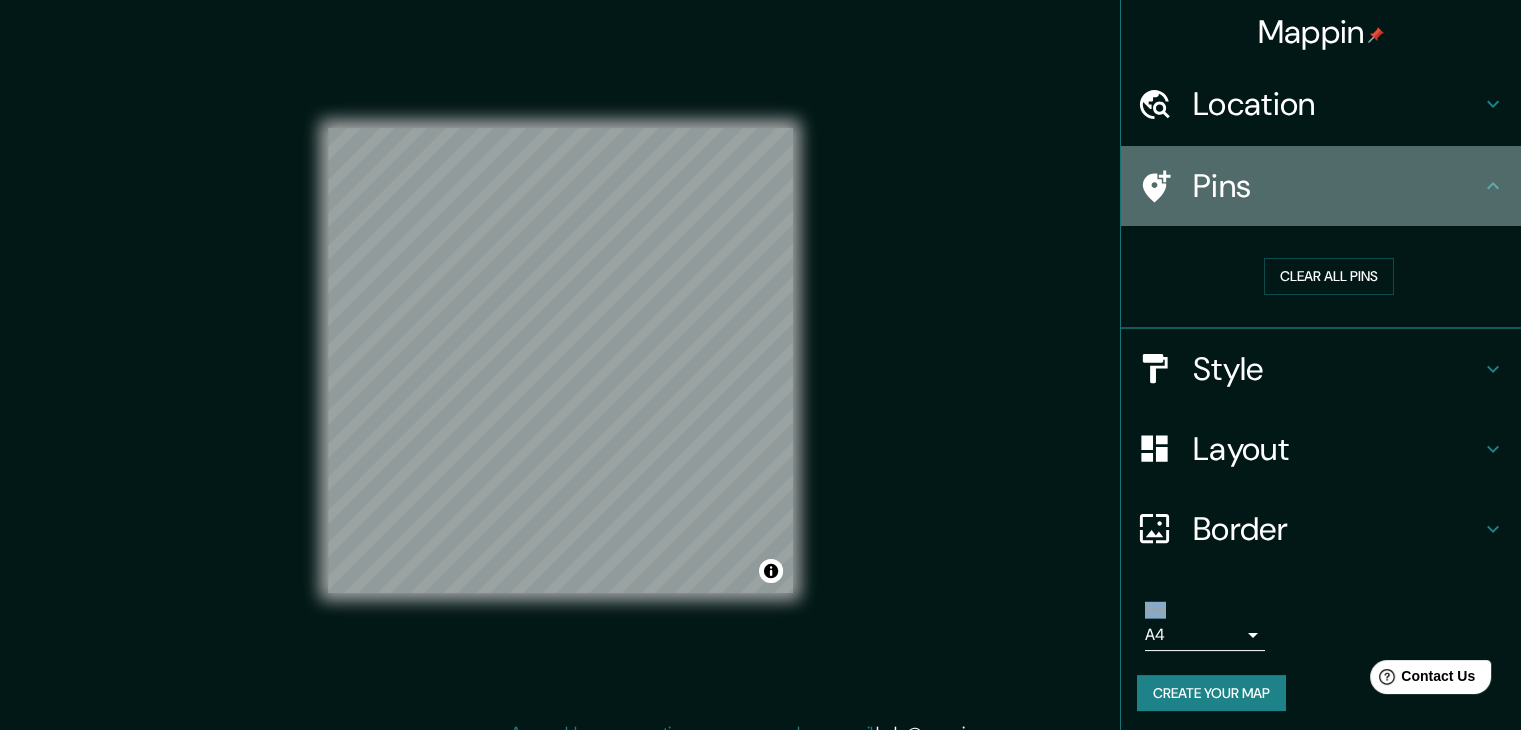 click on "Pins" at bounding box center [1337, 186] 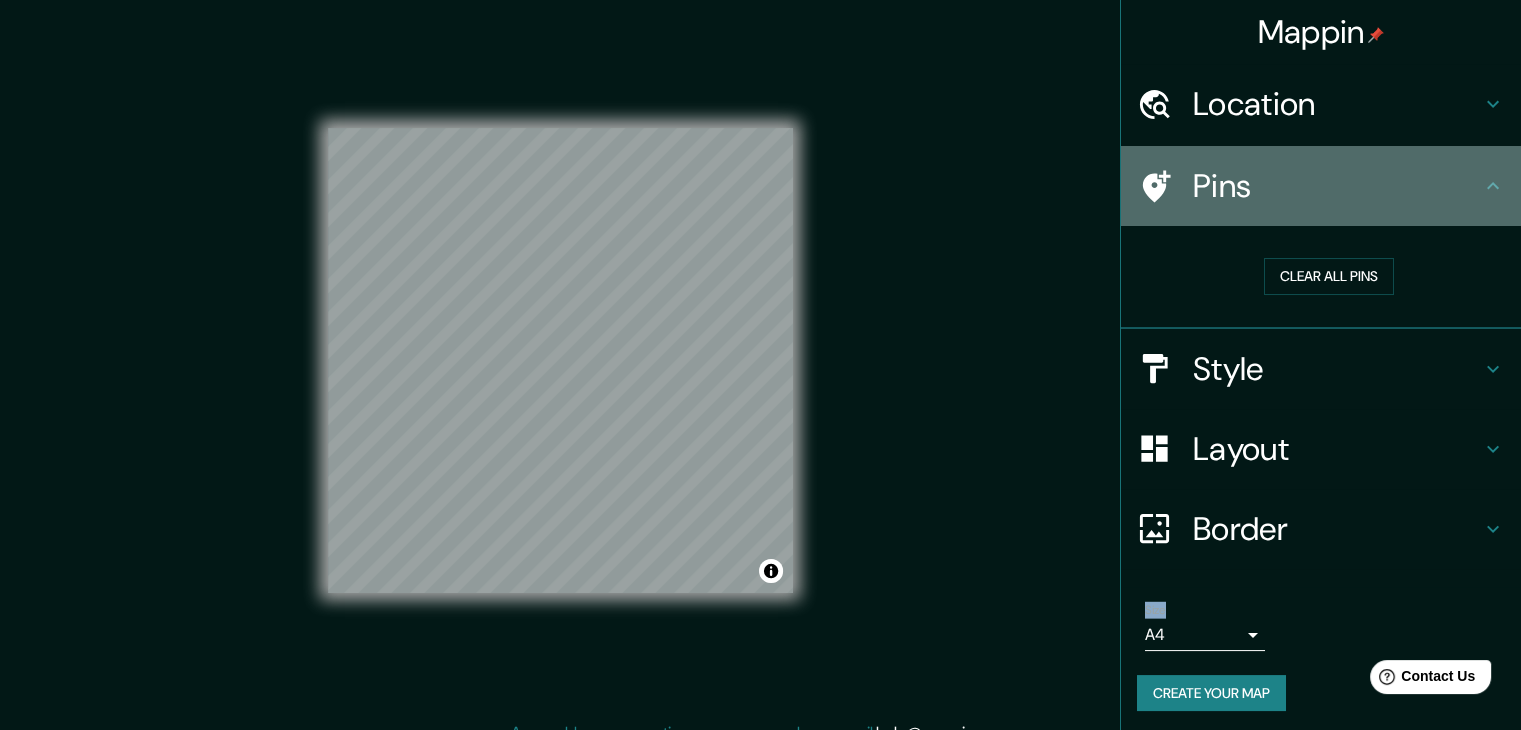 click on "Pins" at bounding box center [1337, 186] 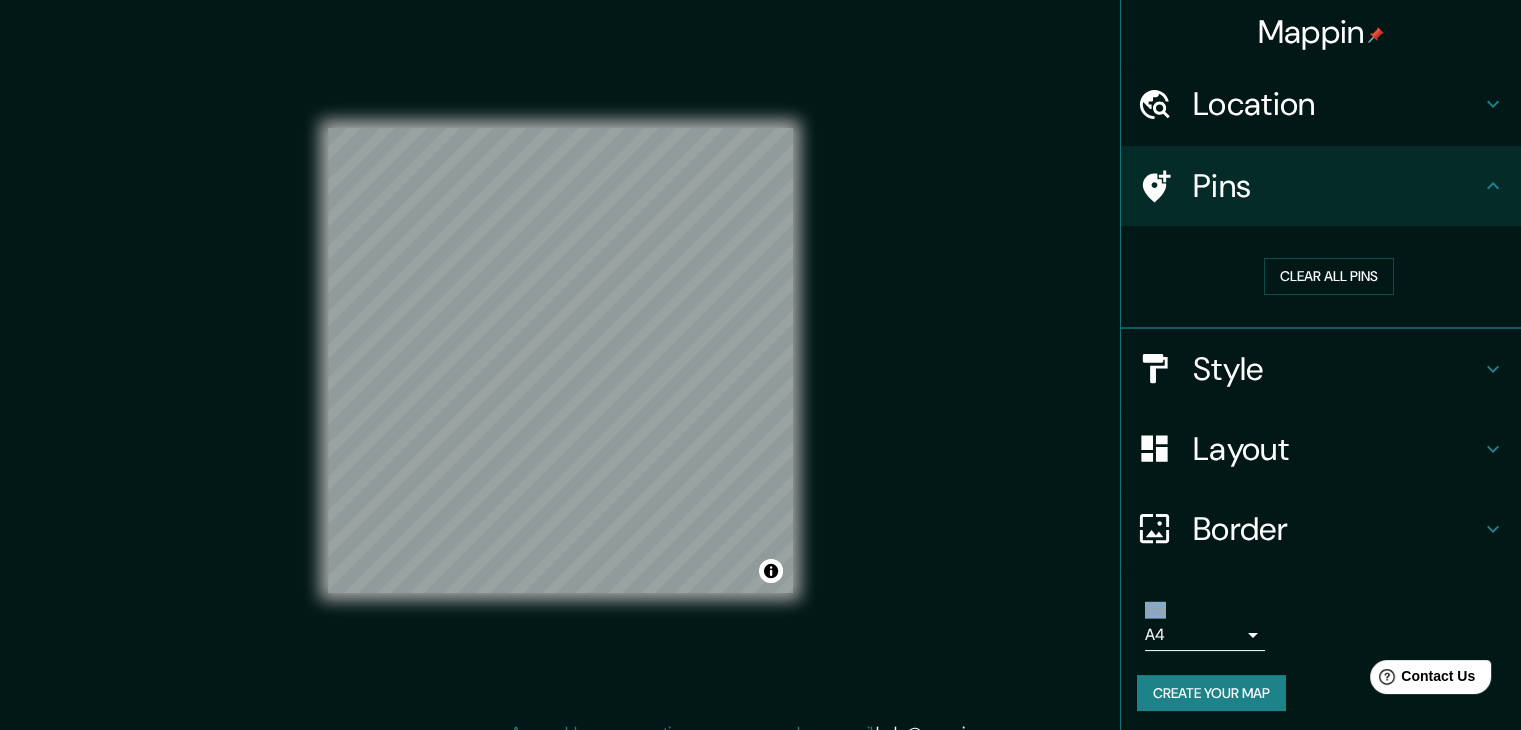 click on "Location" at bounding box center [1337, 104] 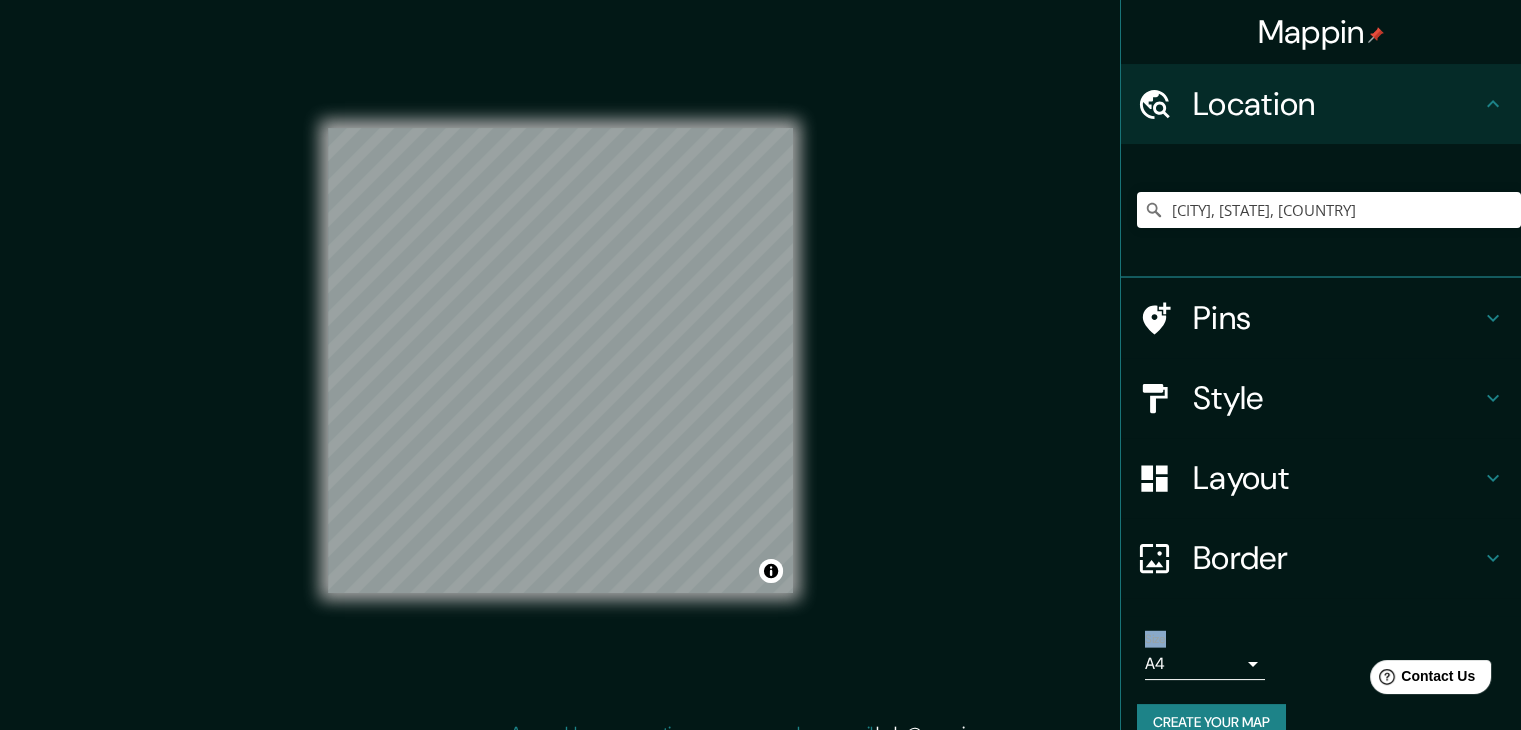 click on "Pins" at bounding box center (1337, 318) 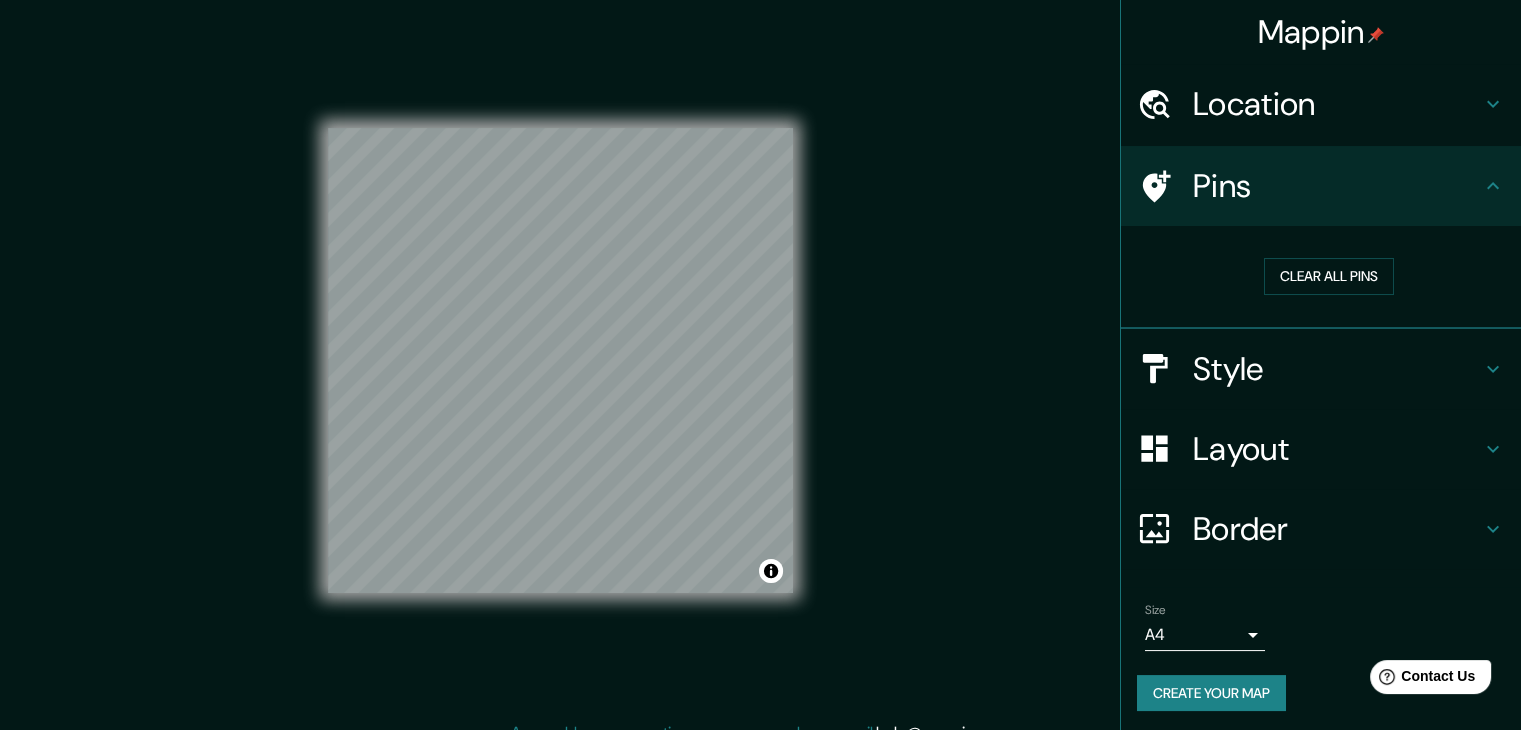 click on "Clear all pins" at bounding box center [1329, 276] 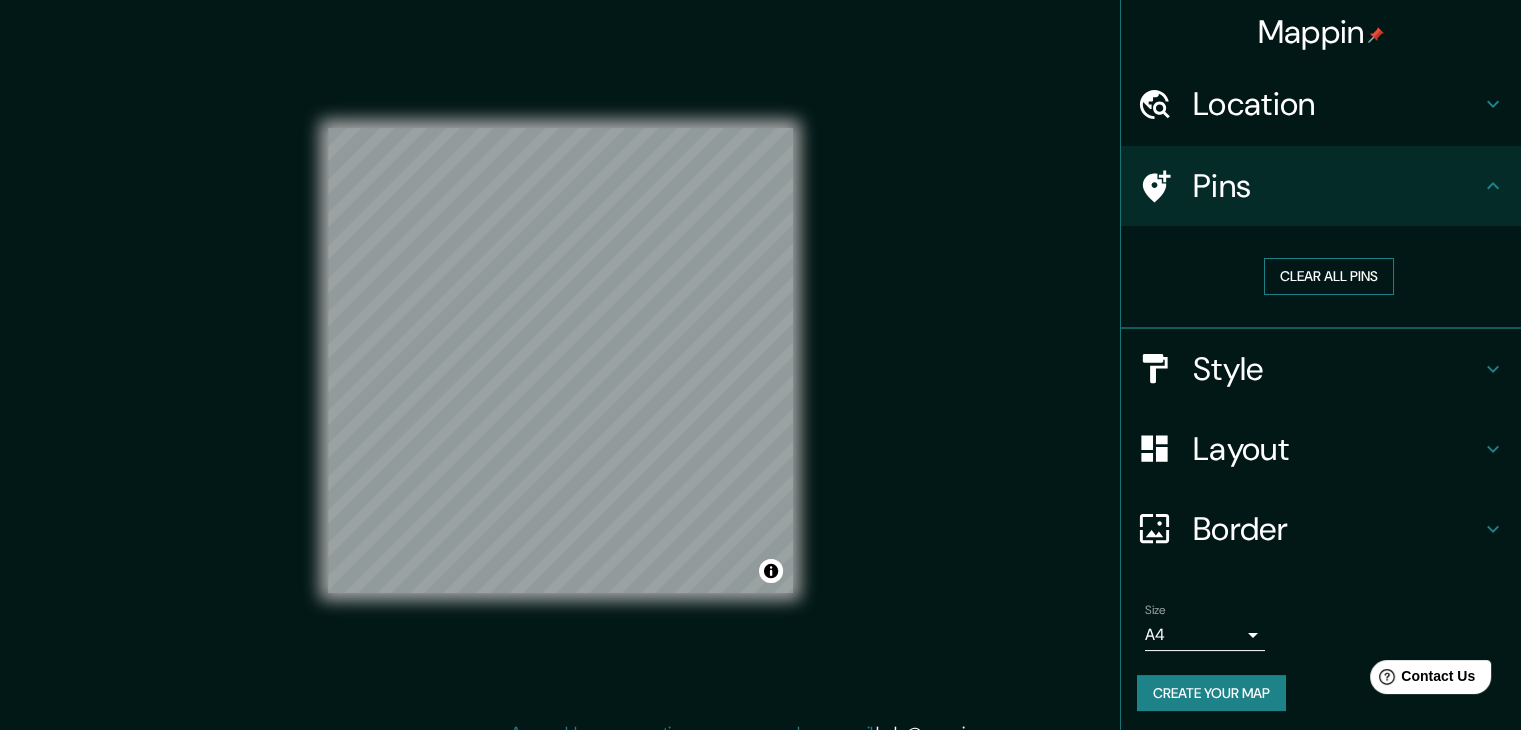 click on "Clear all pins" at bounding box center [1329, 276] 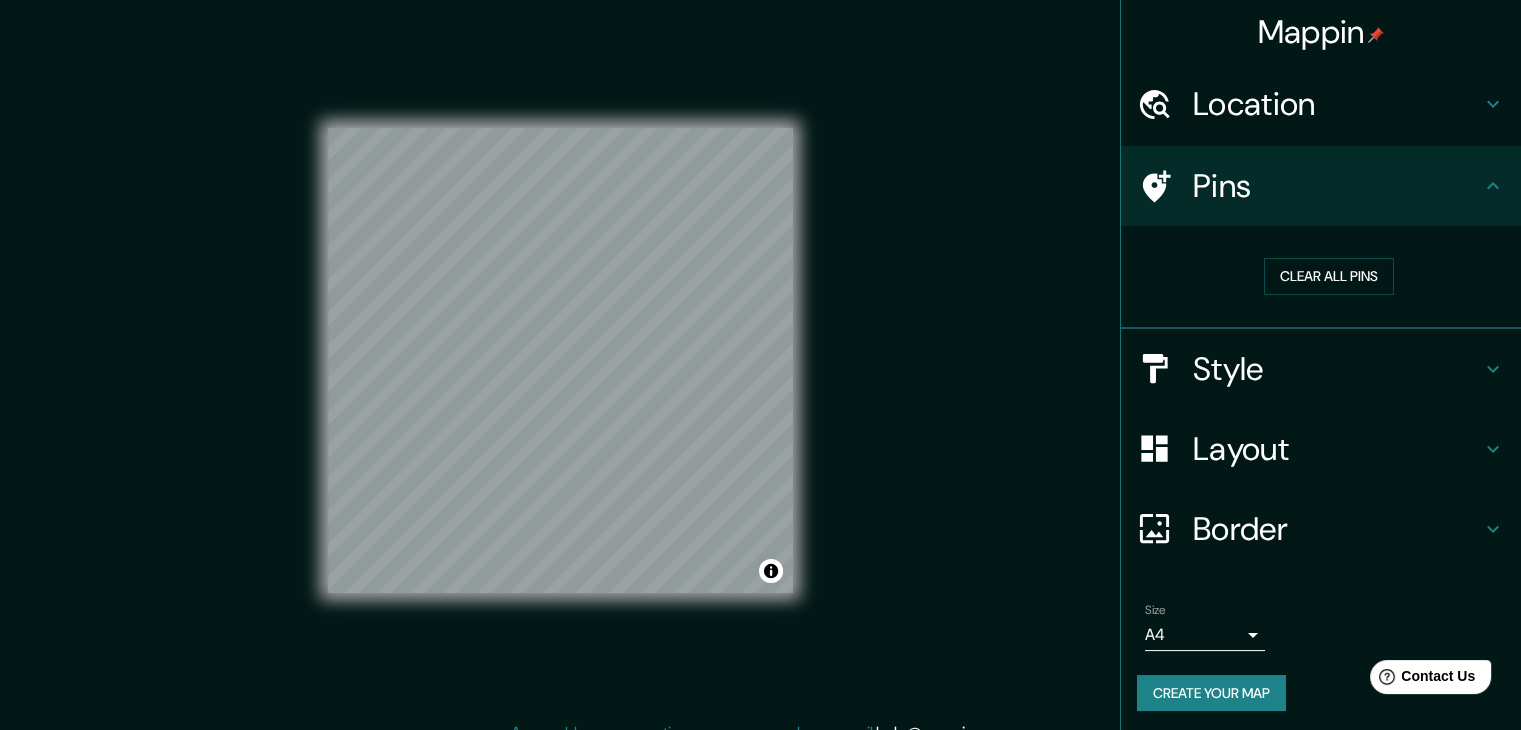 click on "Pins" at bounding box center [1337, 186] 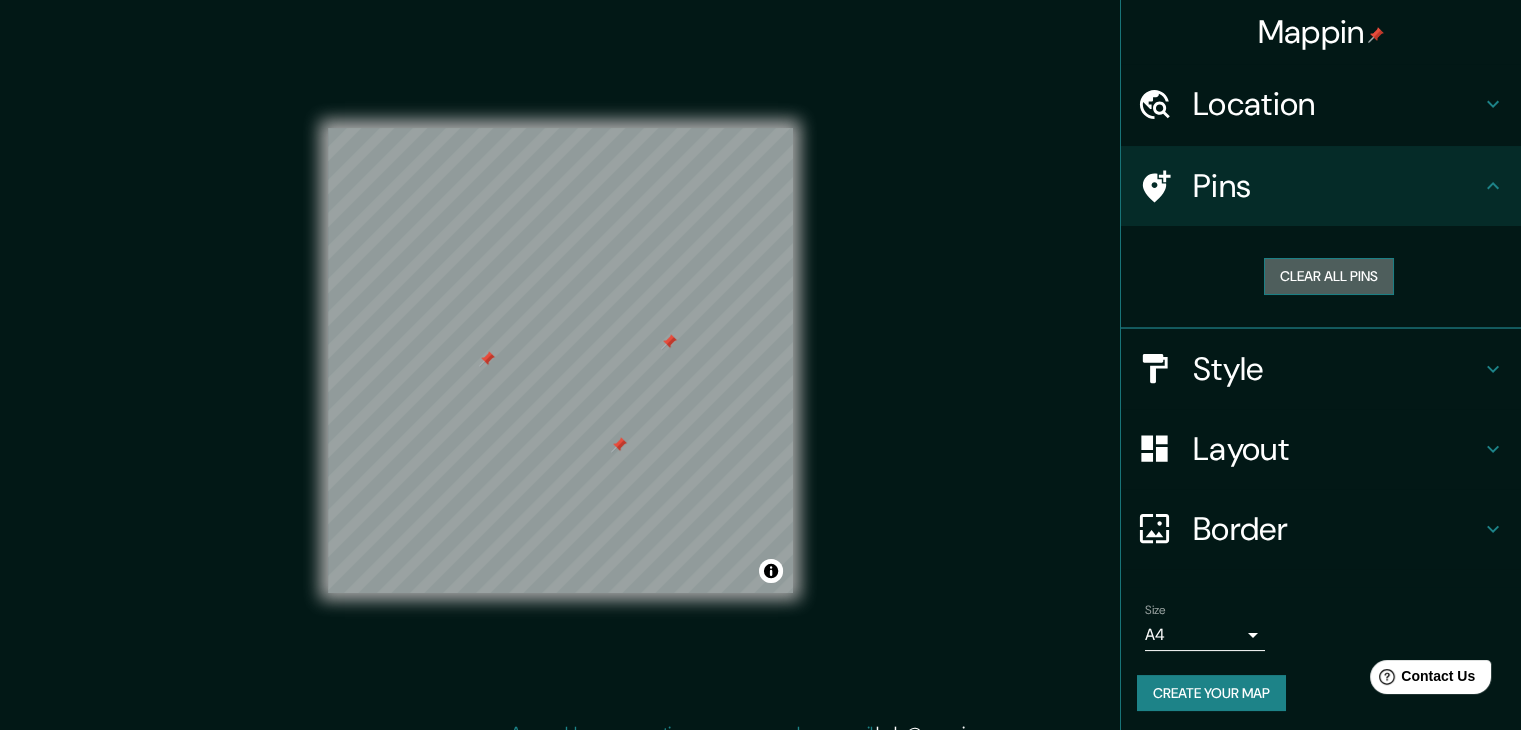 click on "Clear all pins" at bounding box center [1329, 276] 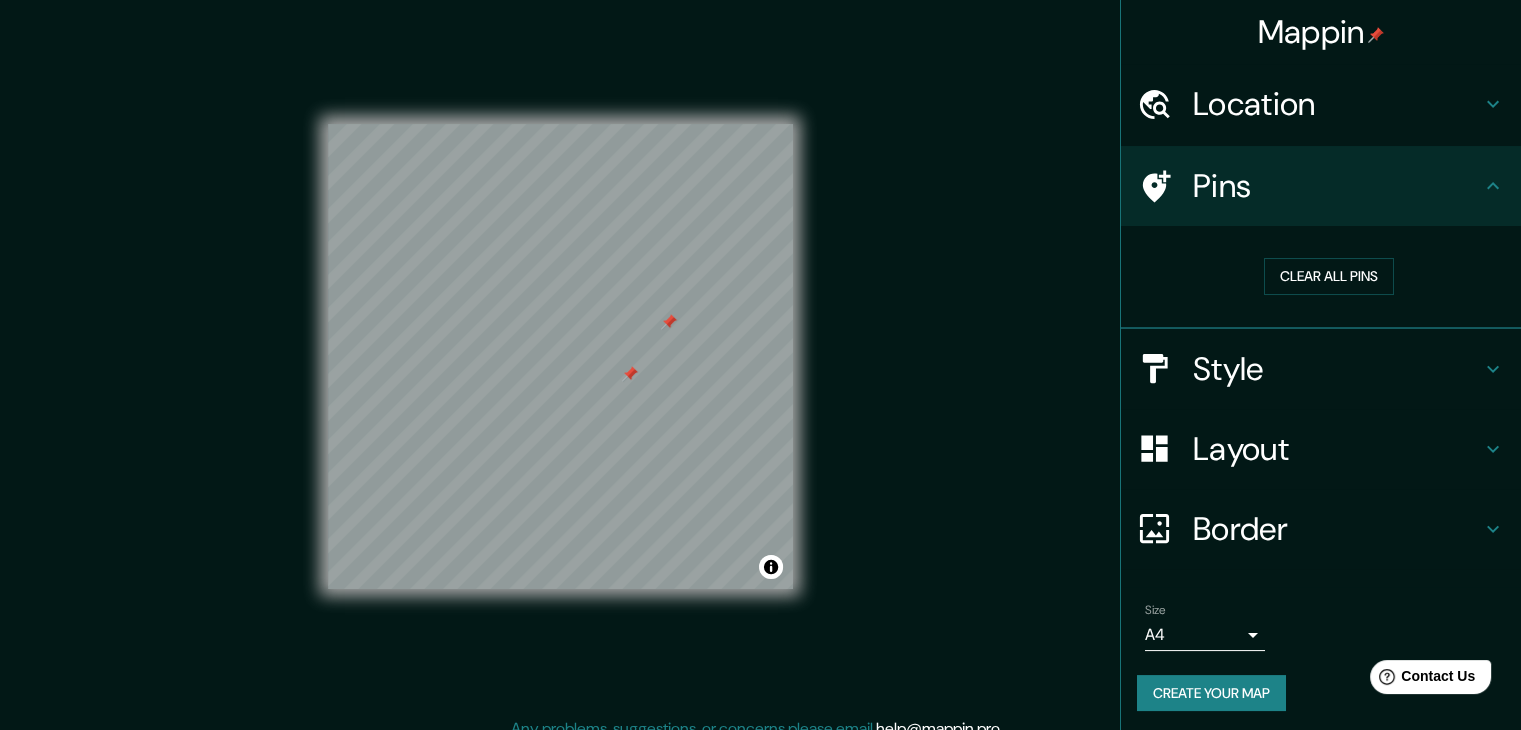 scroll, scrollTop: 0, scrollLeft: 0, axis: both 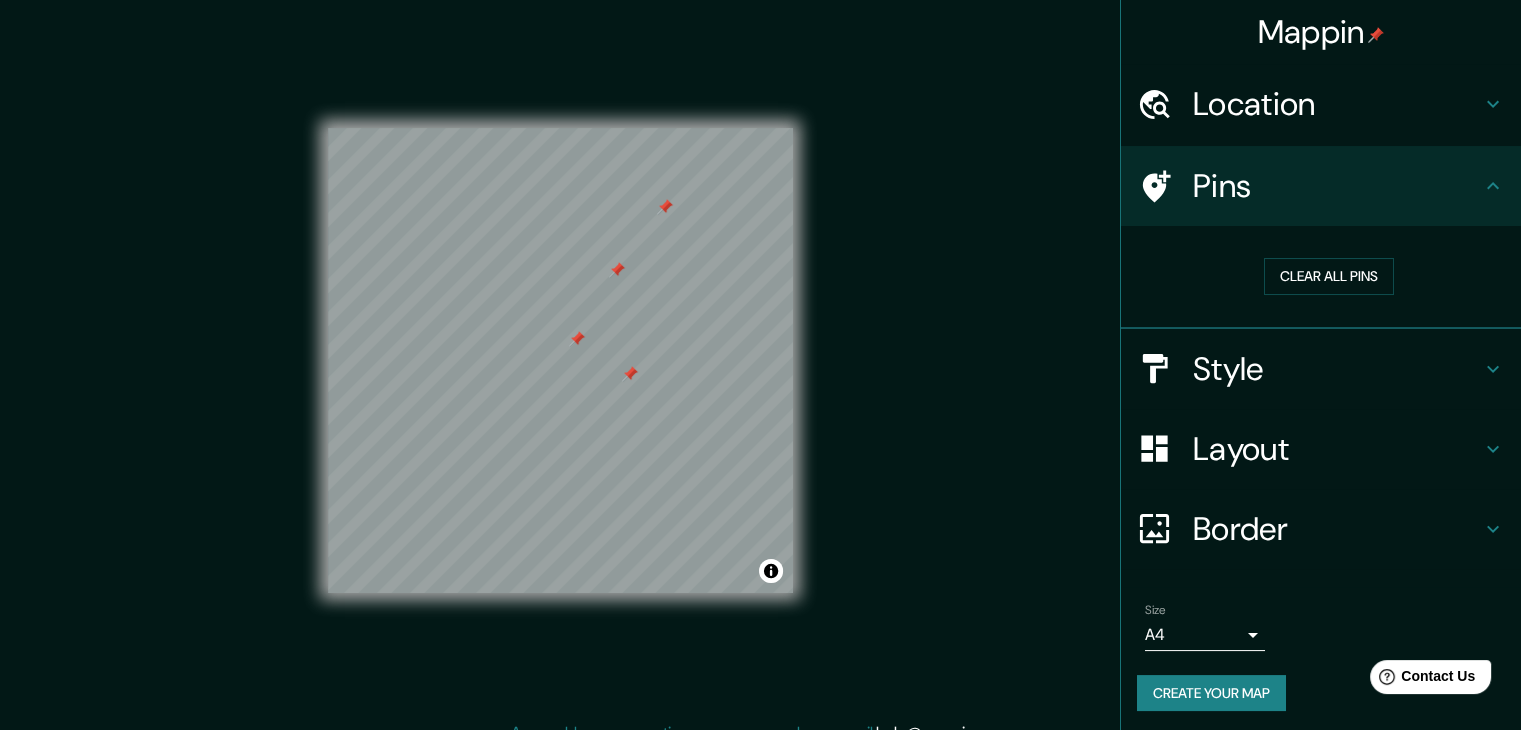 click at bounding box center (630, 374) 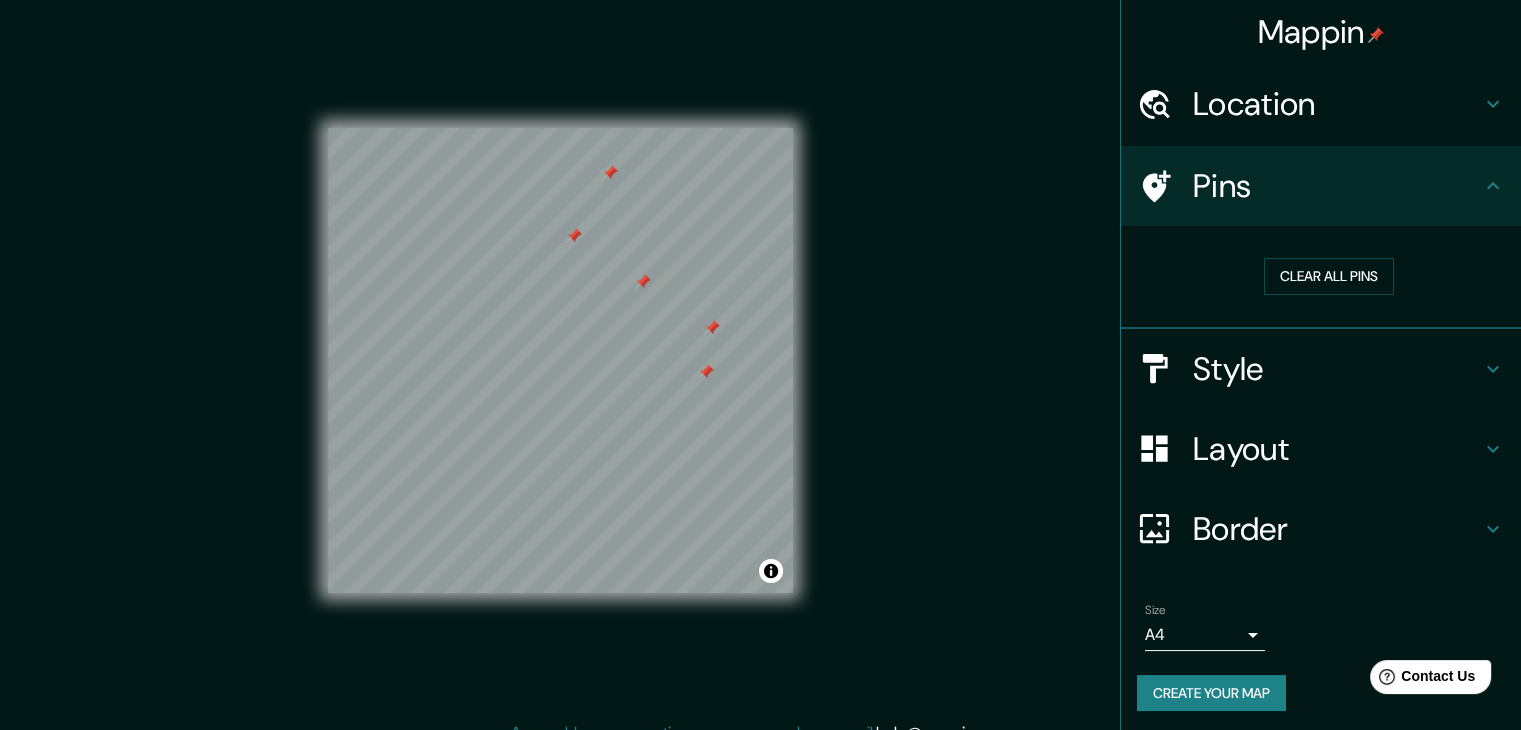 click at bounding box center (706, 372) 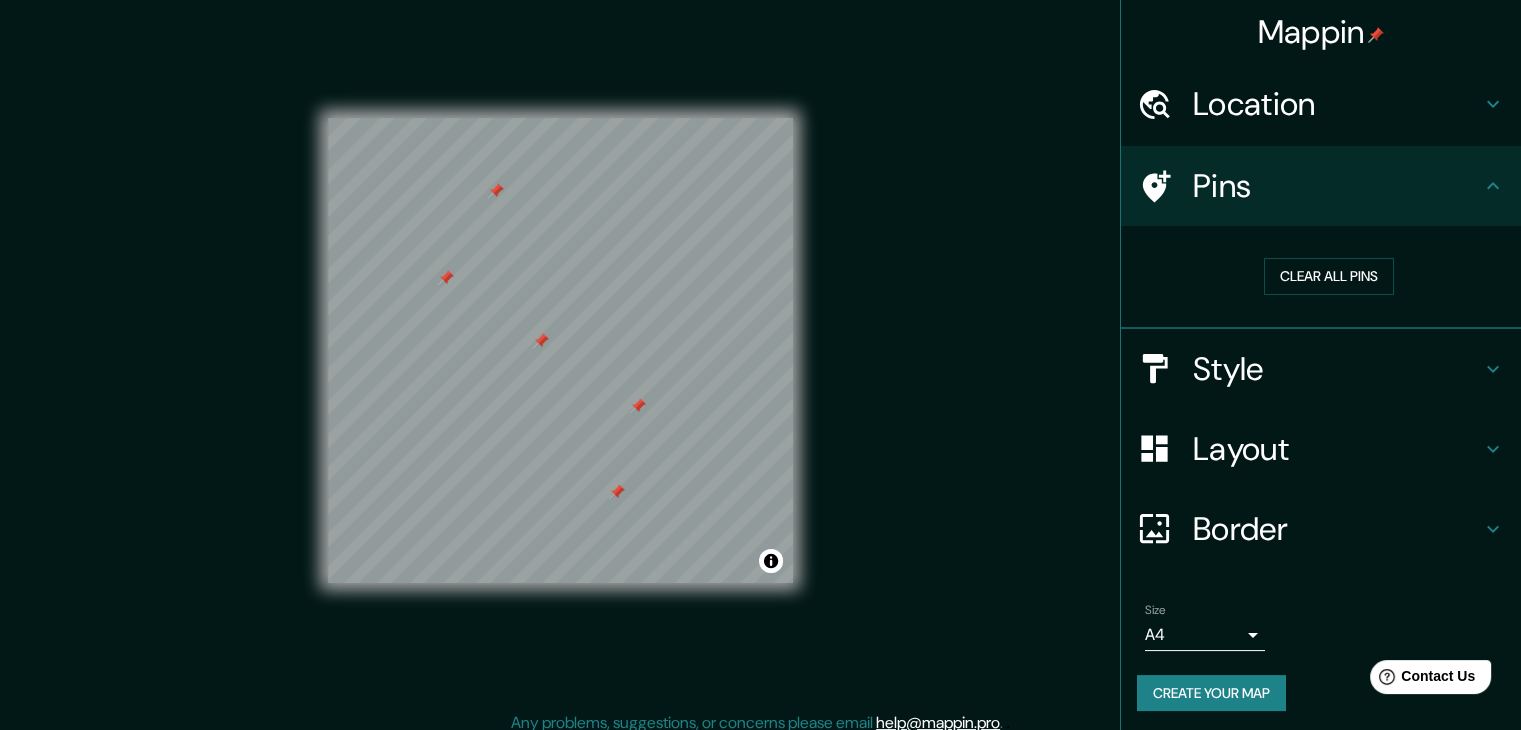 scroll, scrollTop: 19, scrollLeft: 0, axis: vertical 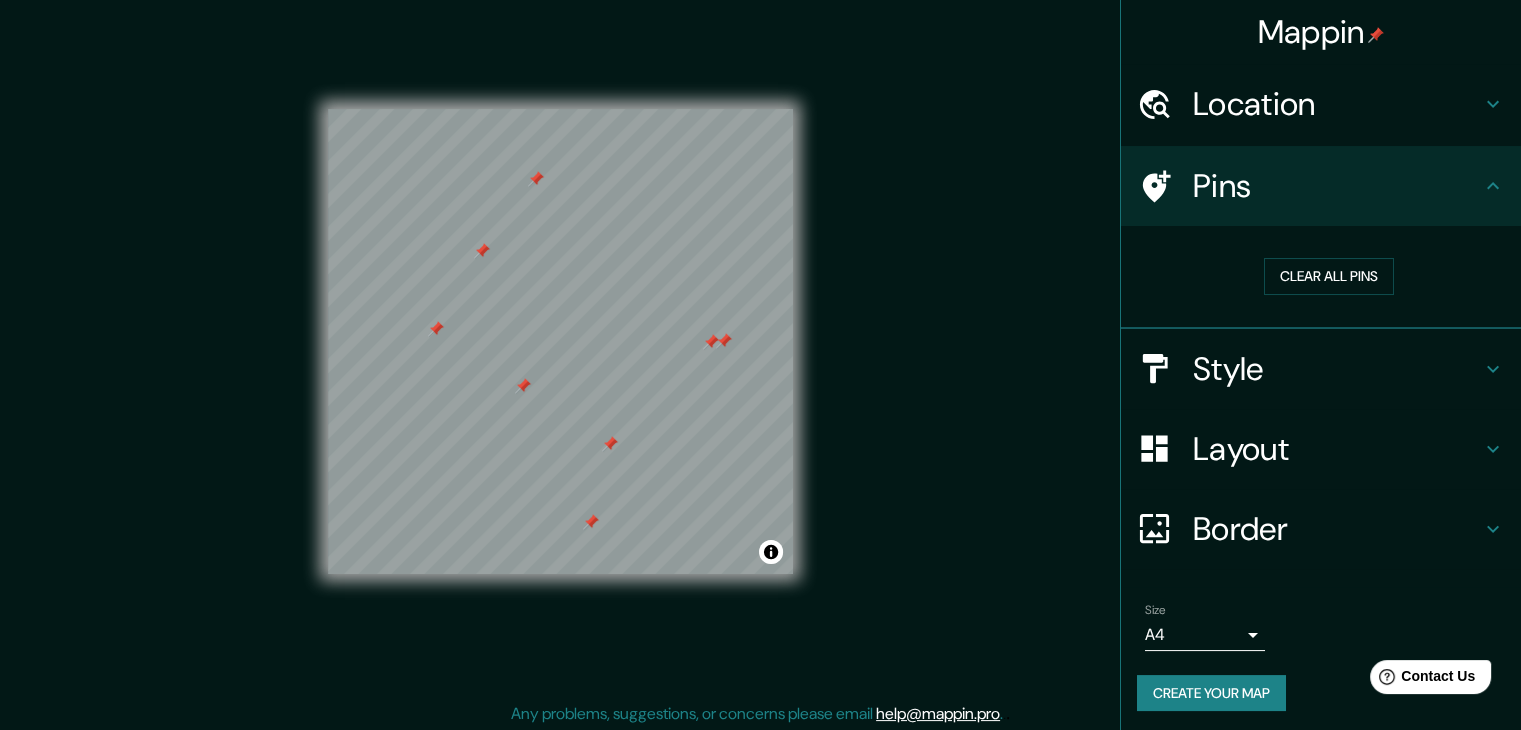 click at bounding box center [724, 341] 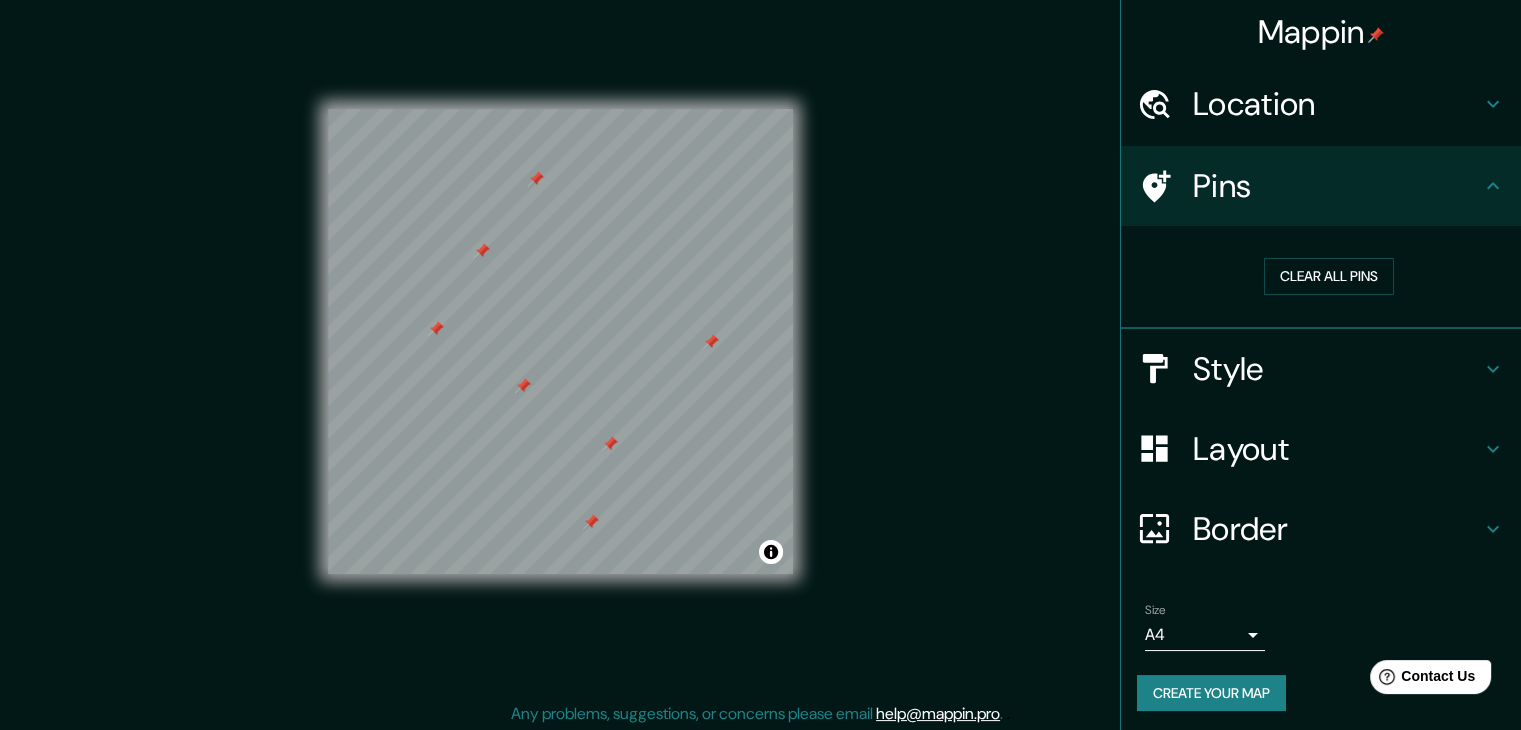 click at bounding box center (711, 342) 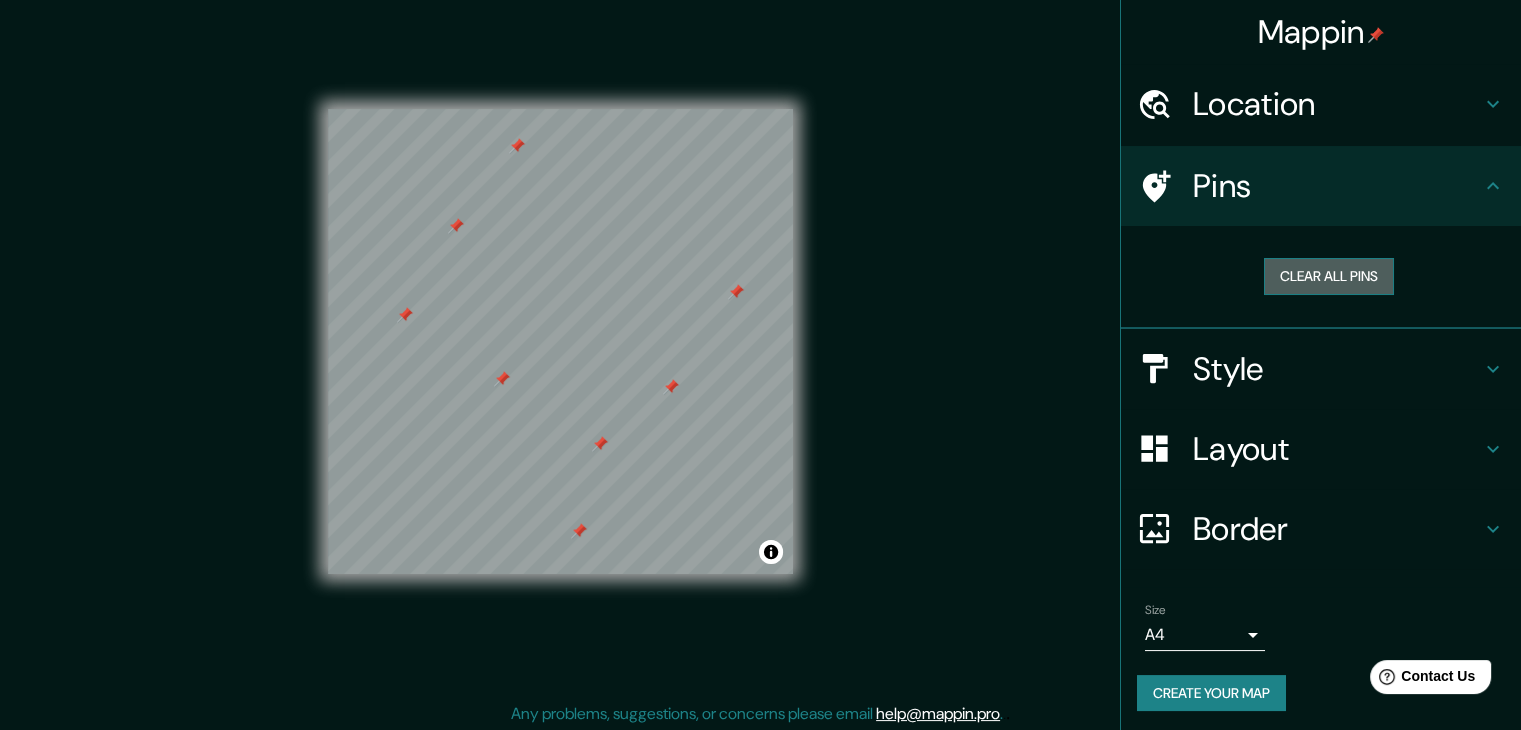 click on "Clear all pins" at bounding box center (1329, 276) 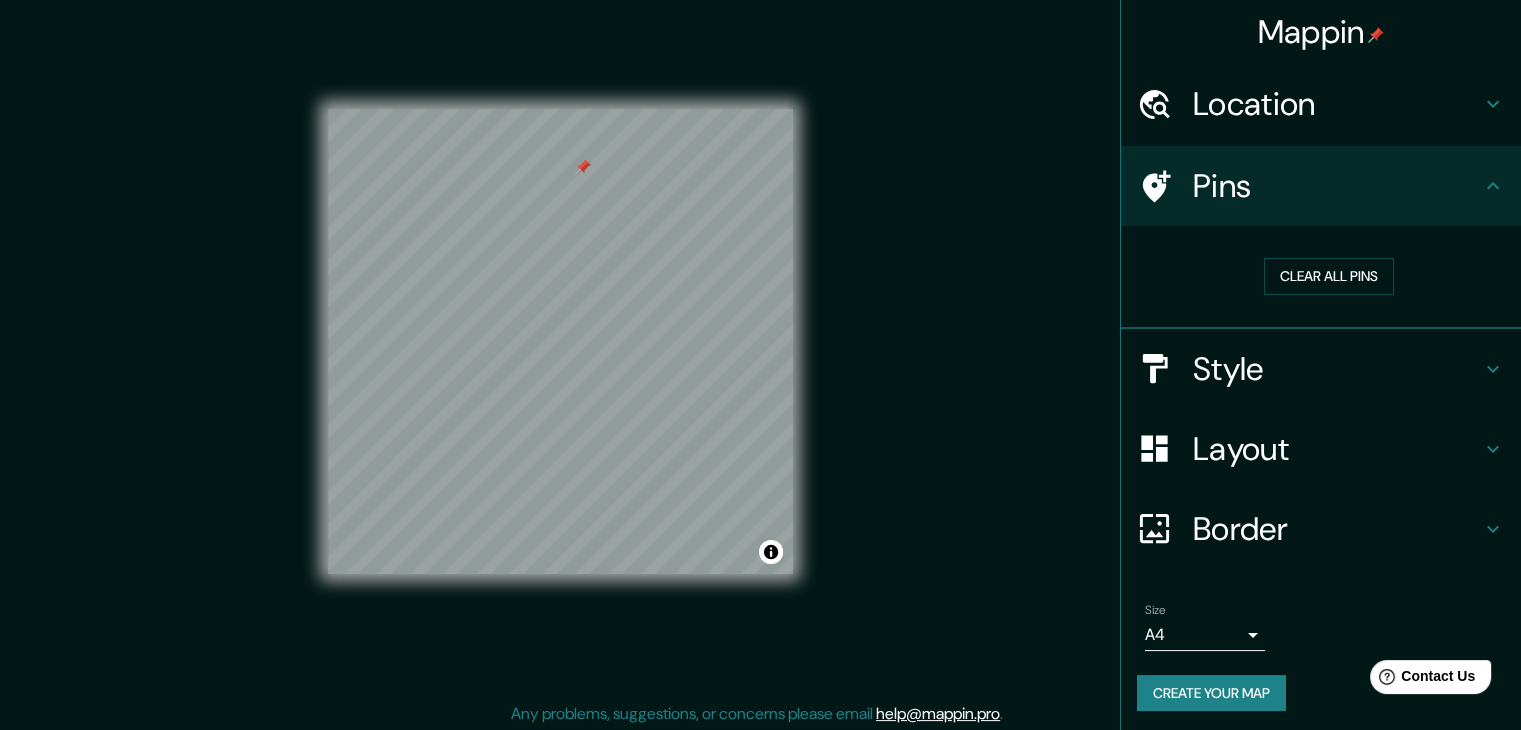 scroll, scrollTop: 4, scrollLeft: 0, axis: vertical 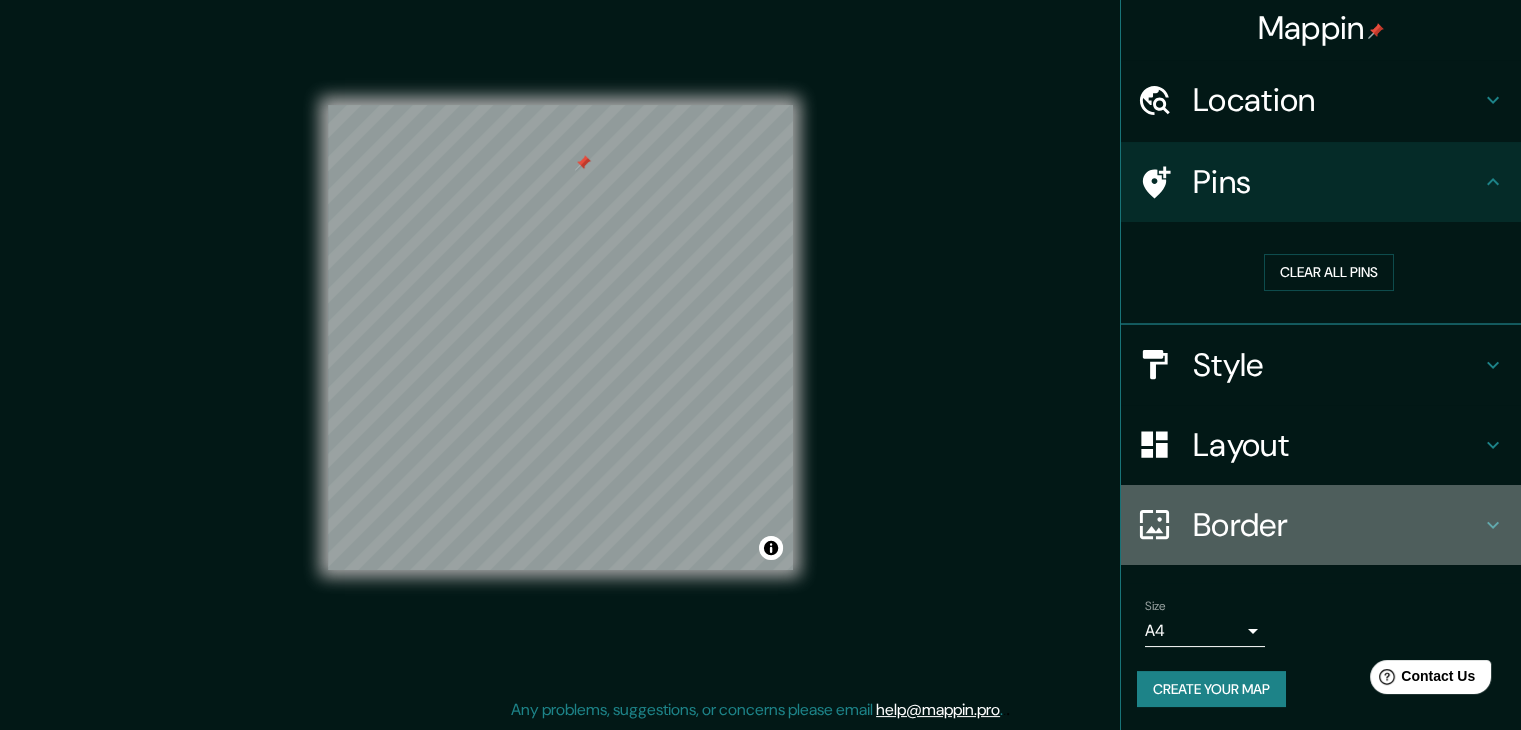 click 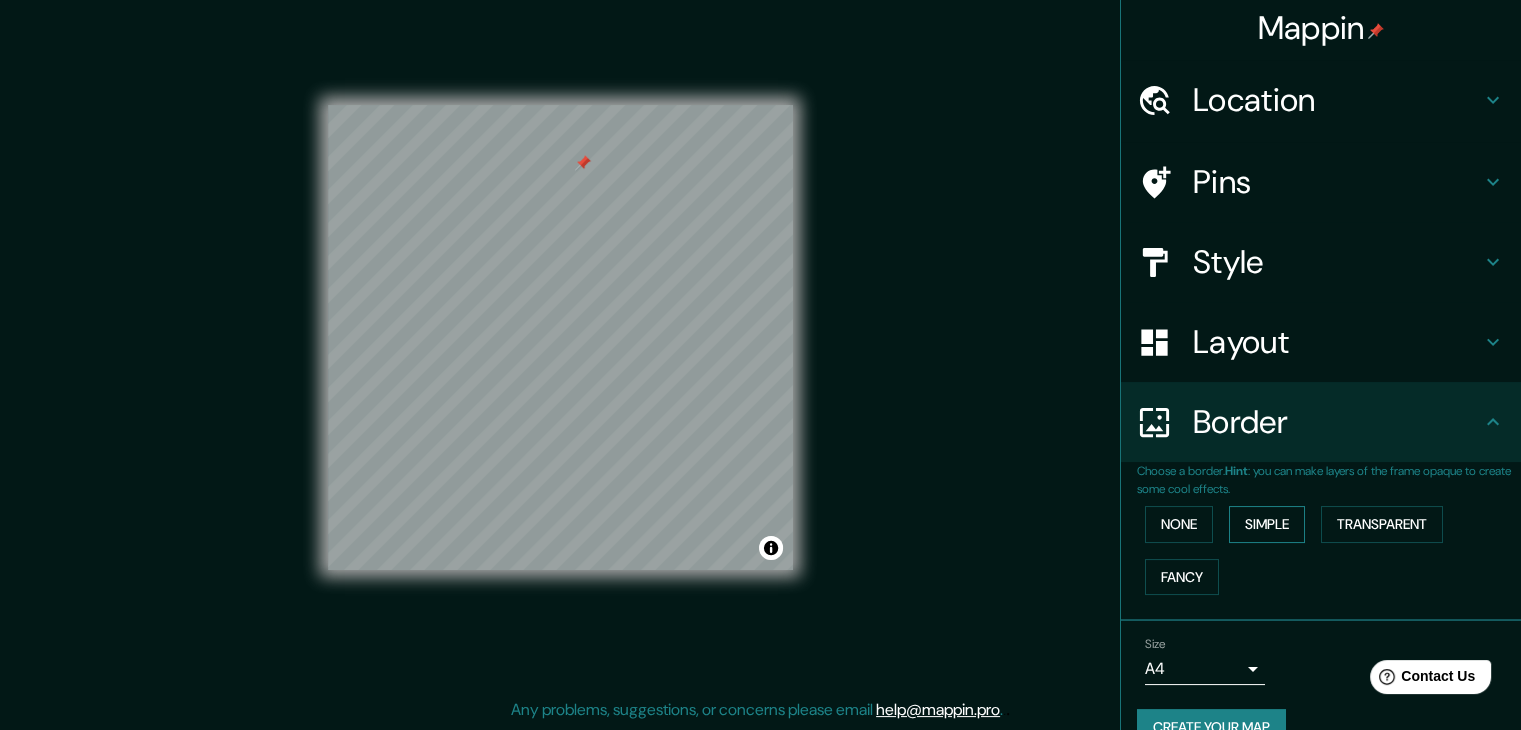 click on "Simple" at bounding box center [1267, 524] 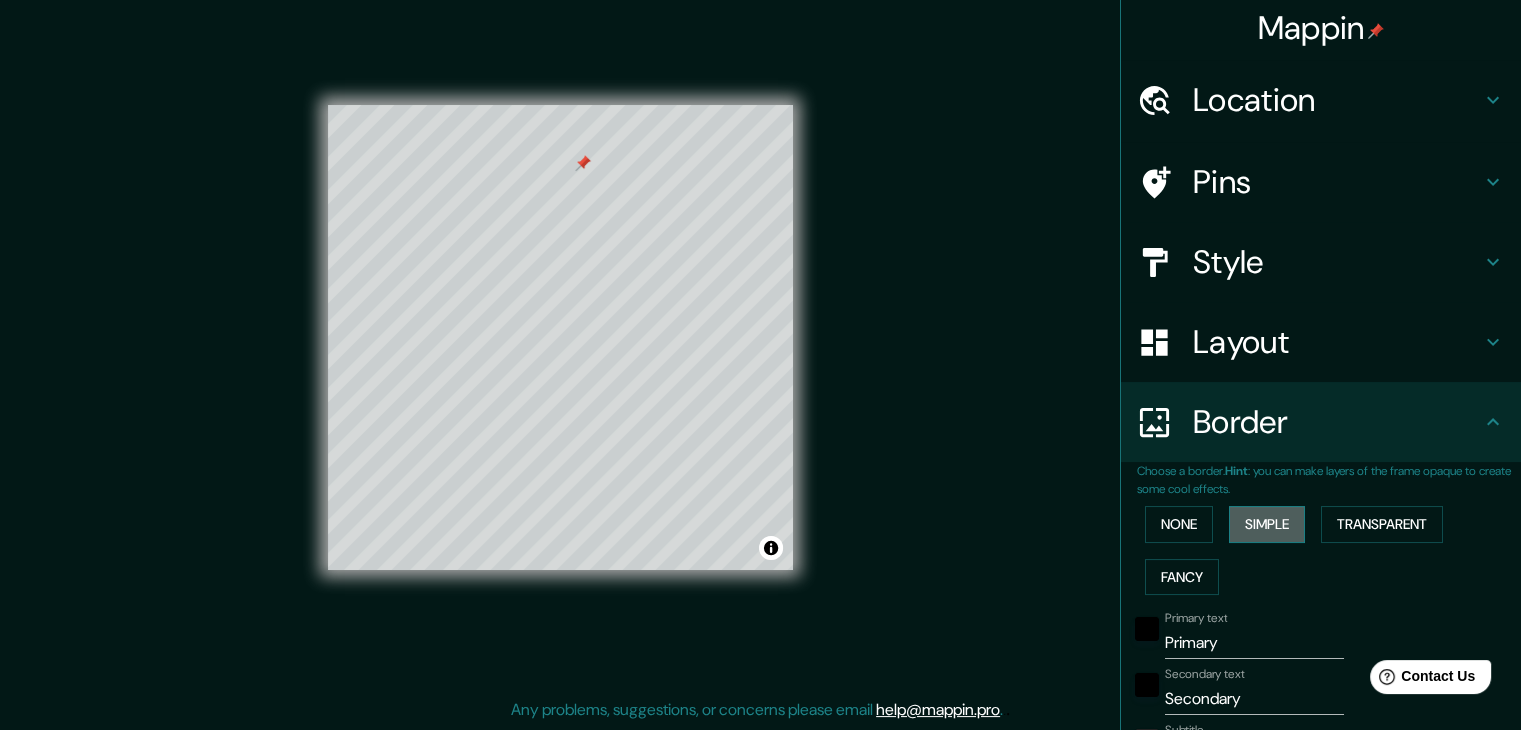 click on "Simple" at bounding box center (1267, 524) 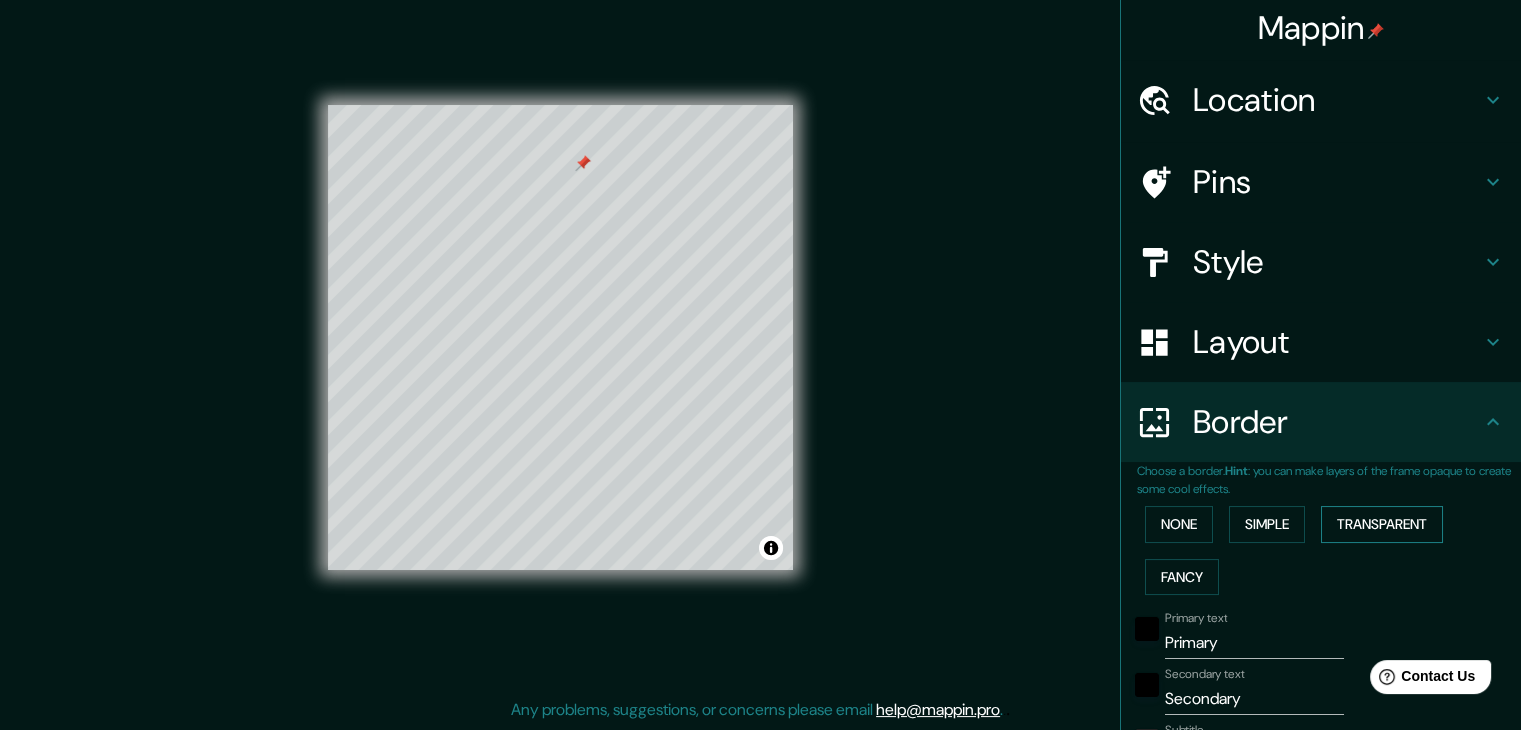 drag, startPoint x: 1373, startPoint y: 505, endPoint x: 1362, endPoint y: 540, distance: 36.687874 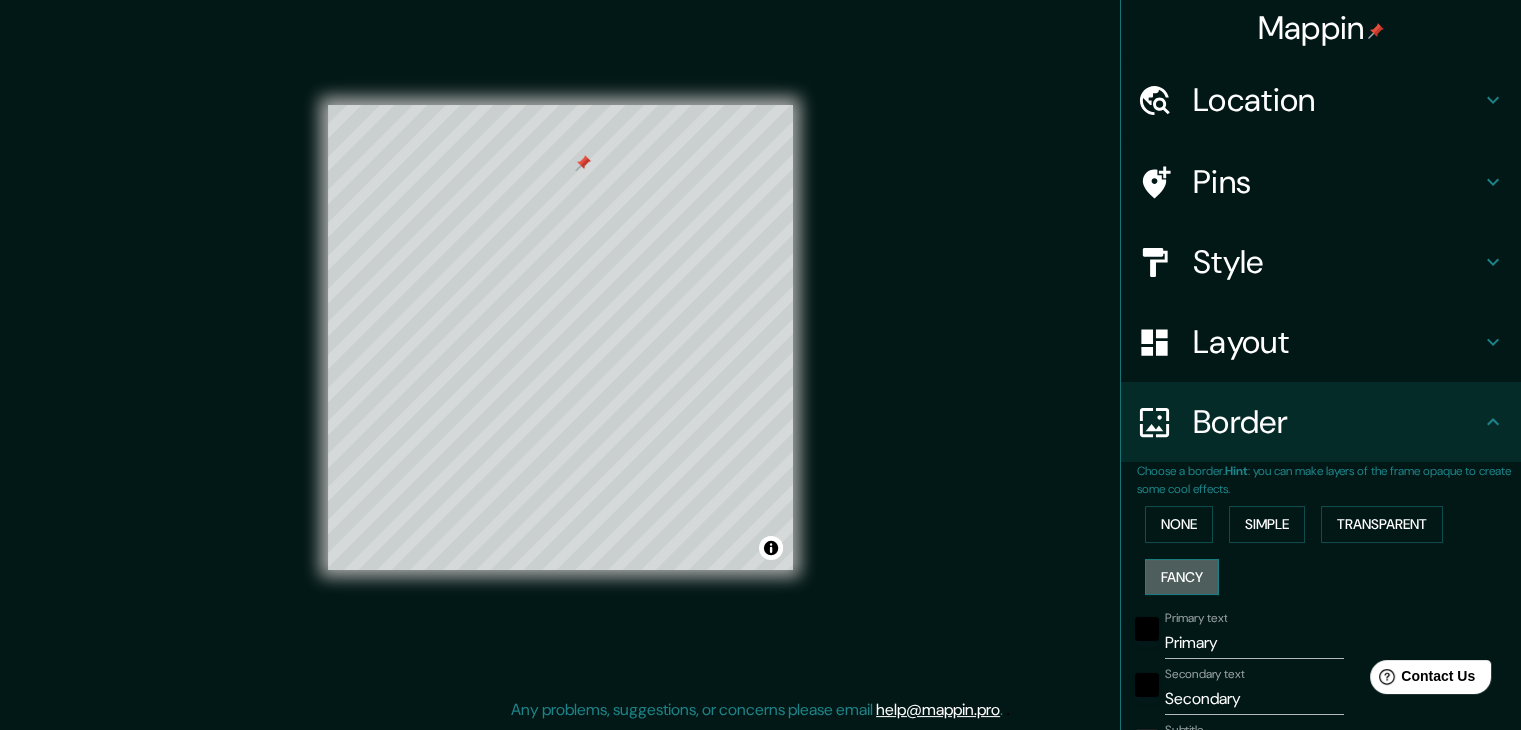 click on "Fancy" at bounding box center [1182, 577] 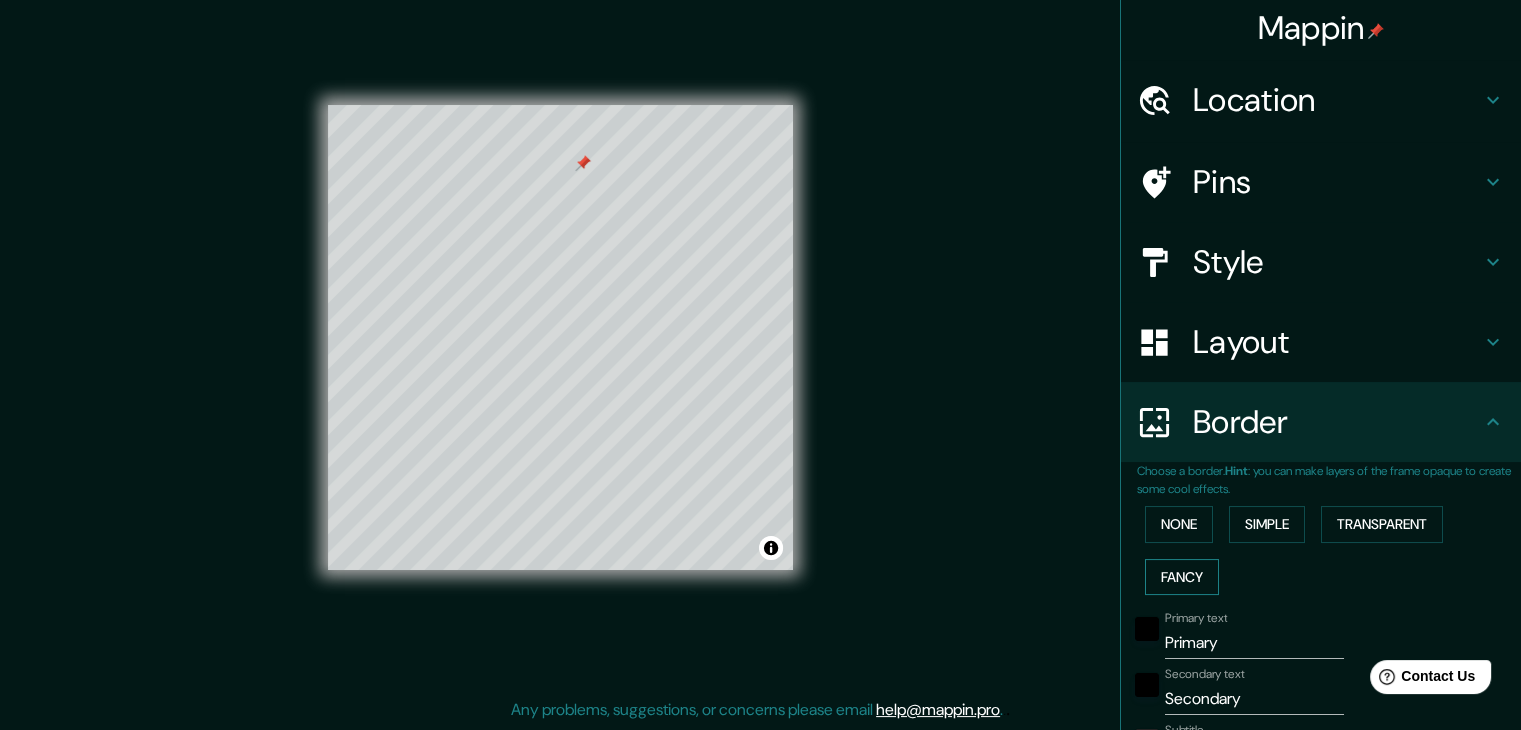 click on "Fancy" at bounding box center (1182, 577) 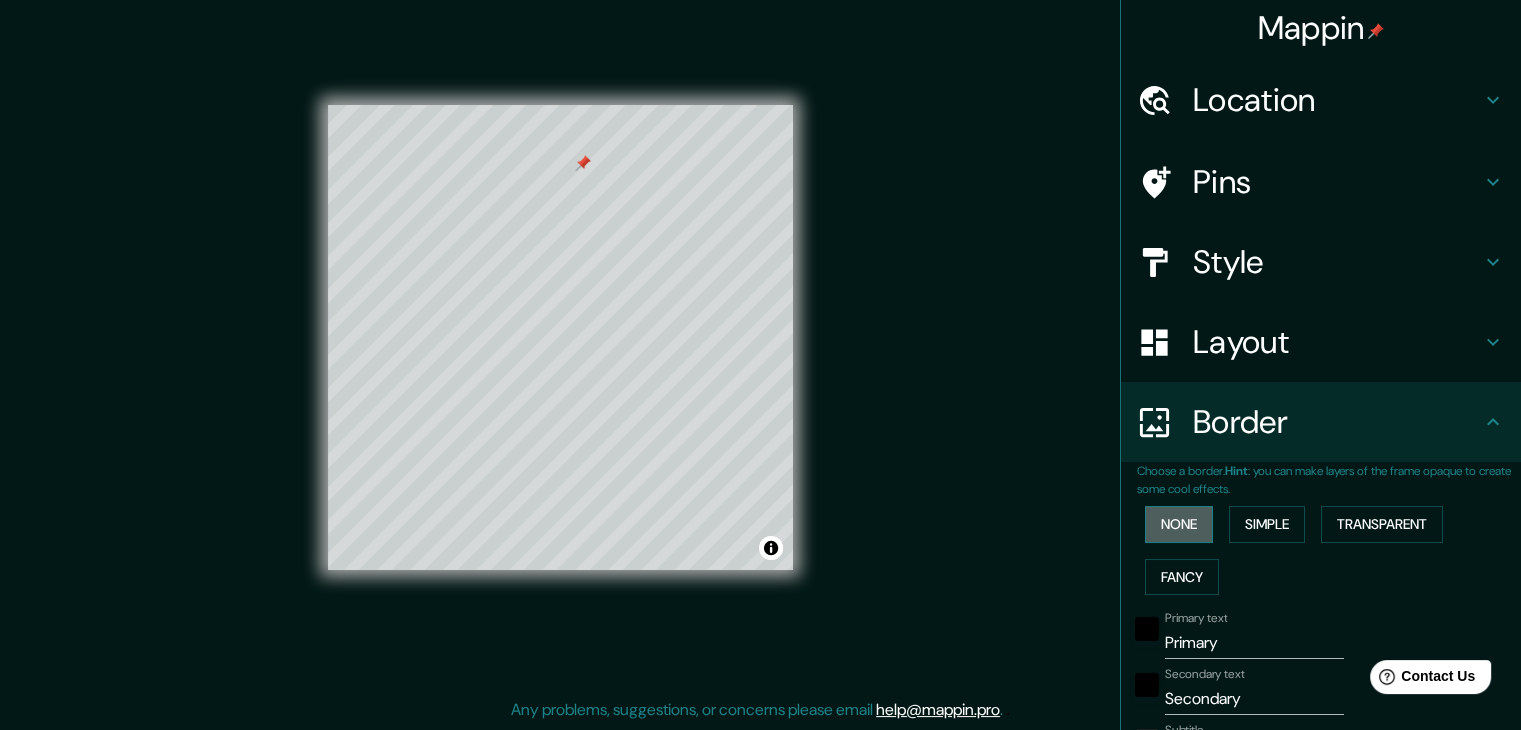 click on "None" at bounding box center (1179, 524) 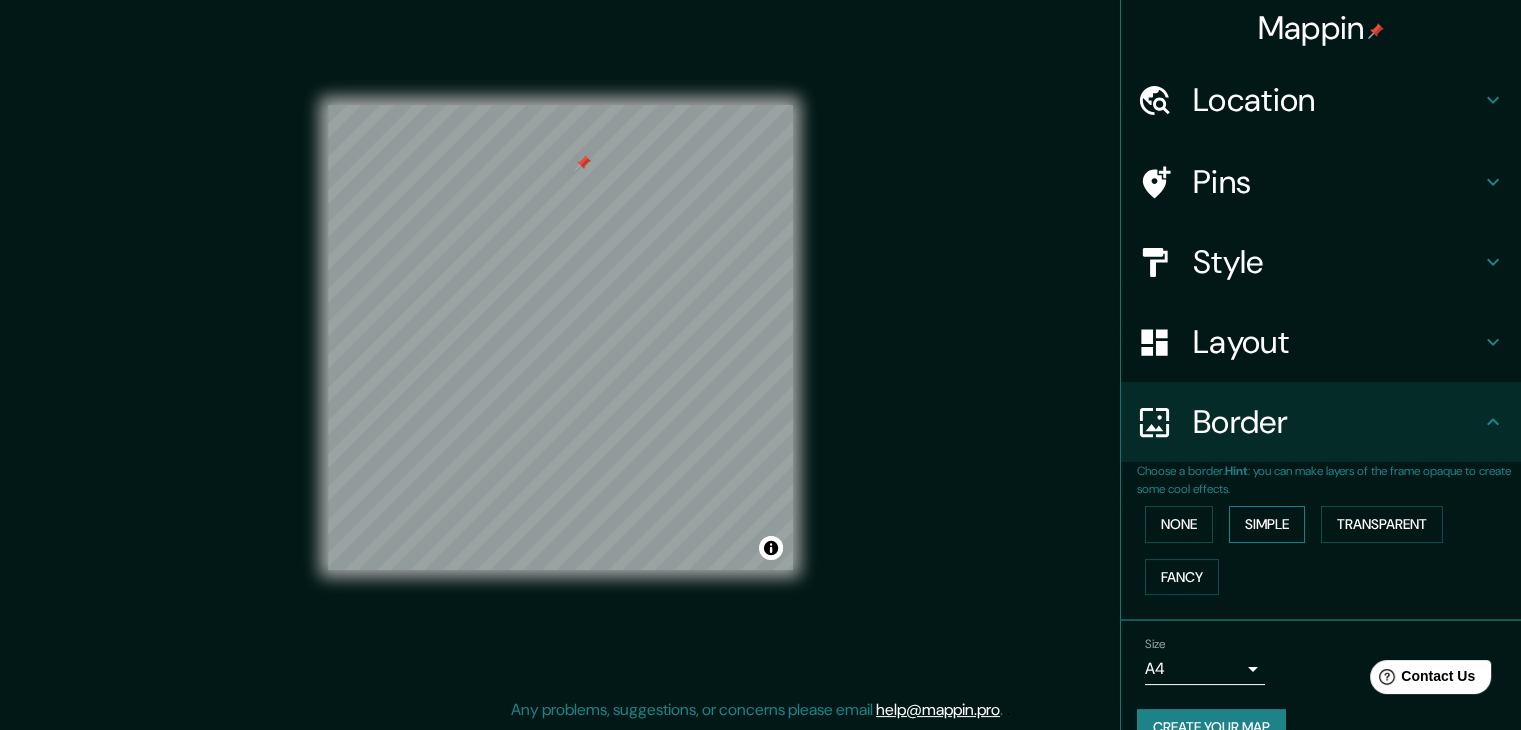 click on "Simple" at bounding box center [1267, 524] 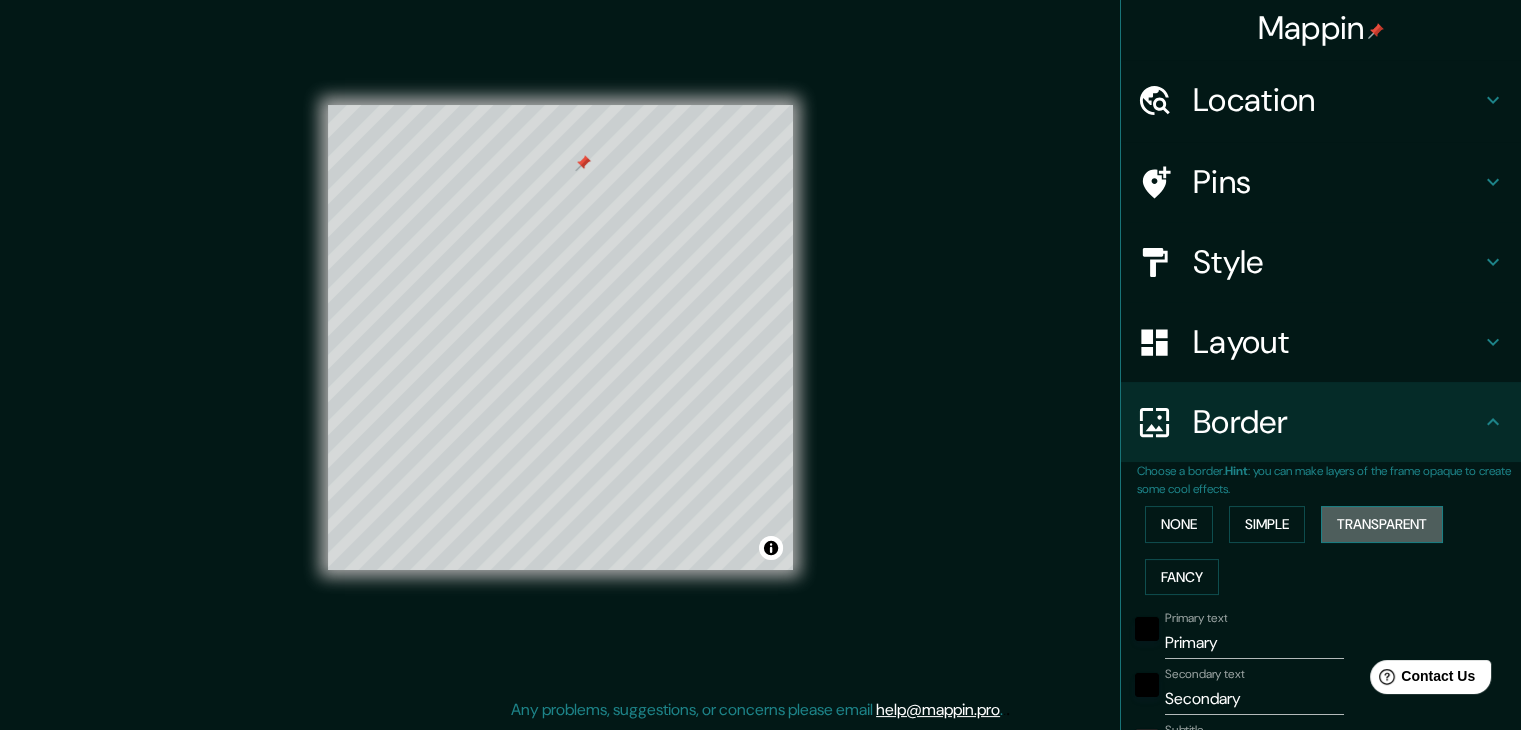 click on "Transparent" at bounding box center [1382, 524] 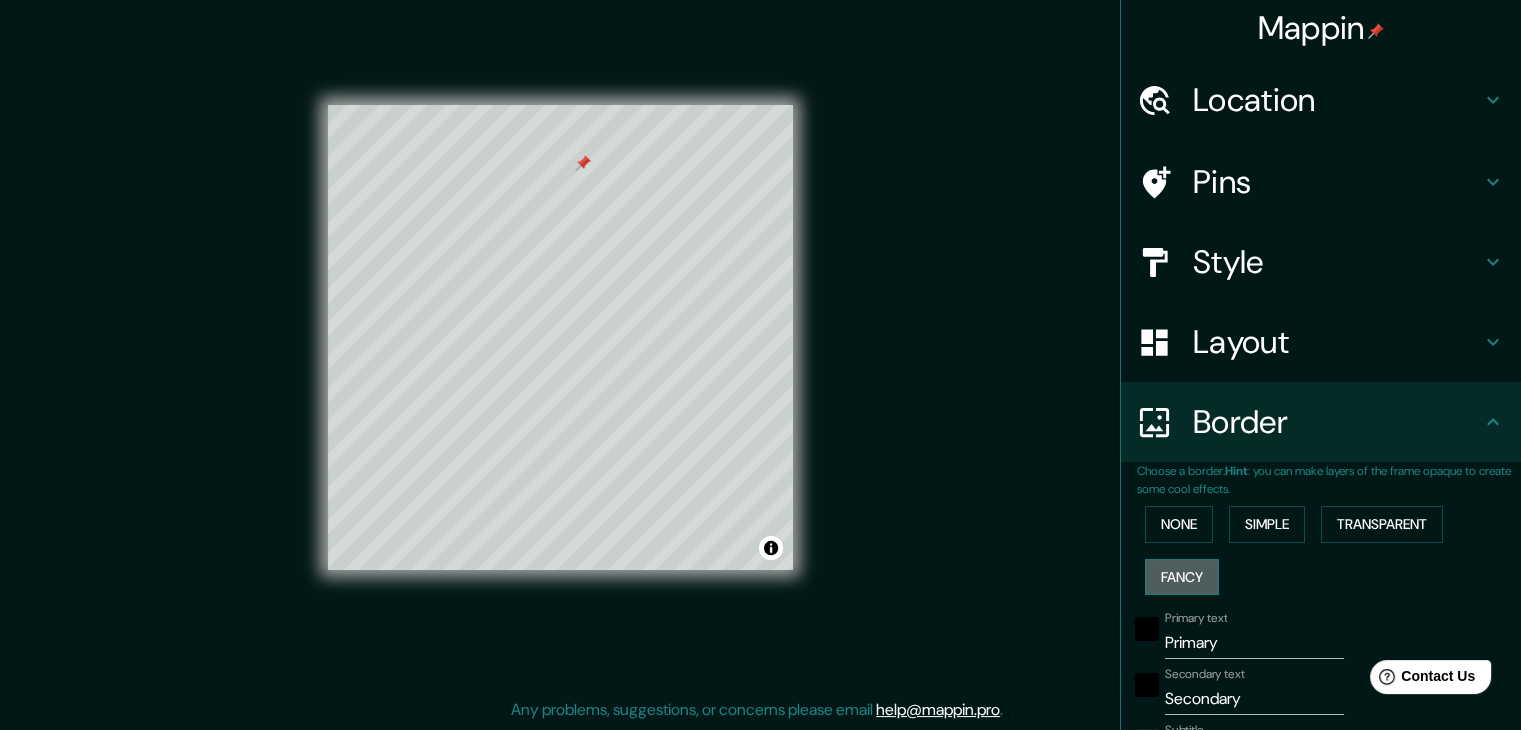 click on "Fancy" at bounding box center (1182, 577) 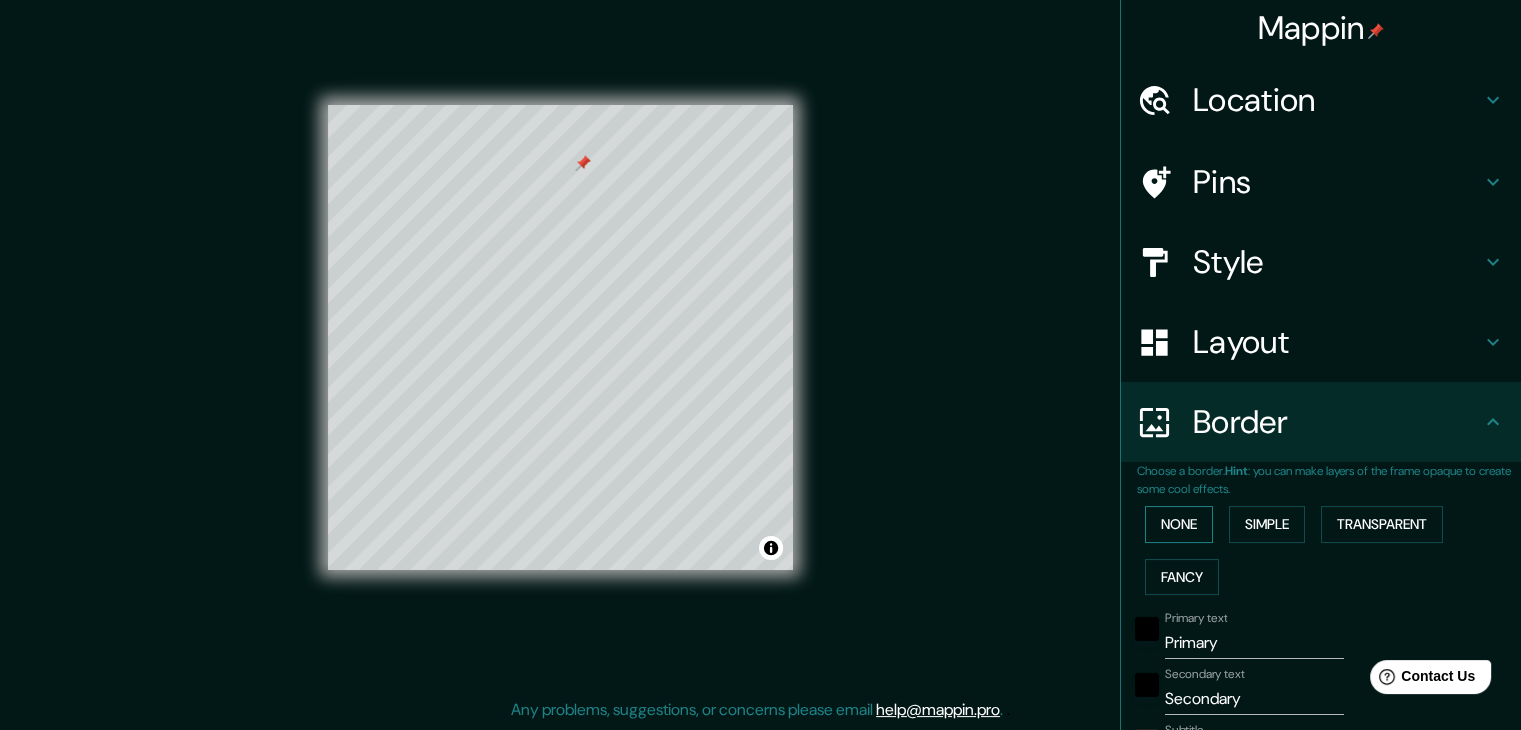 click on "None" at bounding box center (1179, 524) 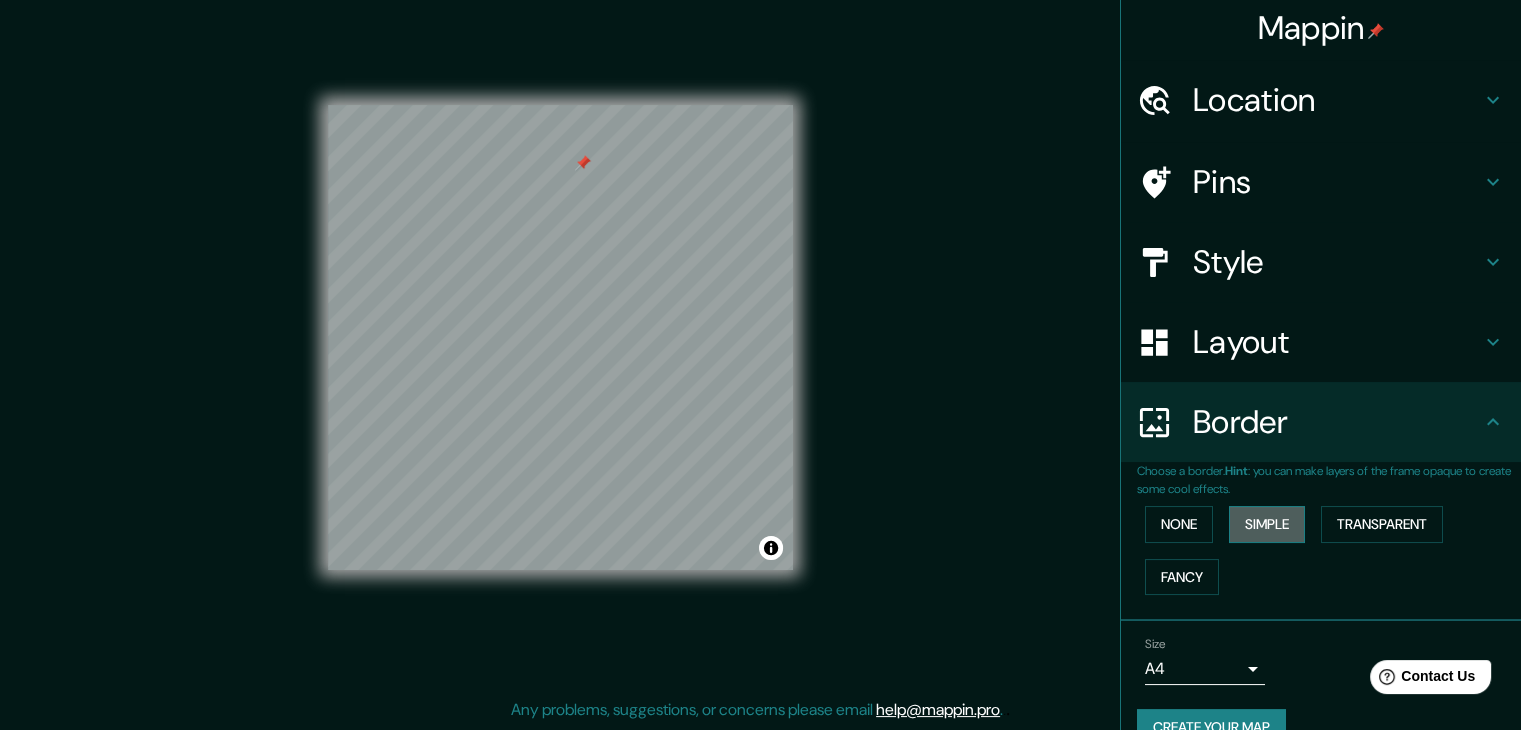 click on "Simple" at bounding box center (1267, 524) 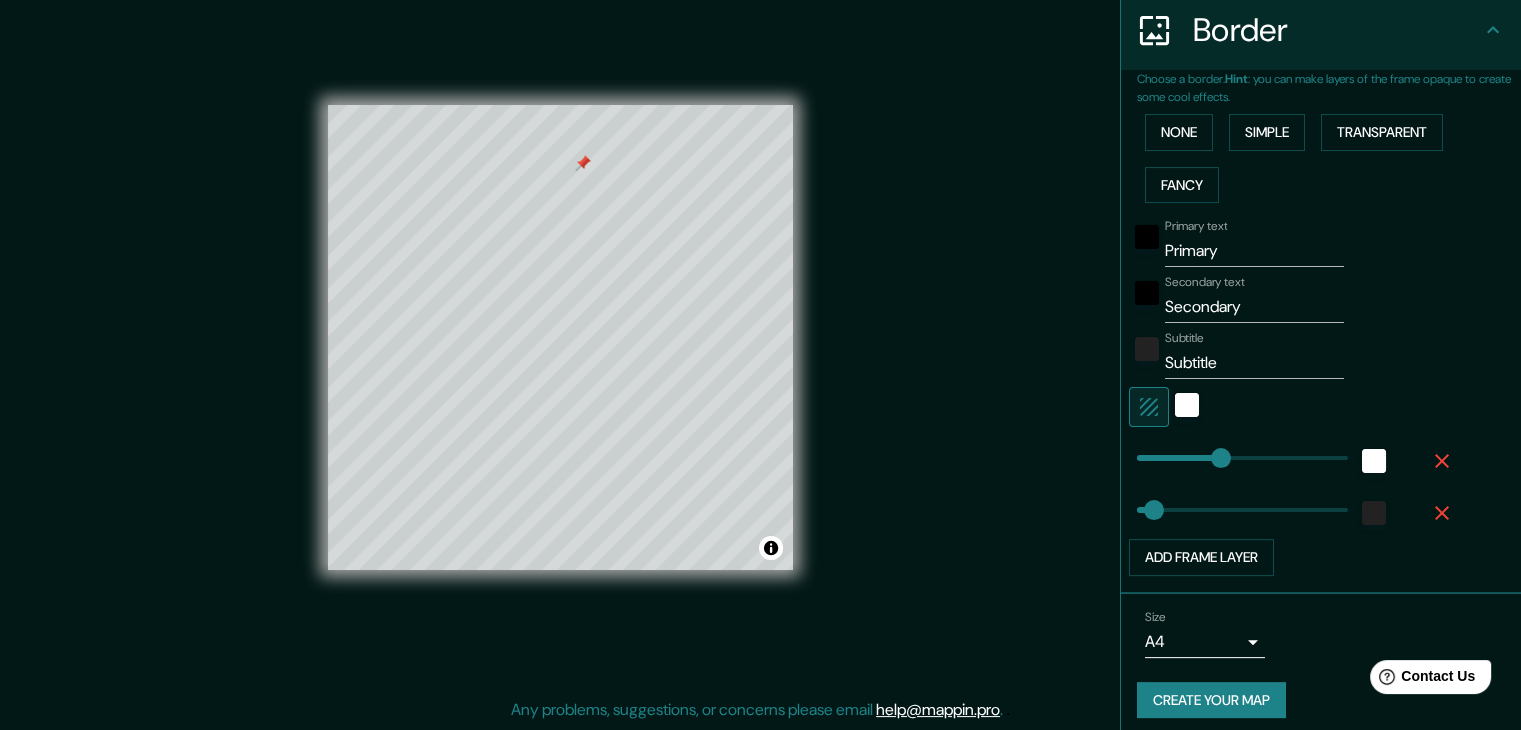 scroll, scrollTop: 405, scrollLeft: 0, axis: vertical 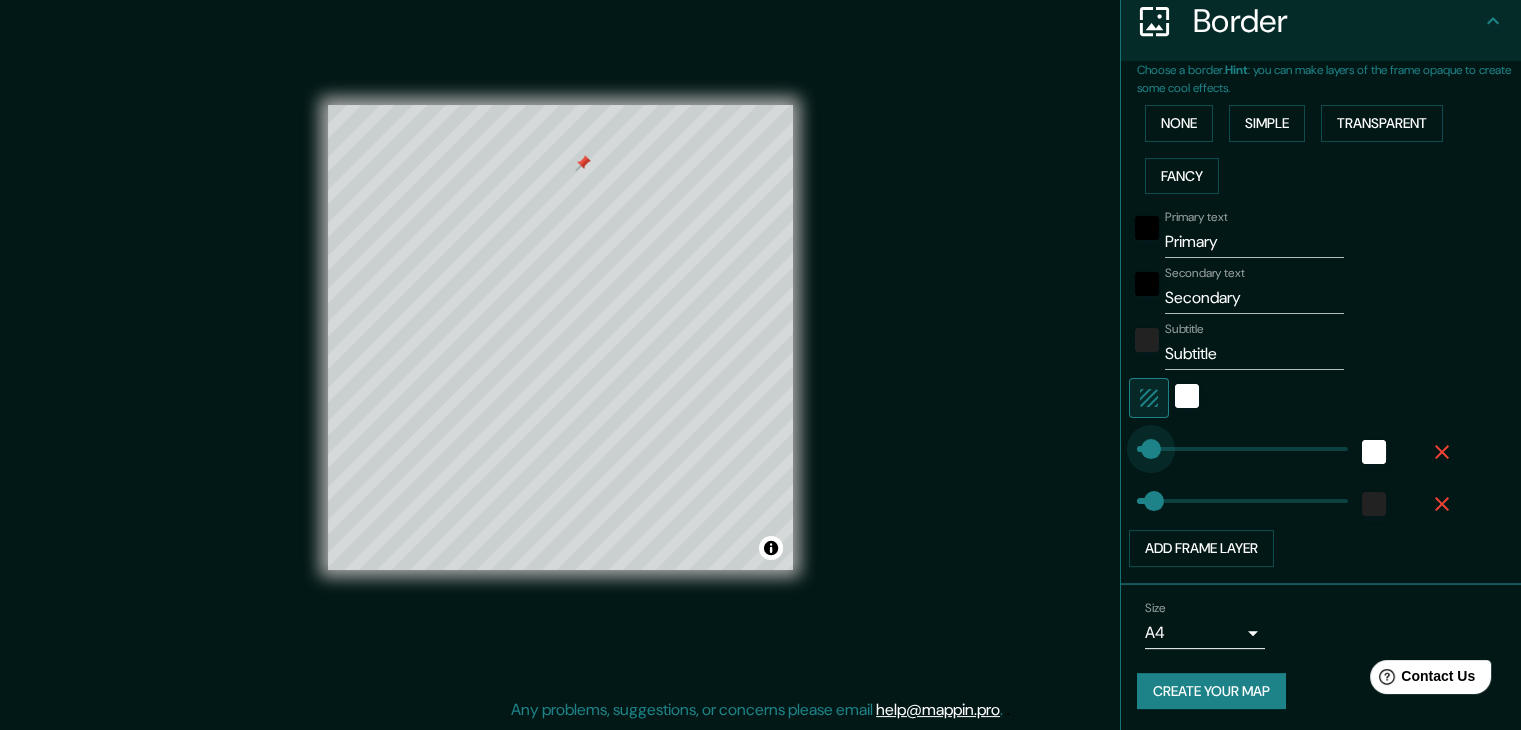 type on "0" 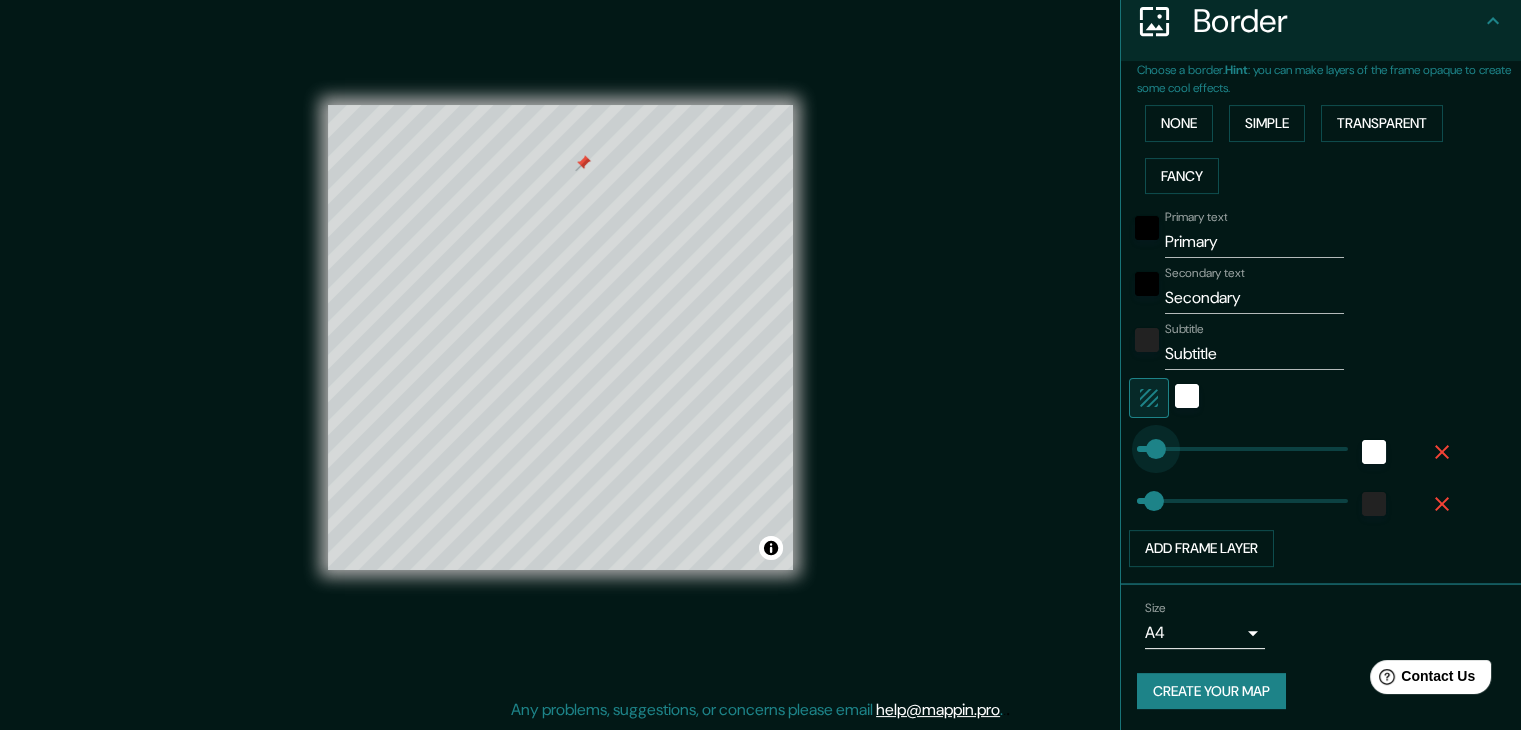 type on "78" 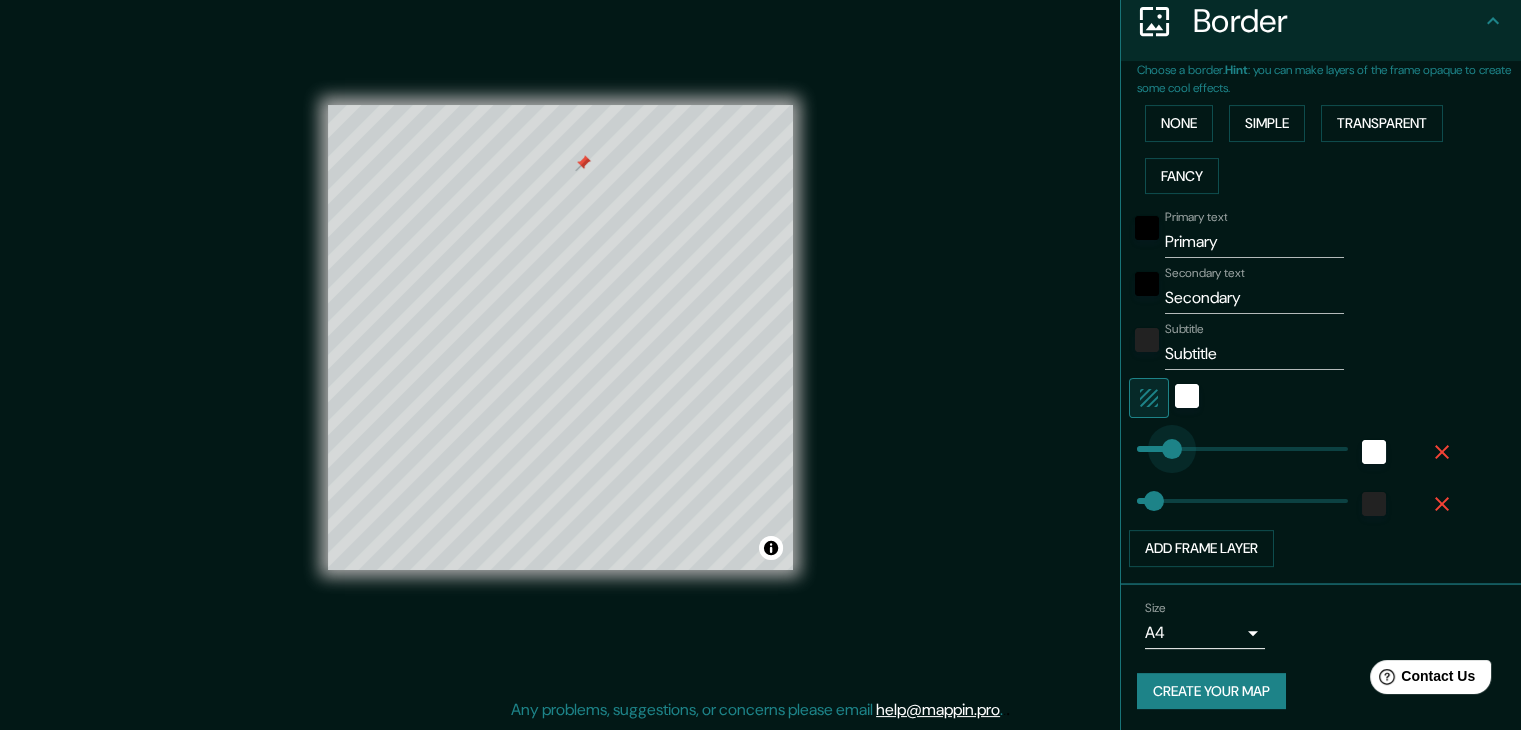 drag, startPoint x: 1140, startPoint y: 449, endPoint x: 1157, endPoint y: 451, distance: 17.117243 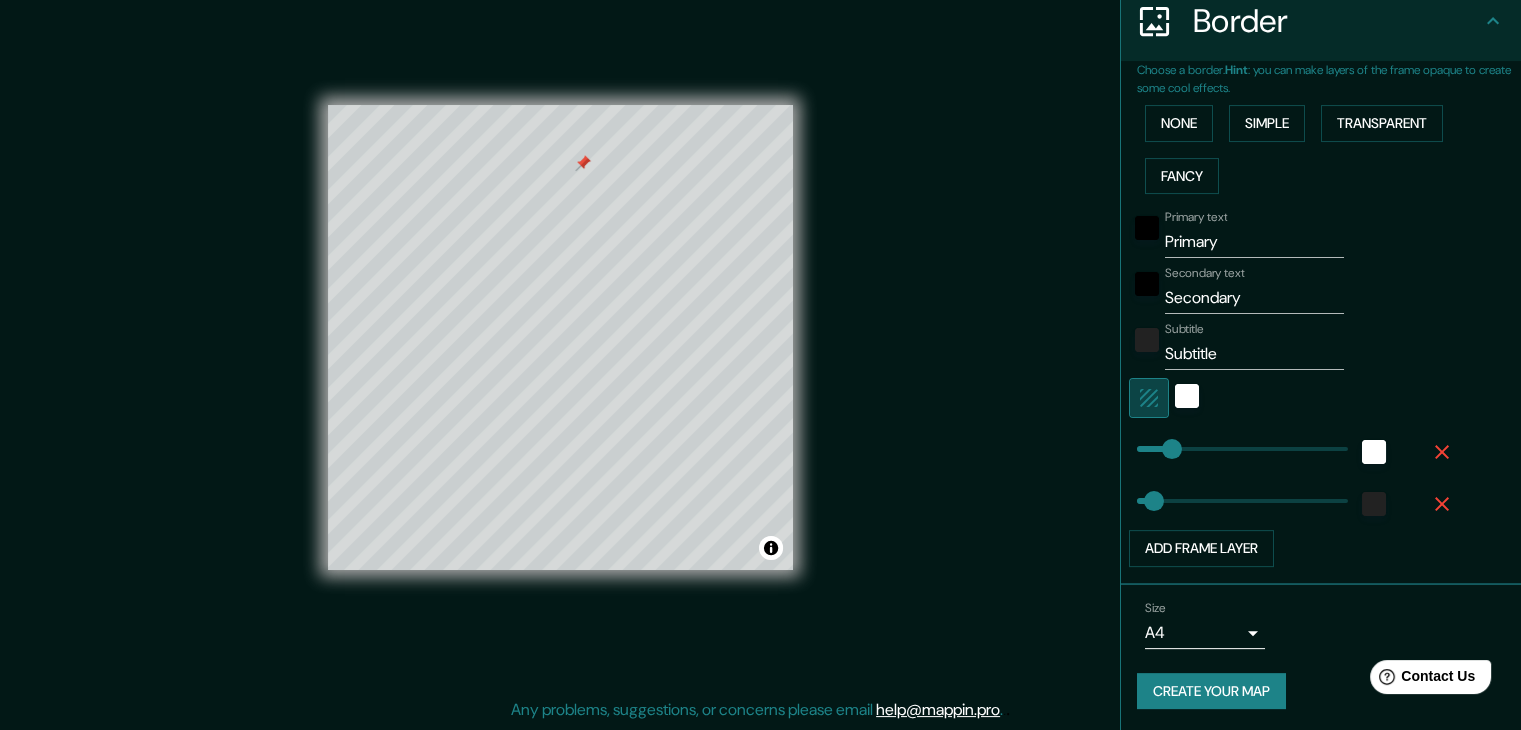 click 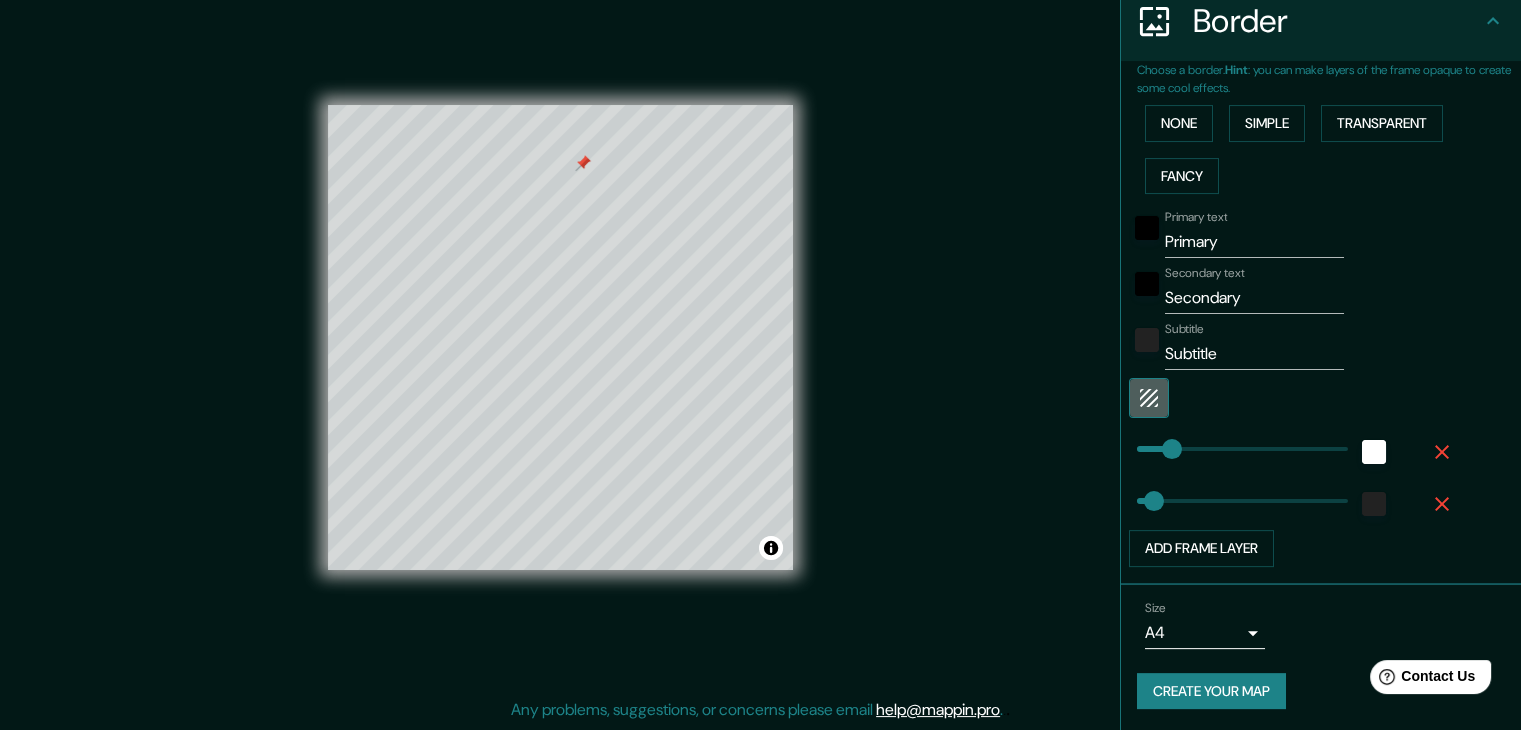 click 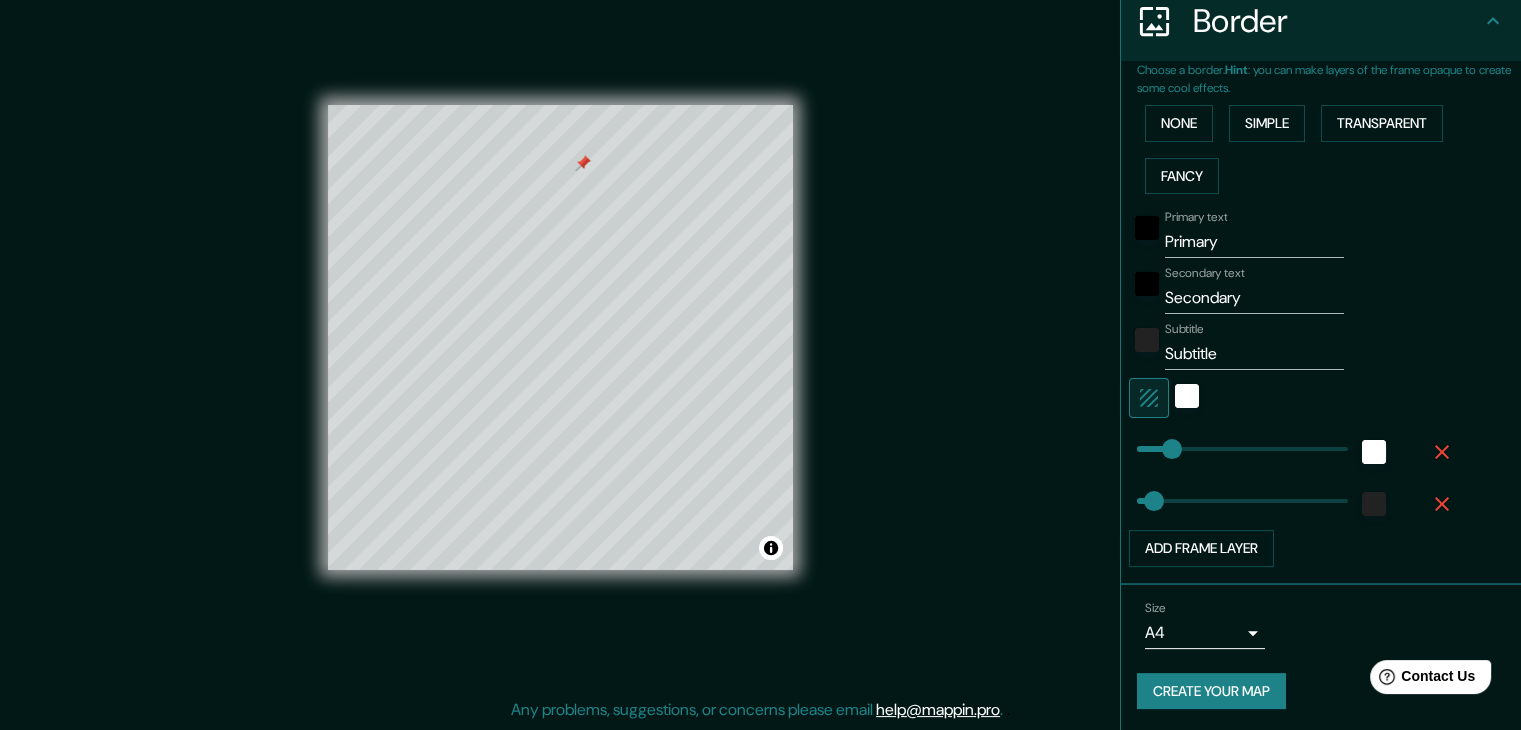click 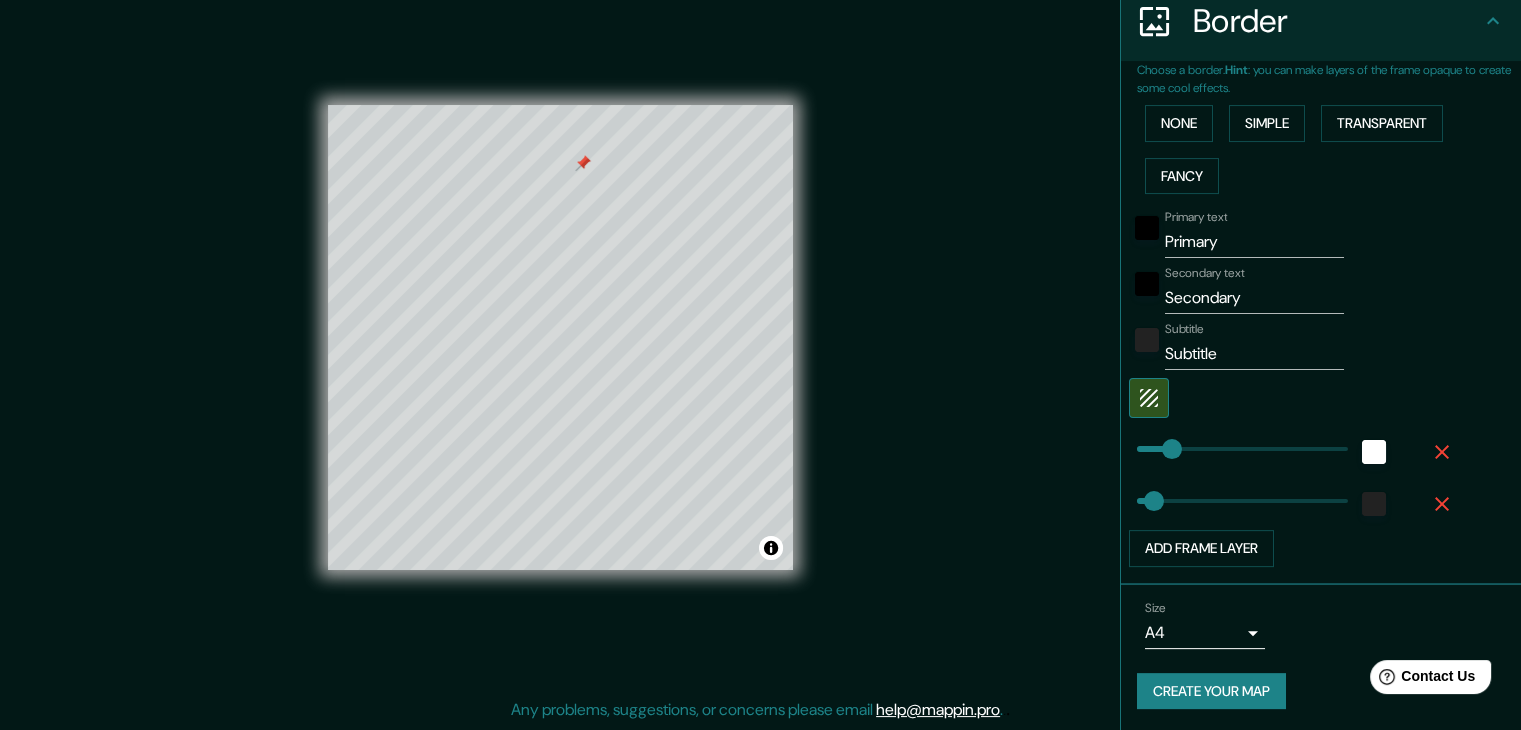 type on "37" 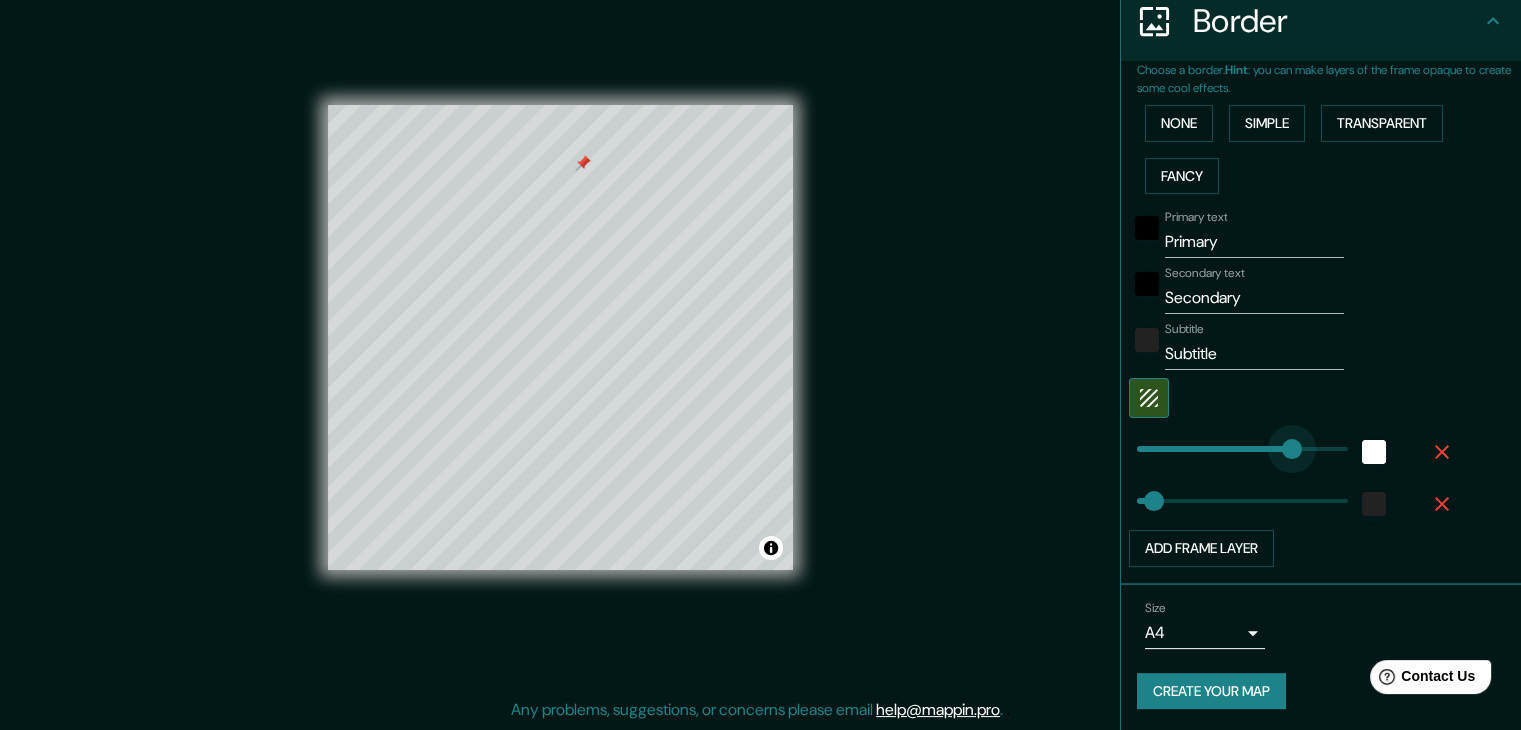 type on "0" 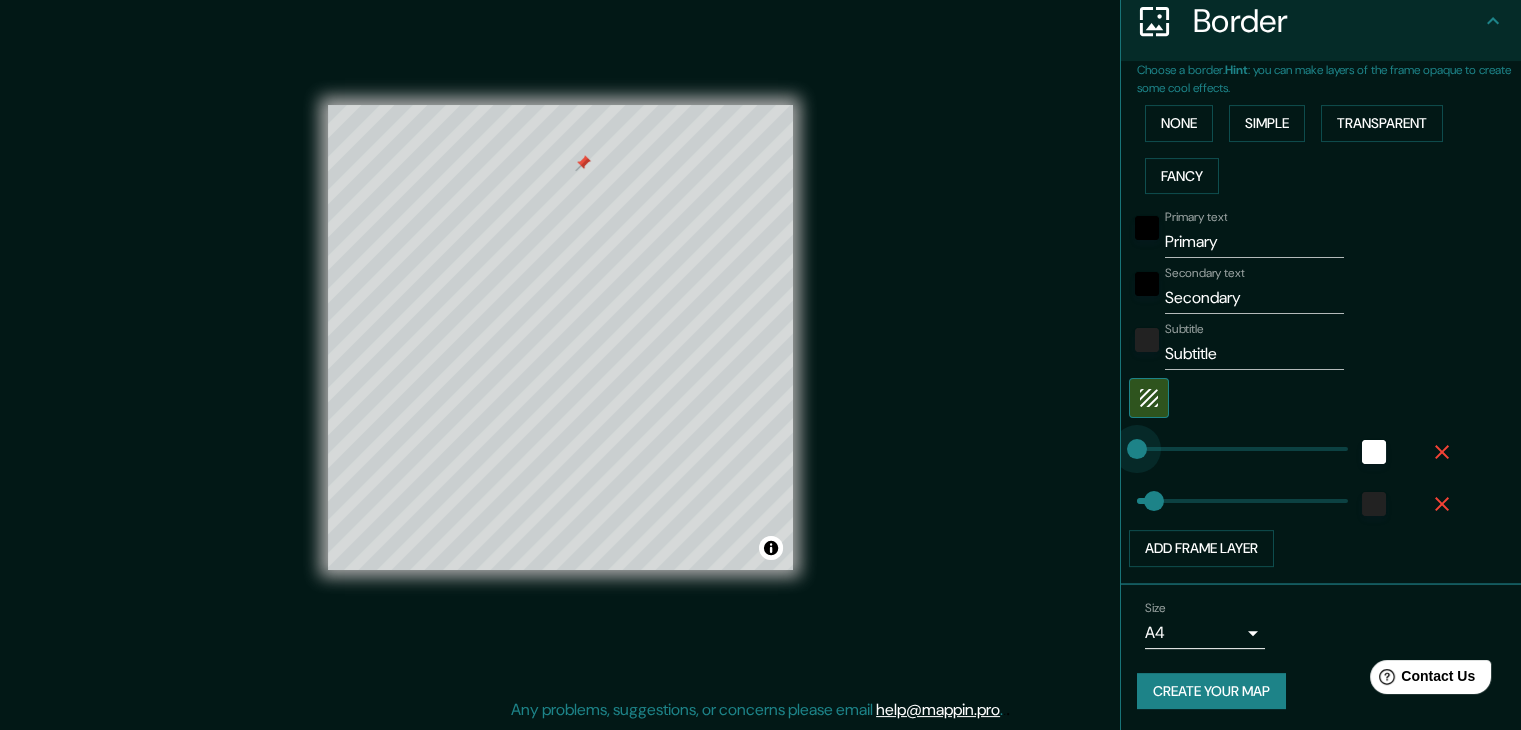drag, startPoint x: 1158, startPoint y: 442, endPoint x: 1052, endPoint y: 452, distance: 106.47065 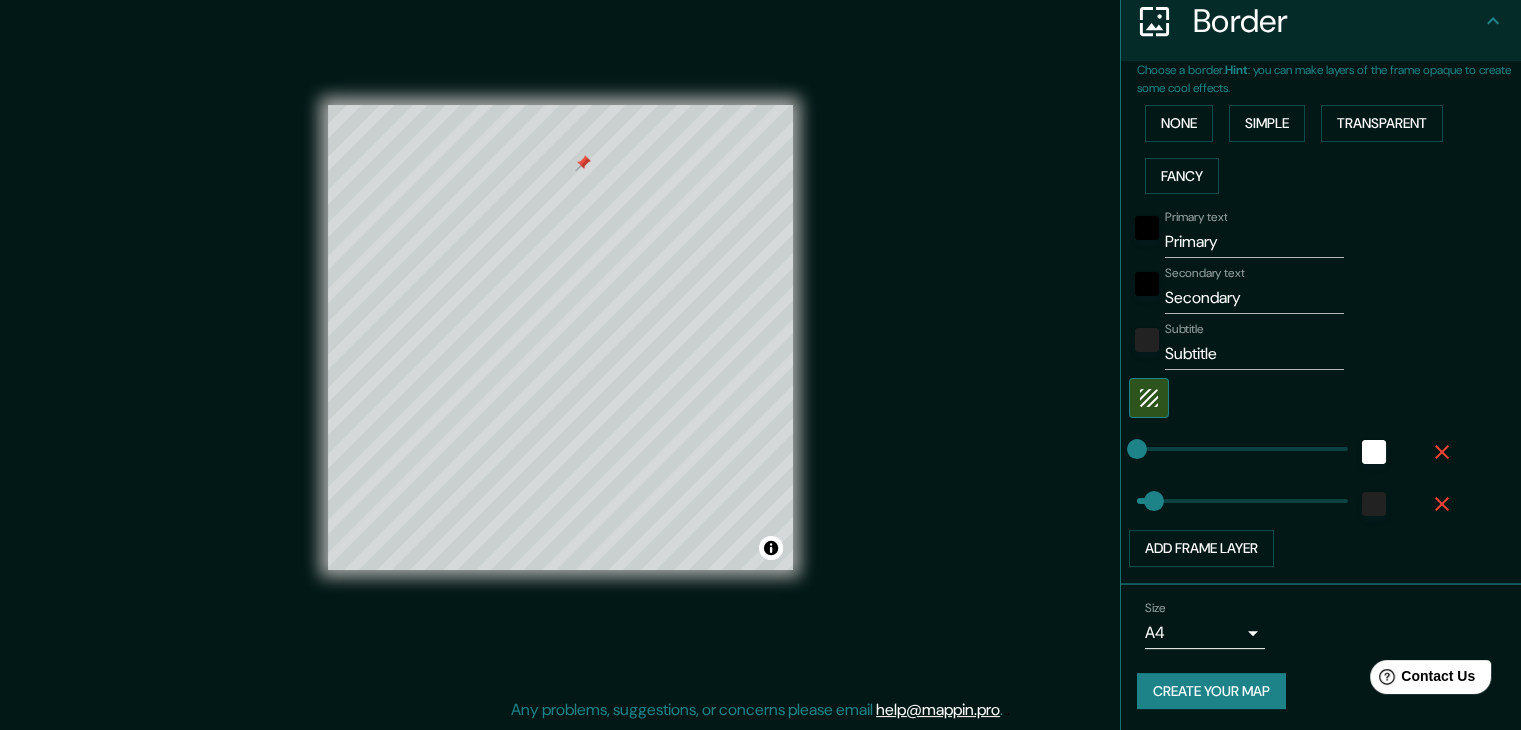type on "155" 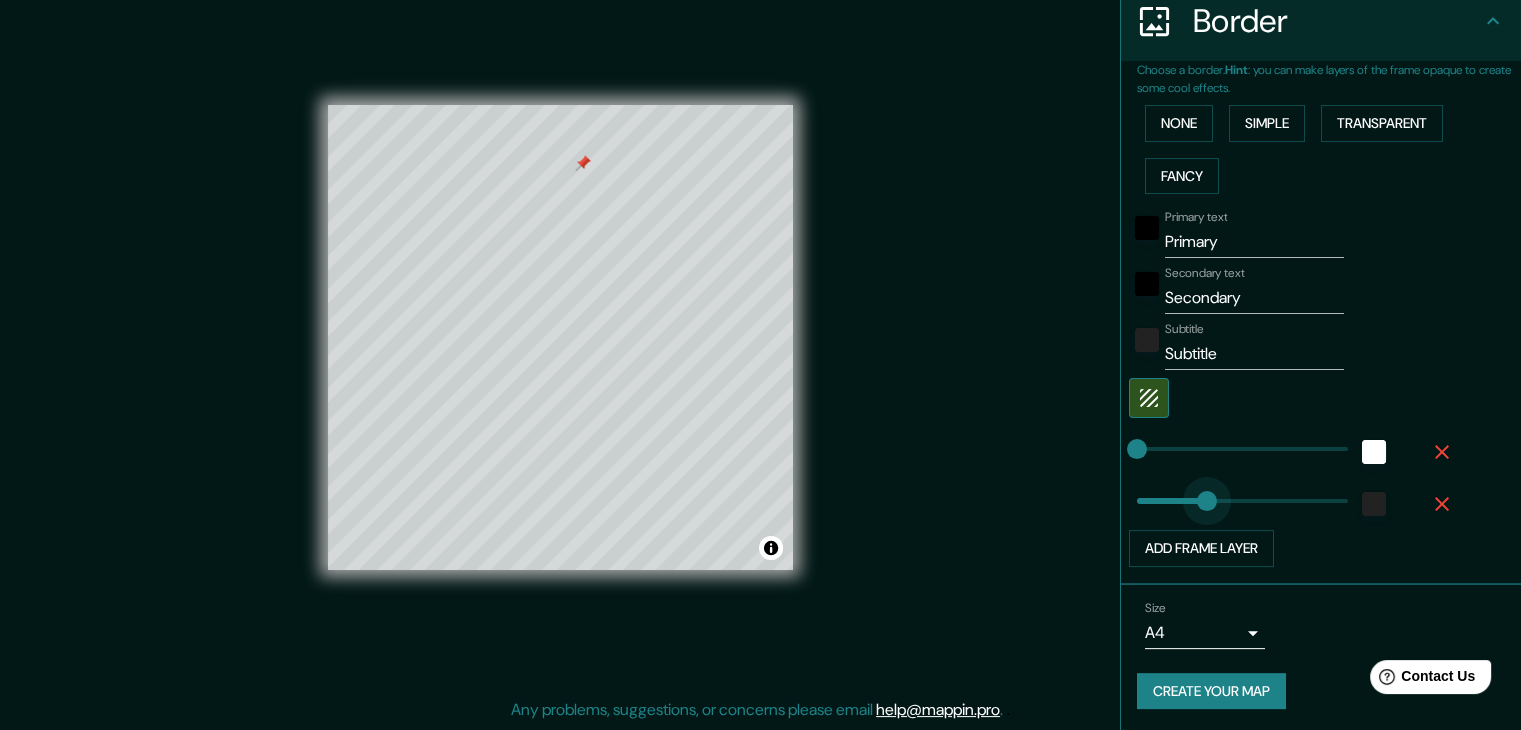 drag, startPoint x: 1143, startPoint y: 489, endPoint x: 1192, endPoint y: 489, distance: 49 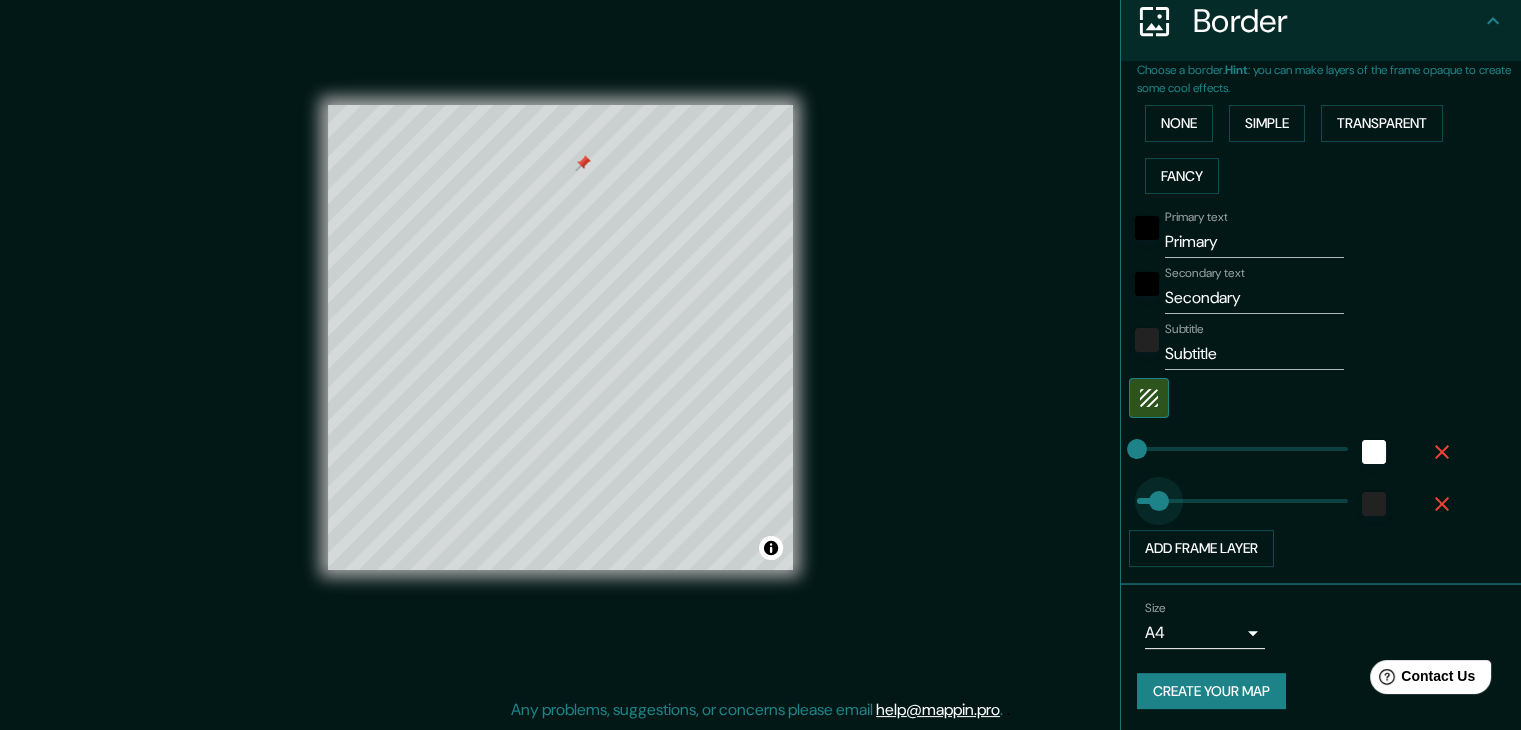 type on "0" 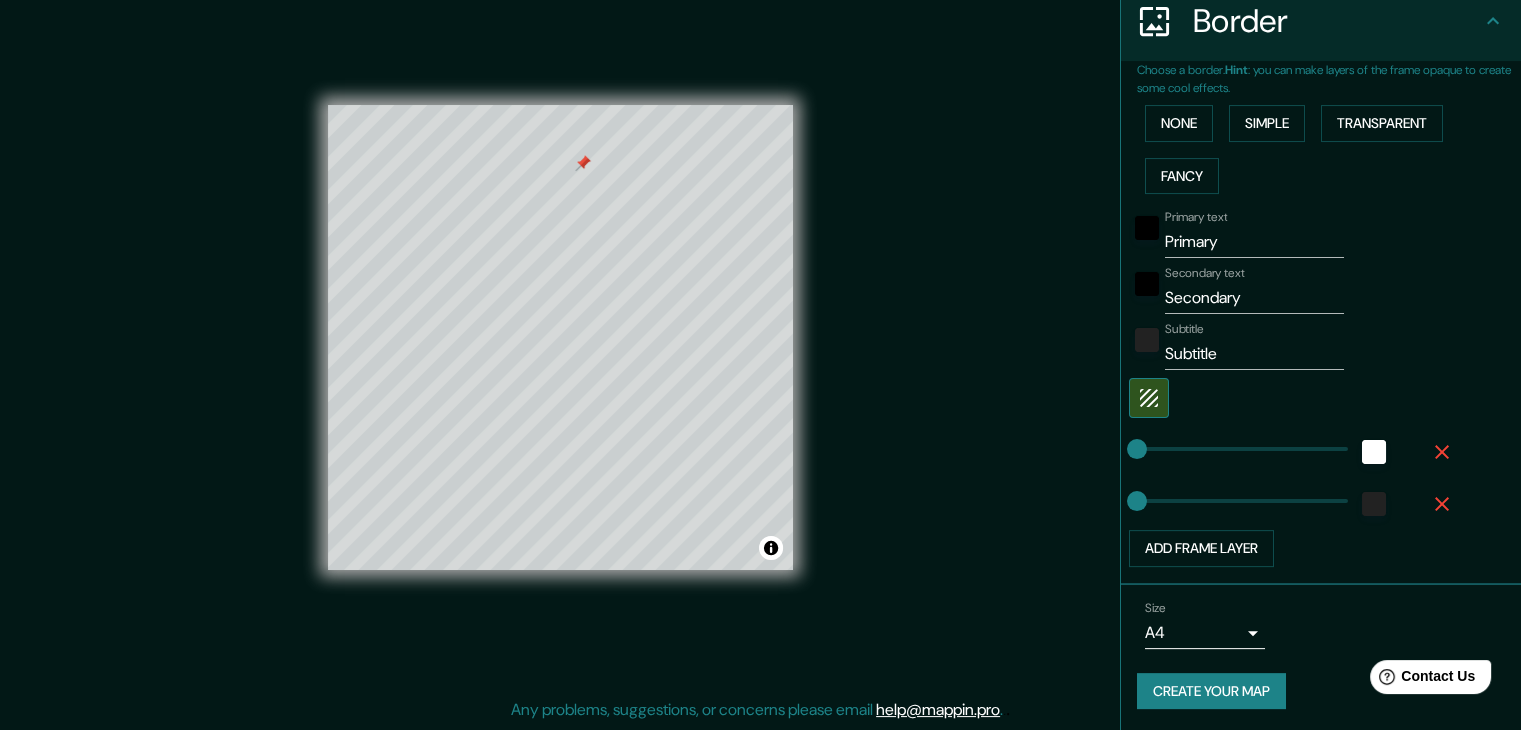 click on "Mappin Location [CITY], [STATE], [COUNTRY] Pins Style Layout Border Choose a border.  Hint : you can make layers of the frame opaque to create some cool effects. None Simple Transparent Fancy Primary text Primary Secondary text Secondary Subtitle Subtitle Add frame layer Size A4 single Create your map © Mapbox   © OpenStreetMap   Improve this map Any problems, suggestions, or concerns please email    help@example.com . . ." at bounding box center [760, 353] 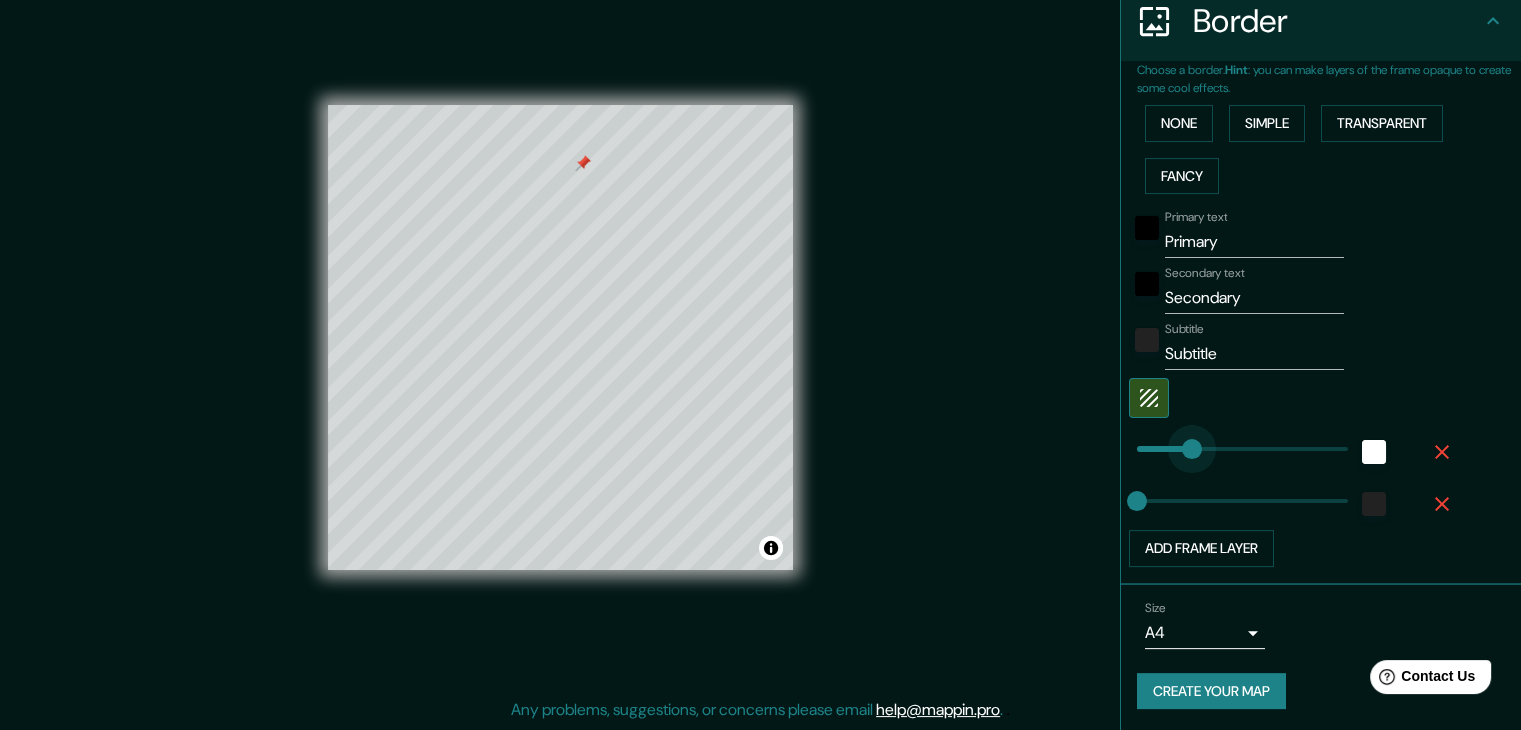 type on "144" 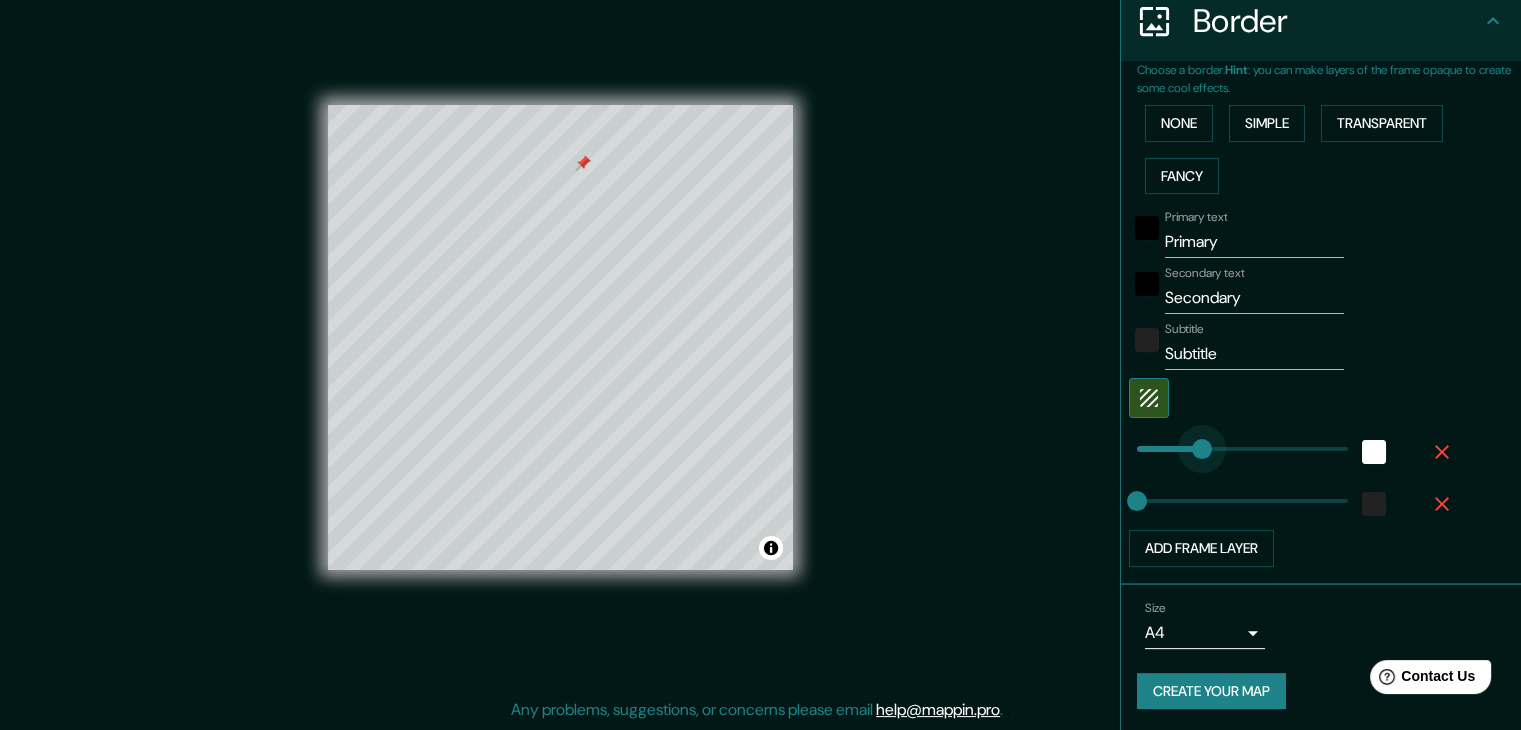 type on "0" 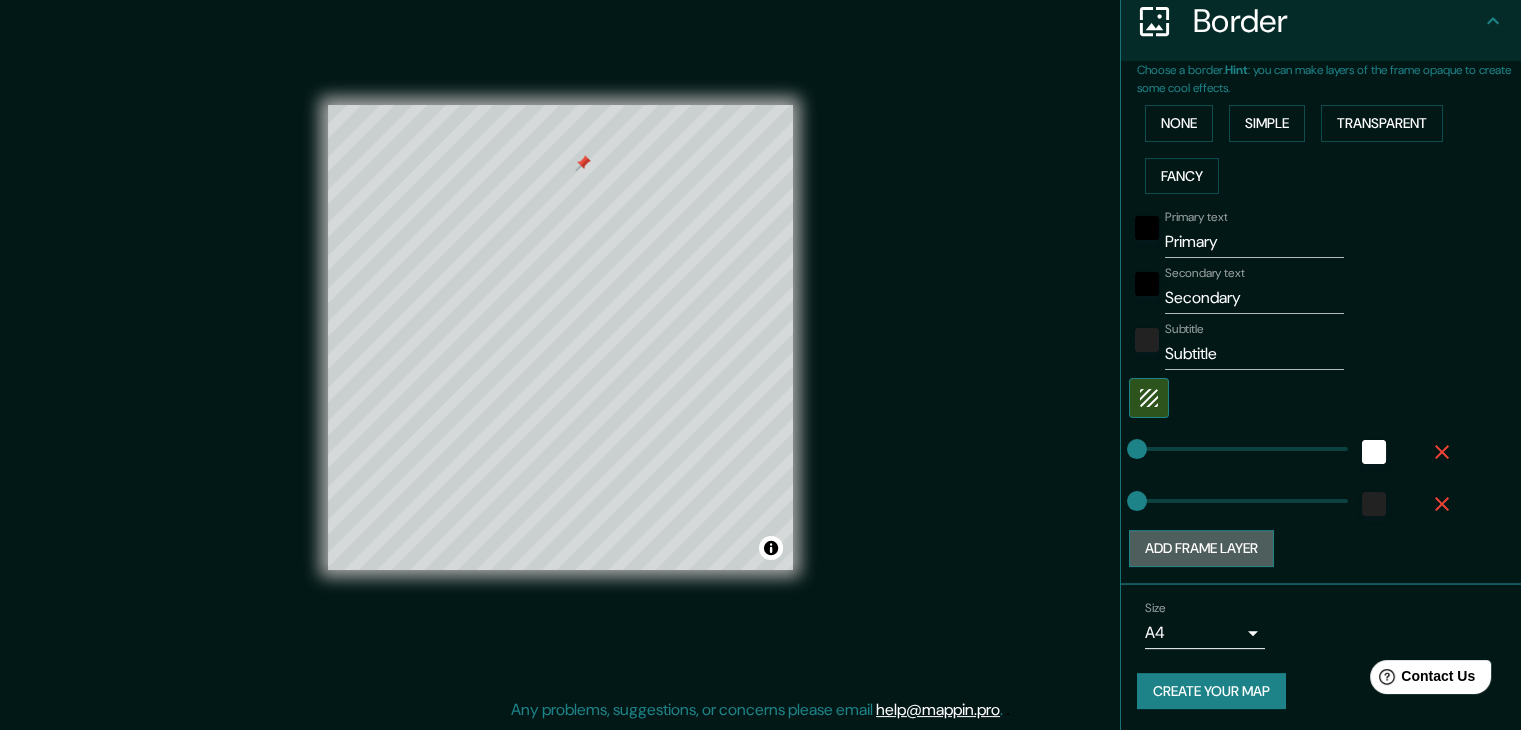 click on "Add frame layer" at bounding box center [1201, 548] 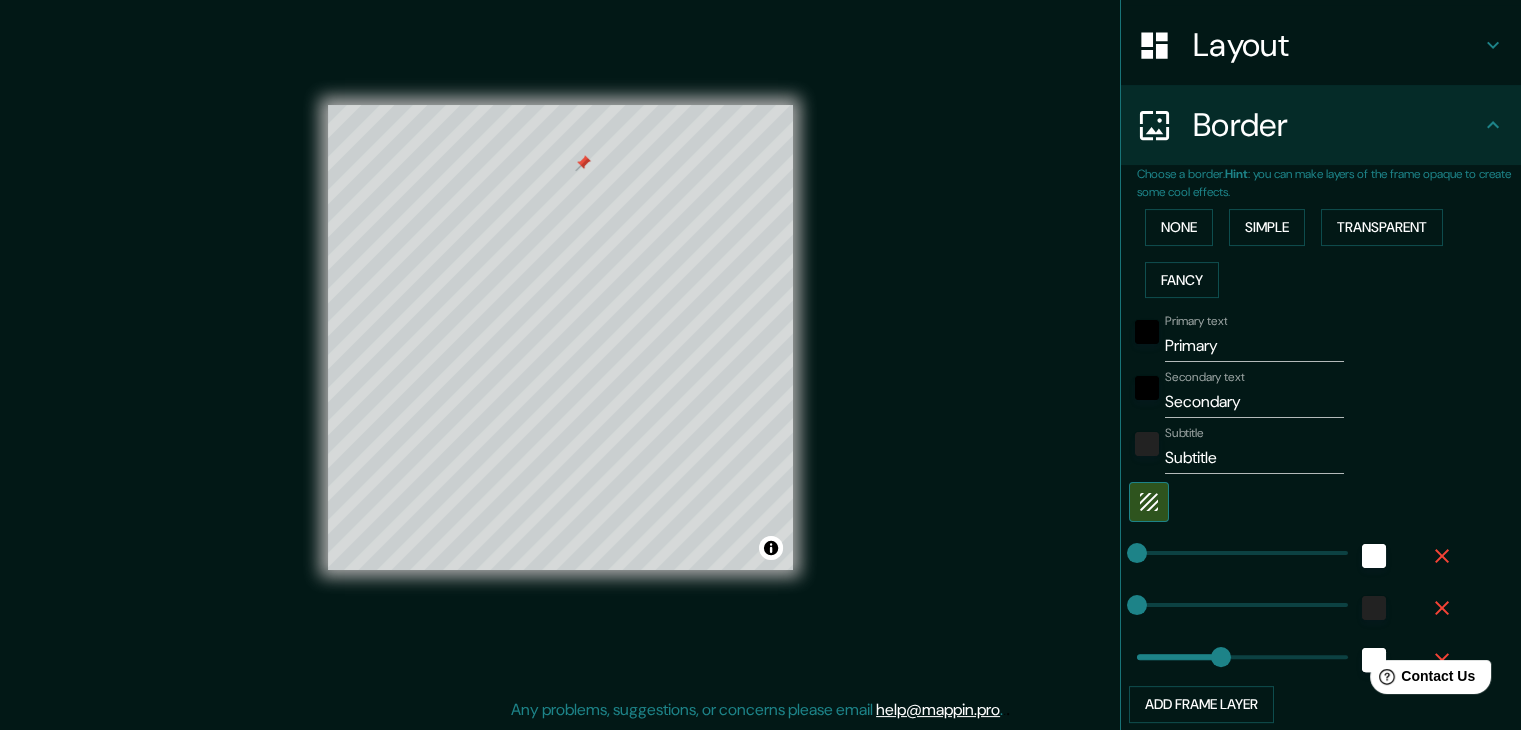scroll, scrollTop: 257, scrollLeft: 0, axis: vertical 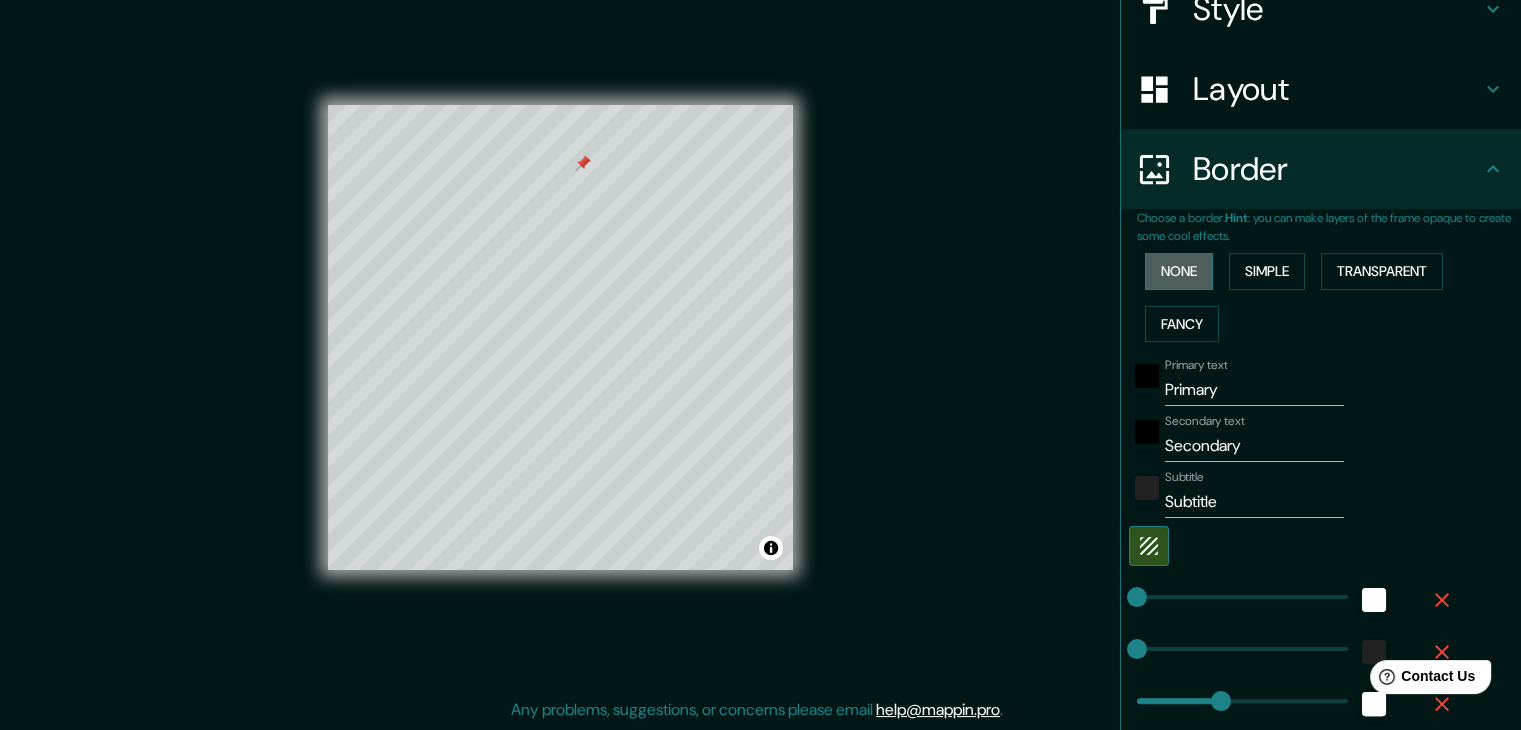 click on "None" at bounding box center [1179, 271] 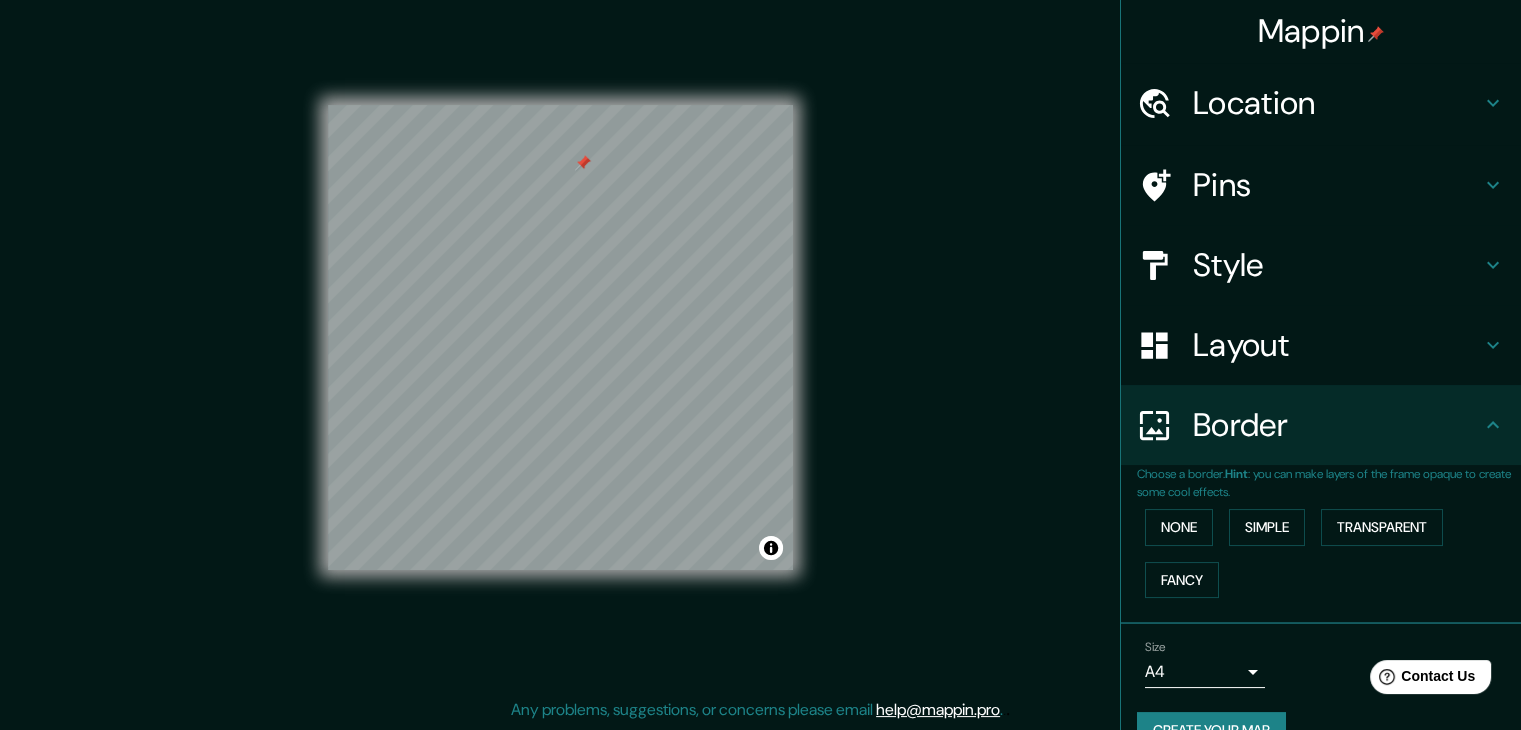 scroll, scrollTop: 0, scrollLeft: 0, axis: both 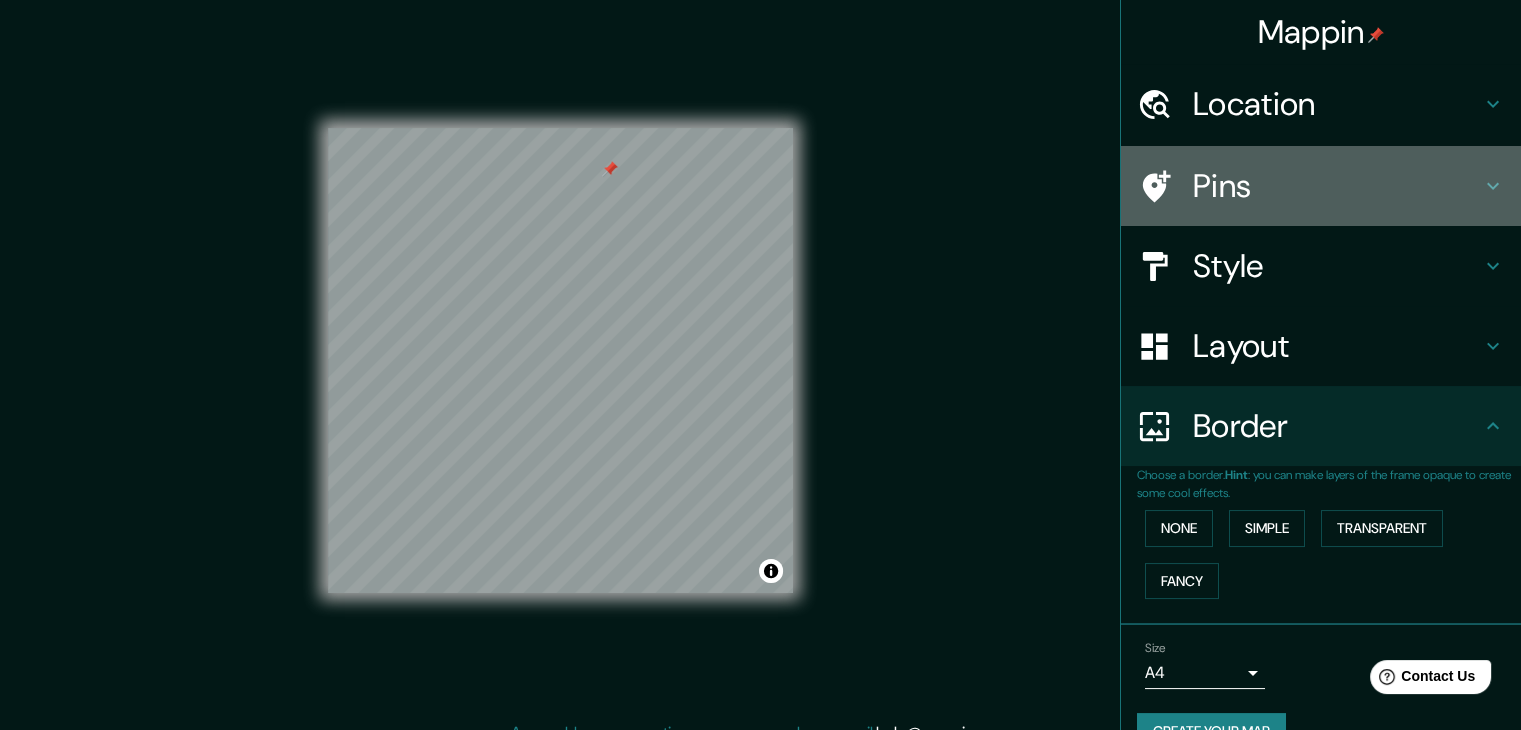 click on "Pins" at bounding box center [1337, 186] 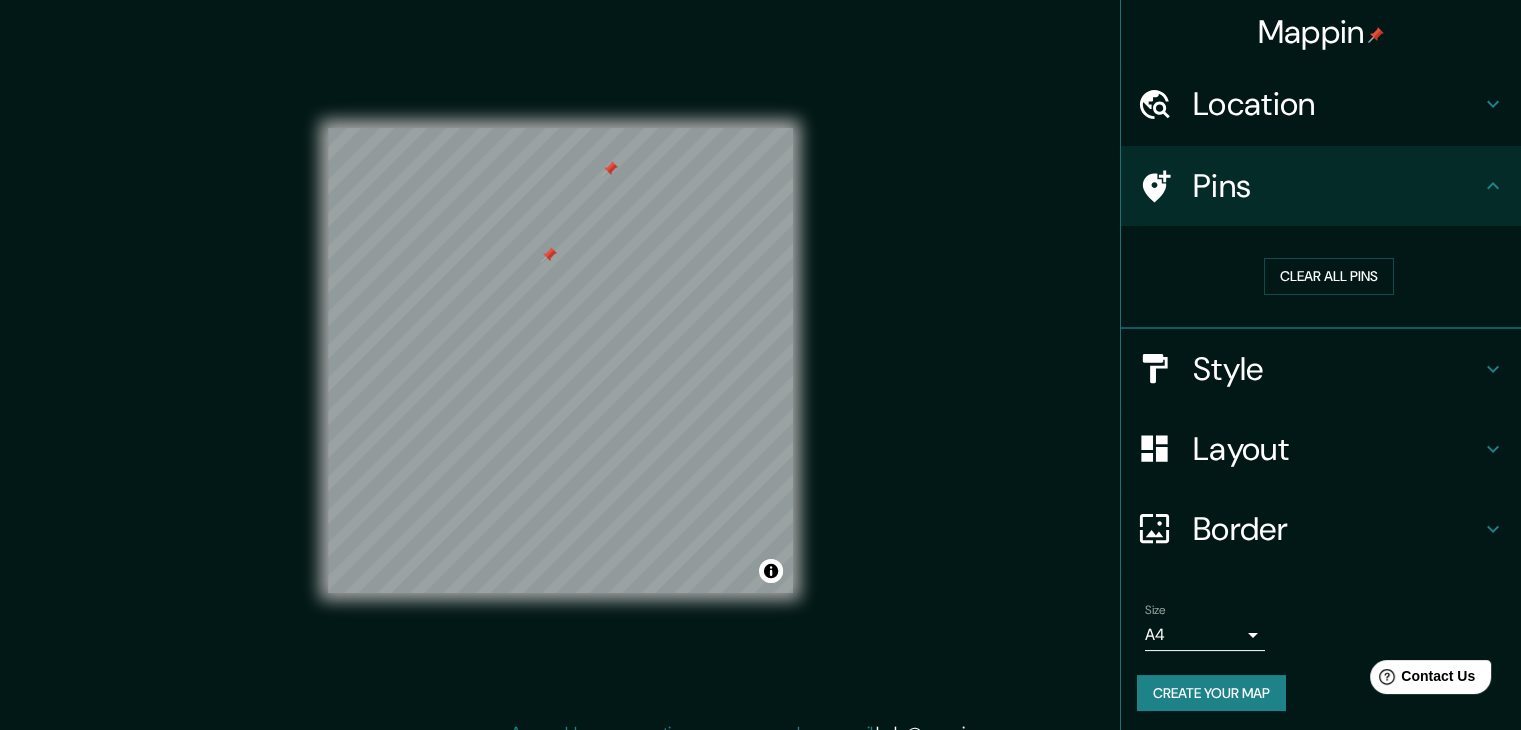 click at bounding box center [549, 255] 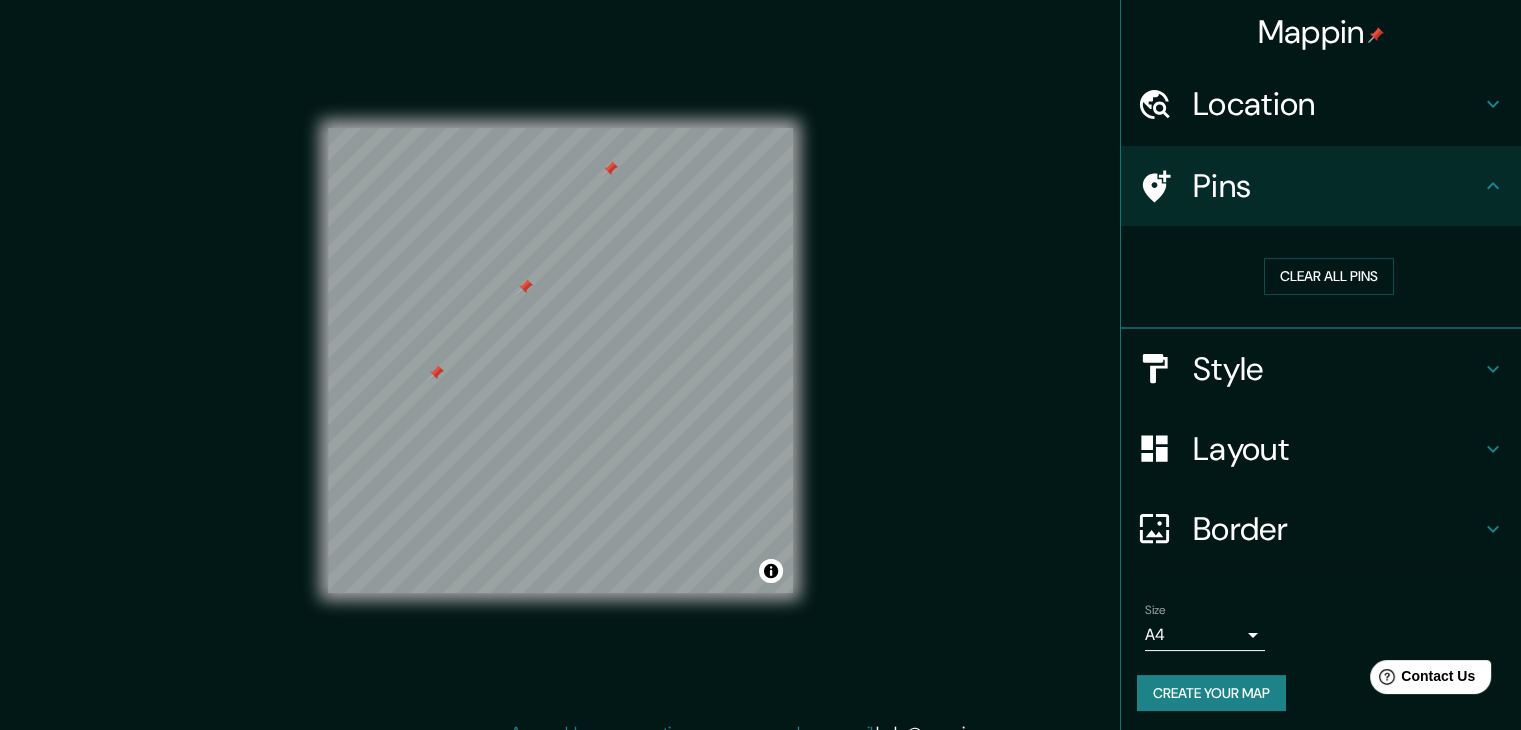 click at bounding box center (436, 373) 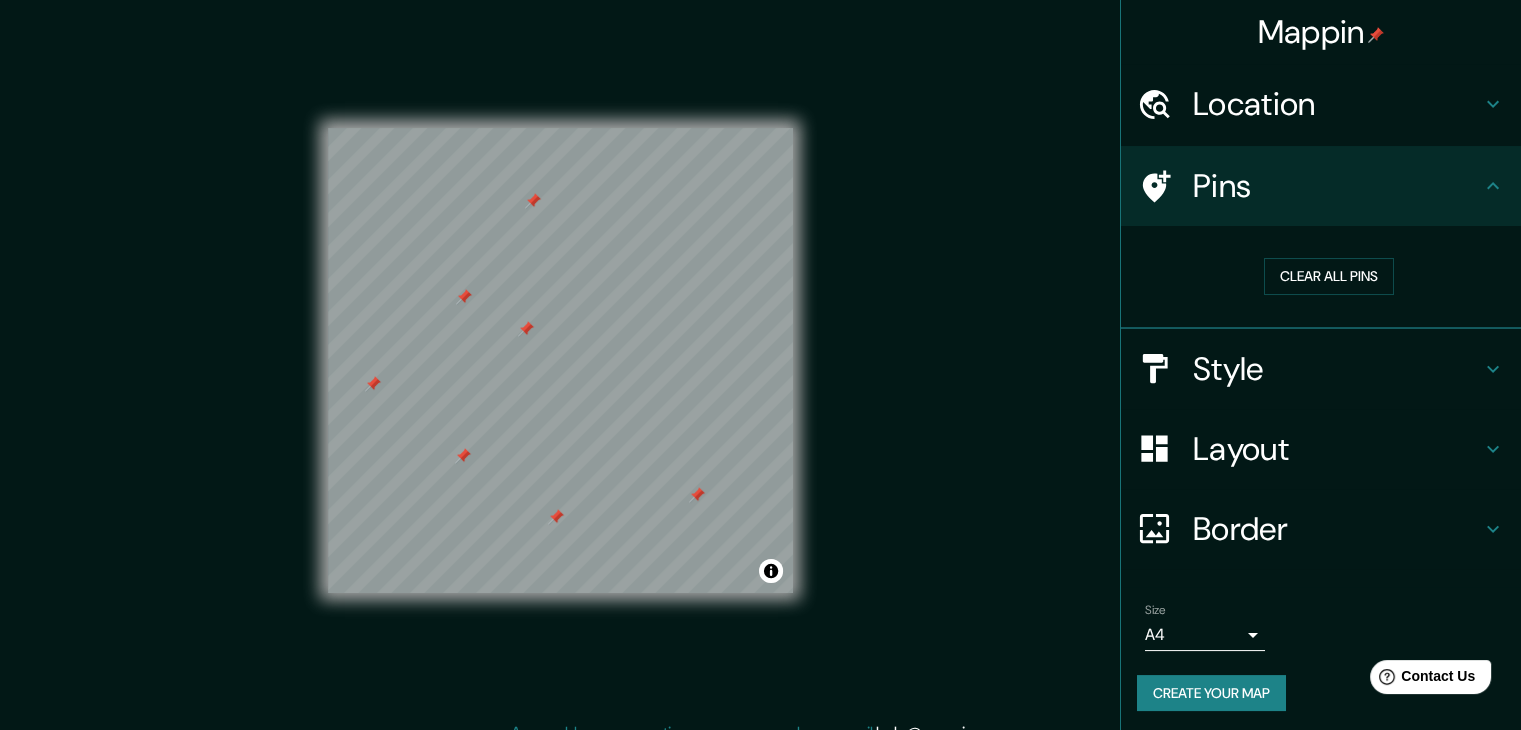 click at bounding box center [697, 495] 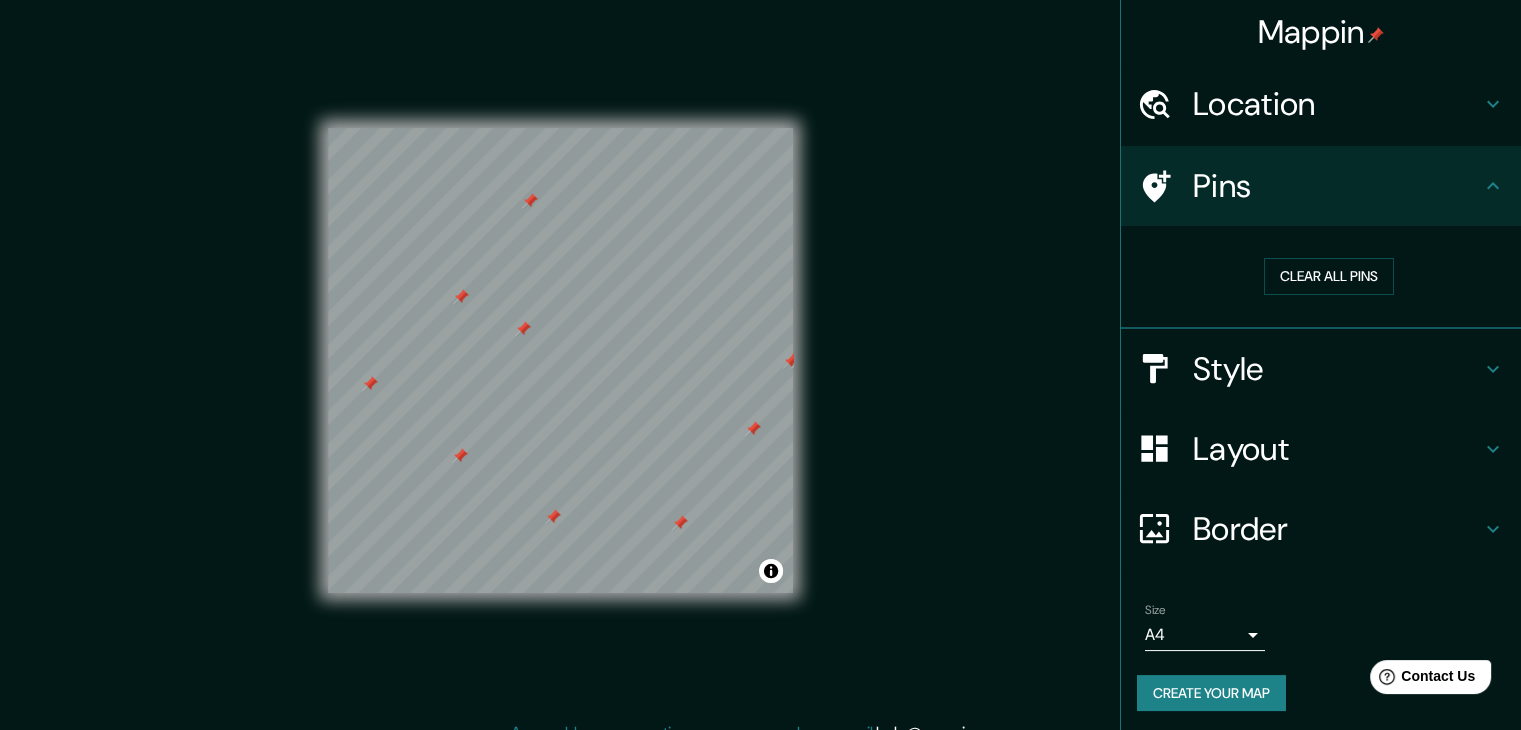 click at bounding box center [753, 429] 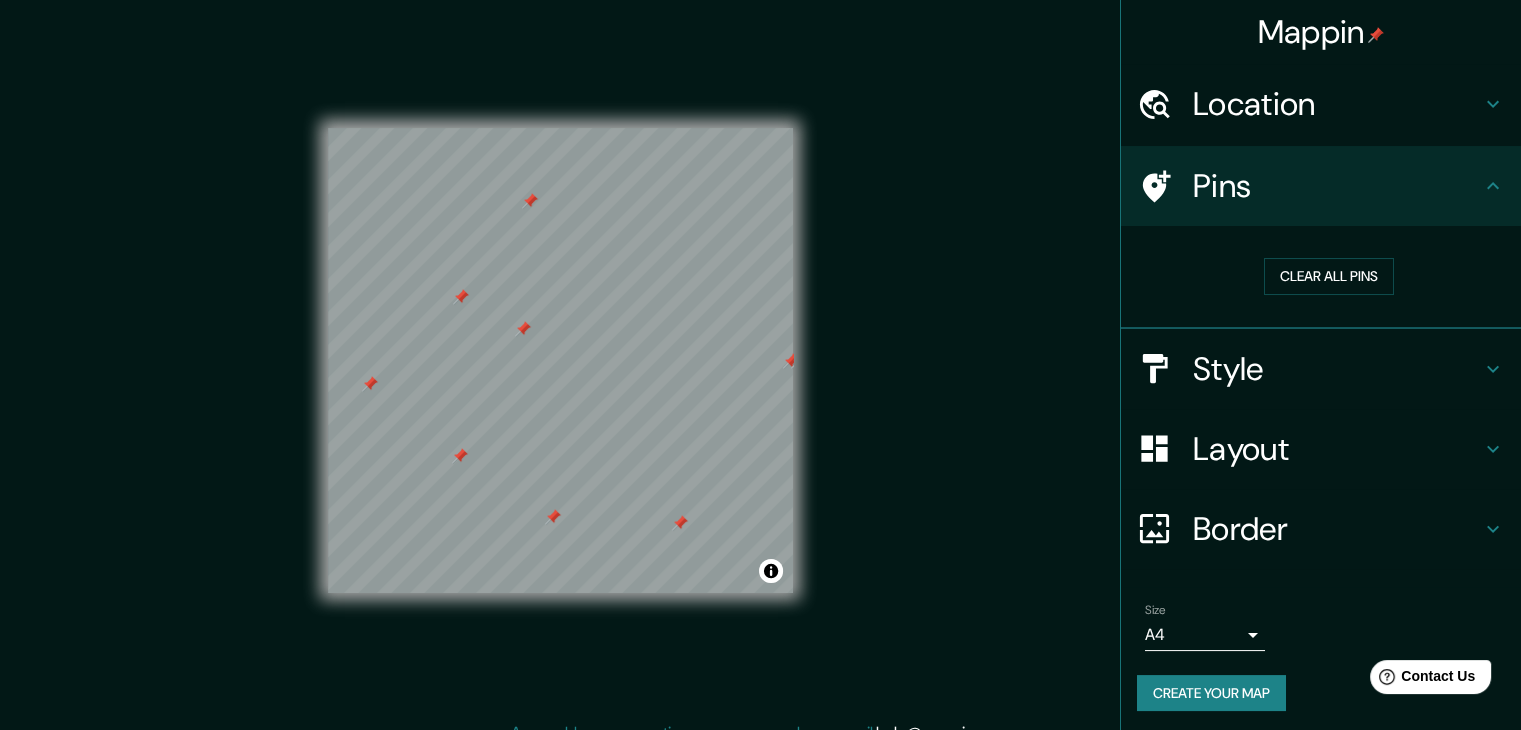 click at bounding box center [791, 361] 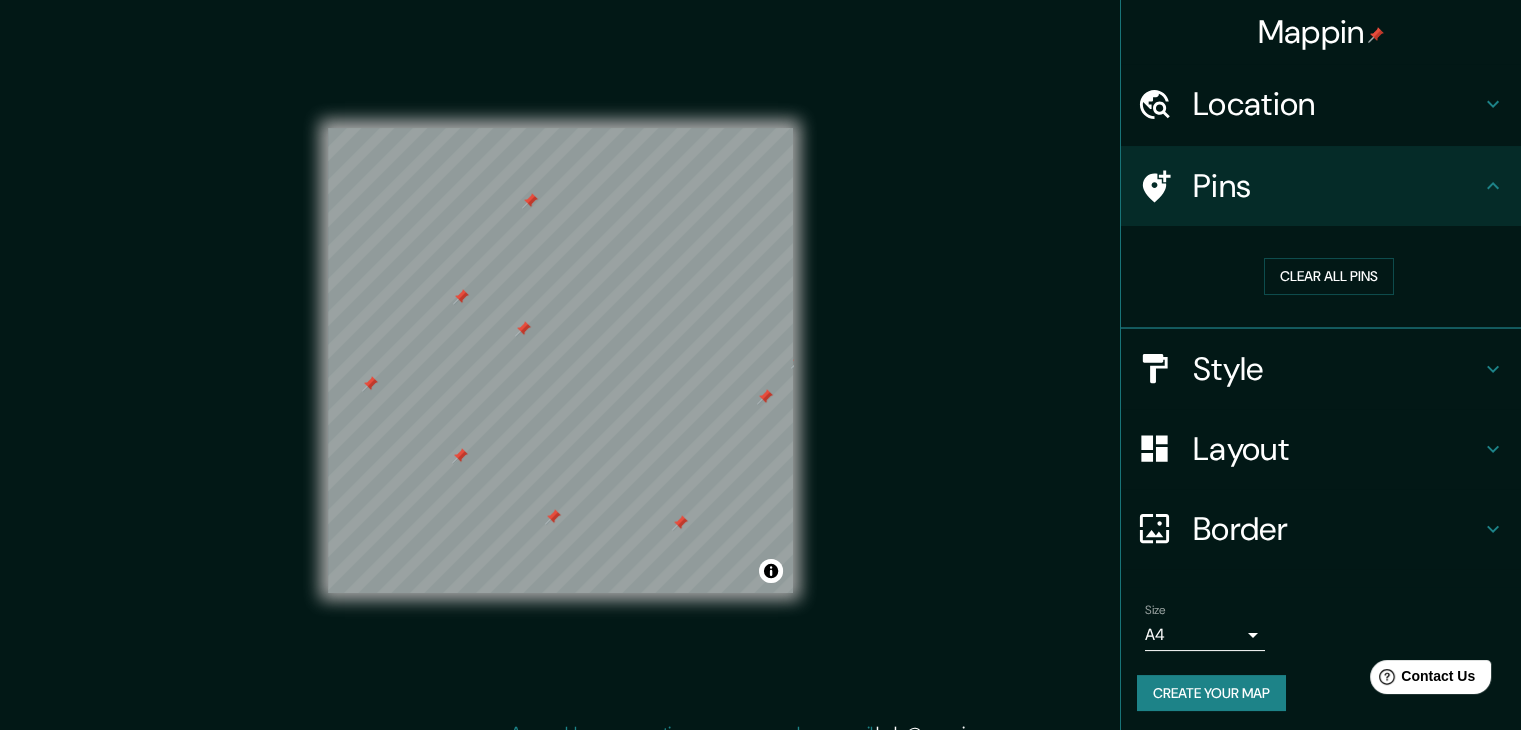 click at bounding box center (680, 523) 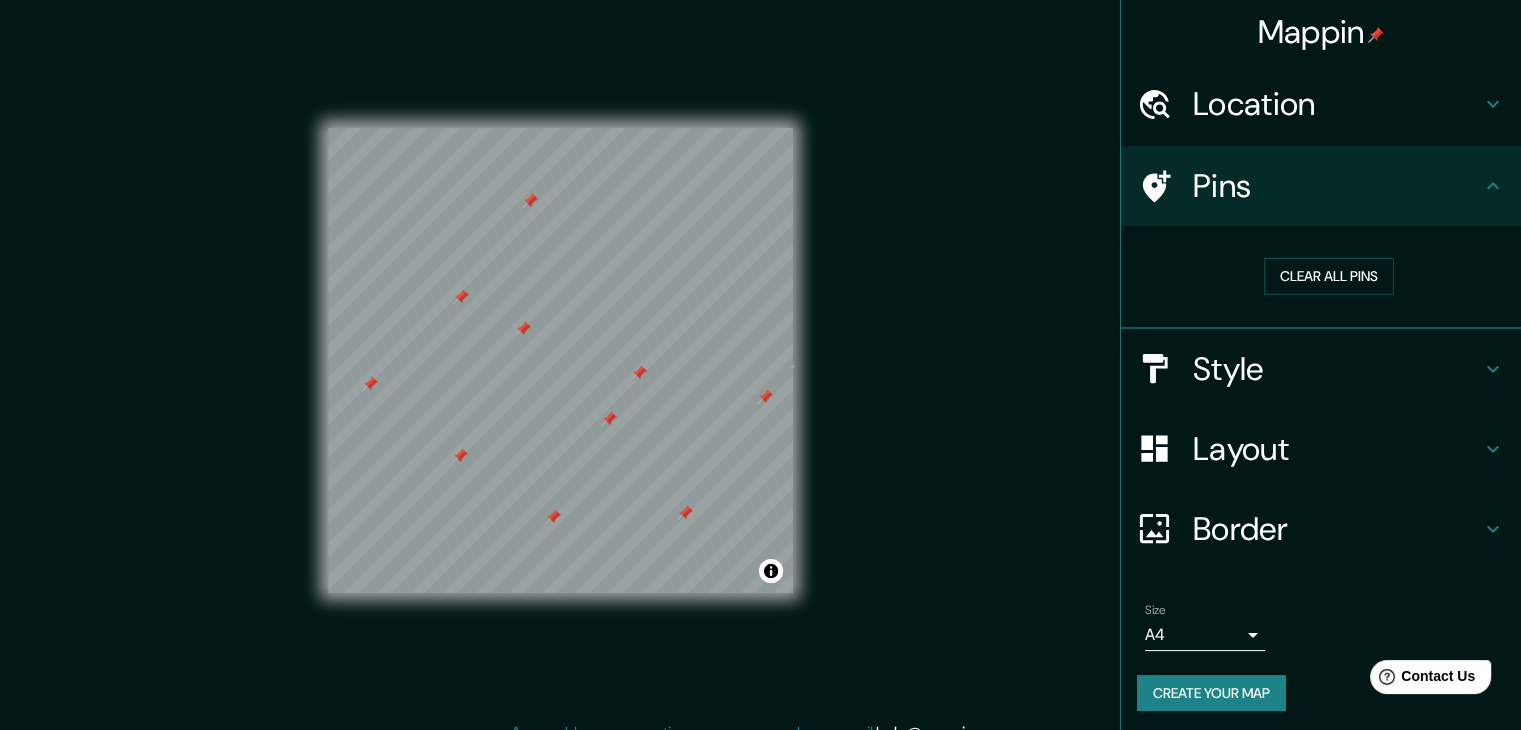 click at bounding box center [609, 419] 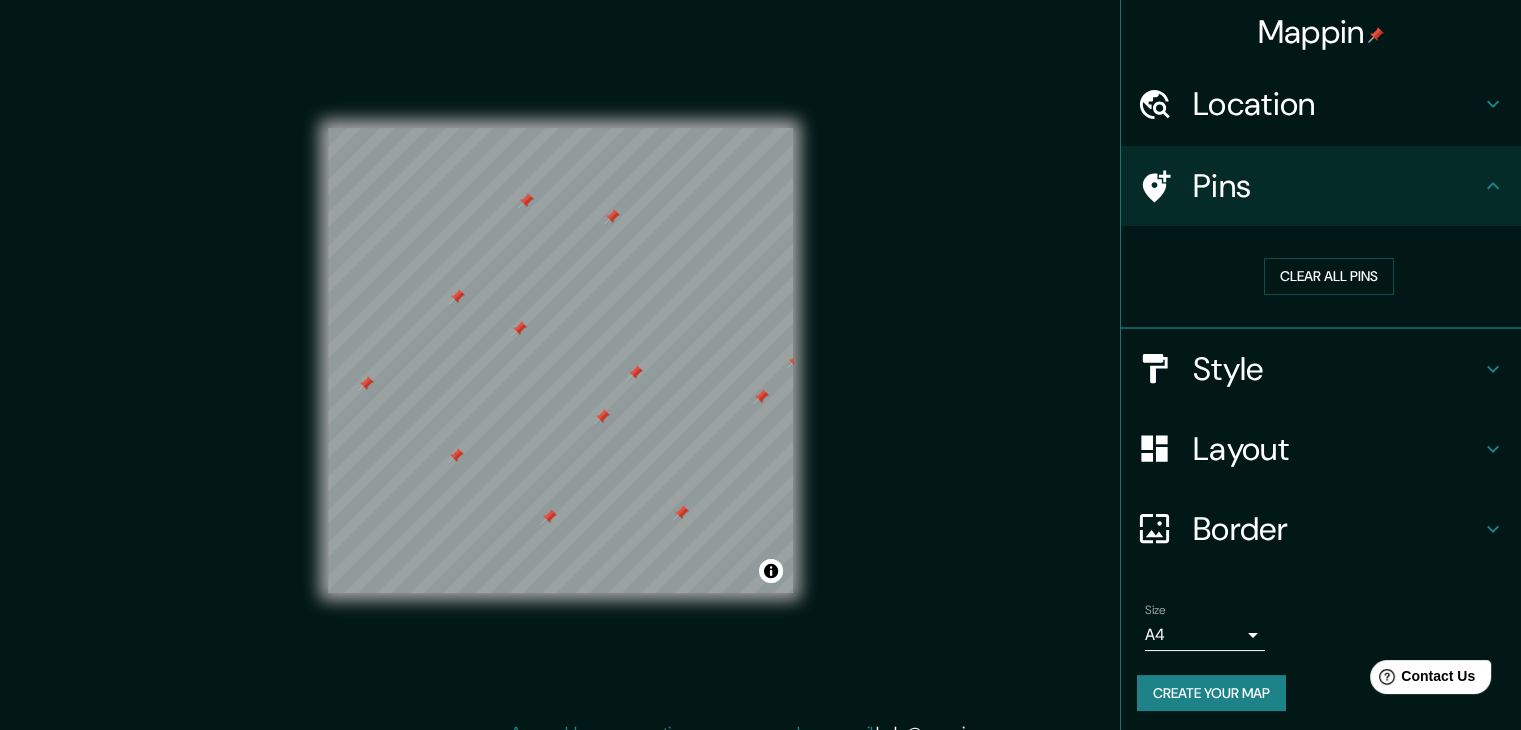 click at bounding box center (612, 217) 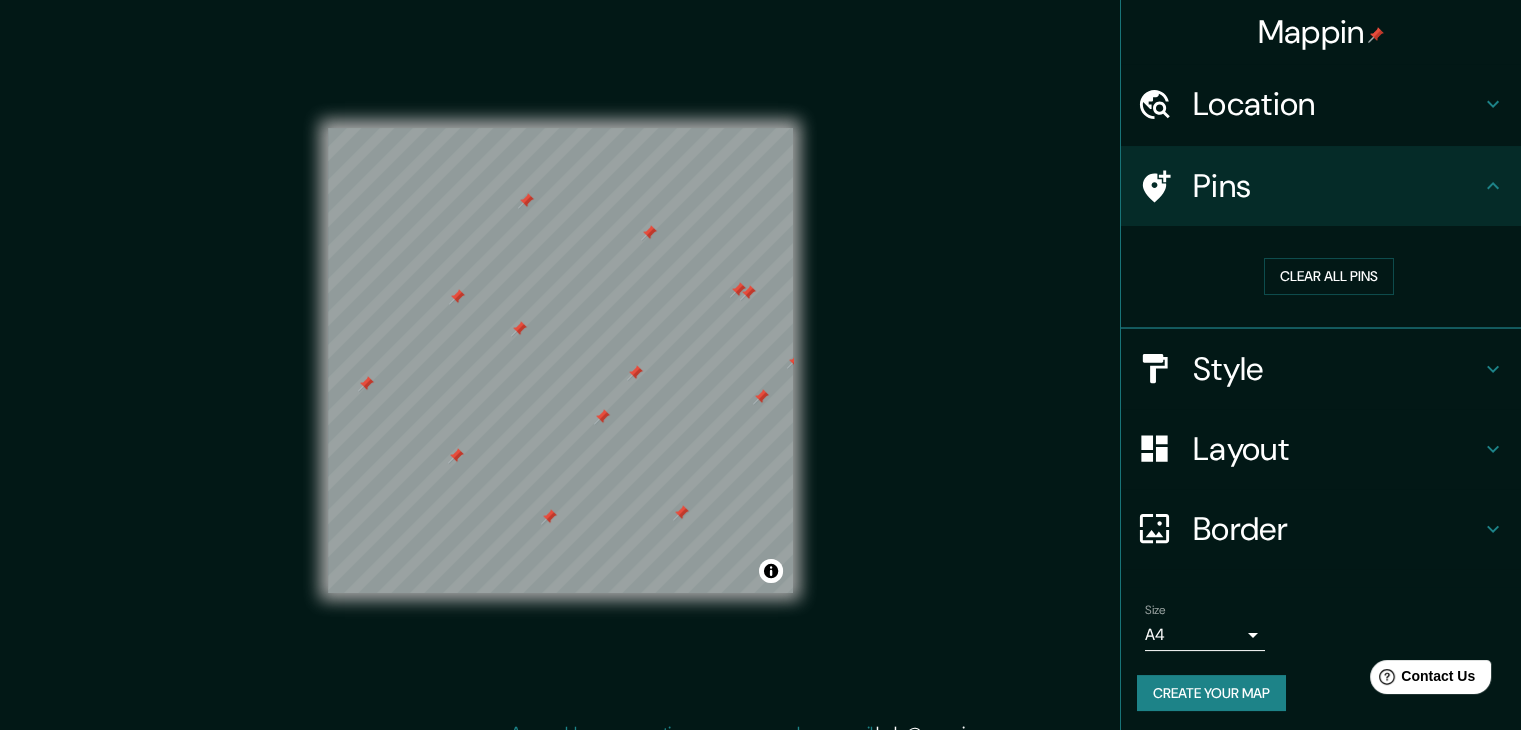 click at bounding box center [748, 293] 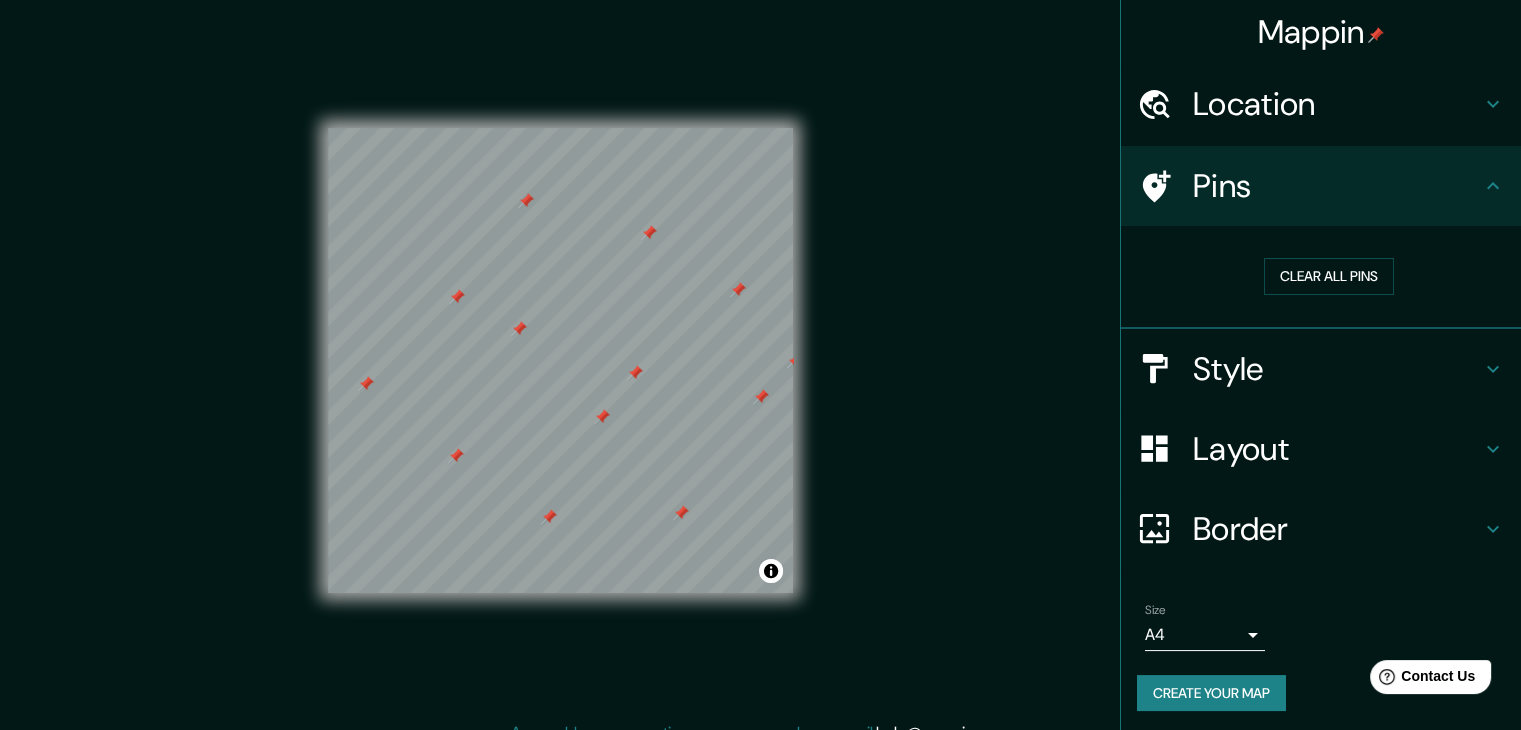 click at bounding box center (738, 290) 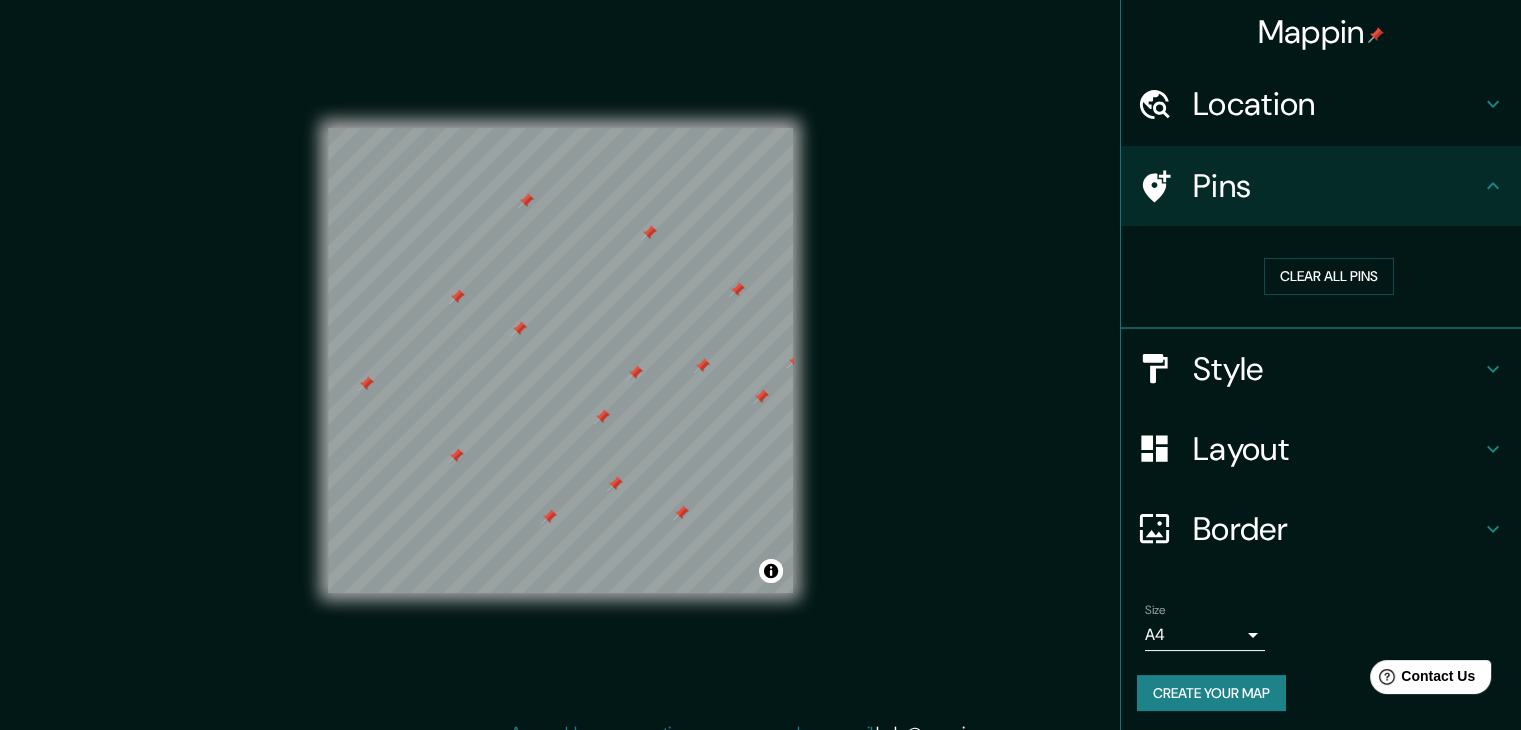 click at bounding box center [615, 484] 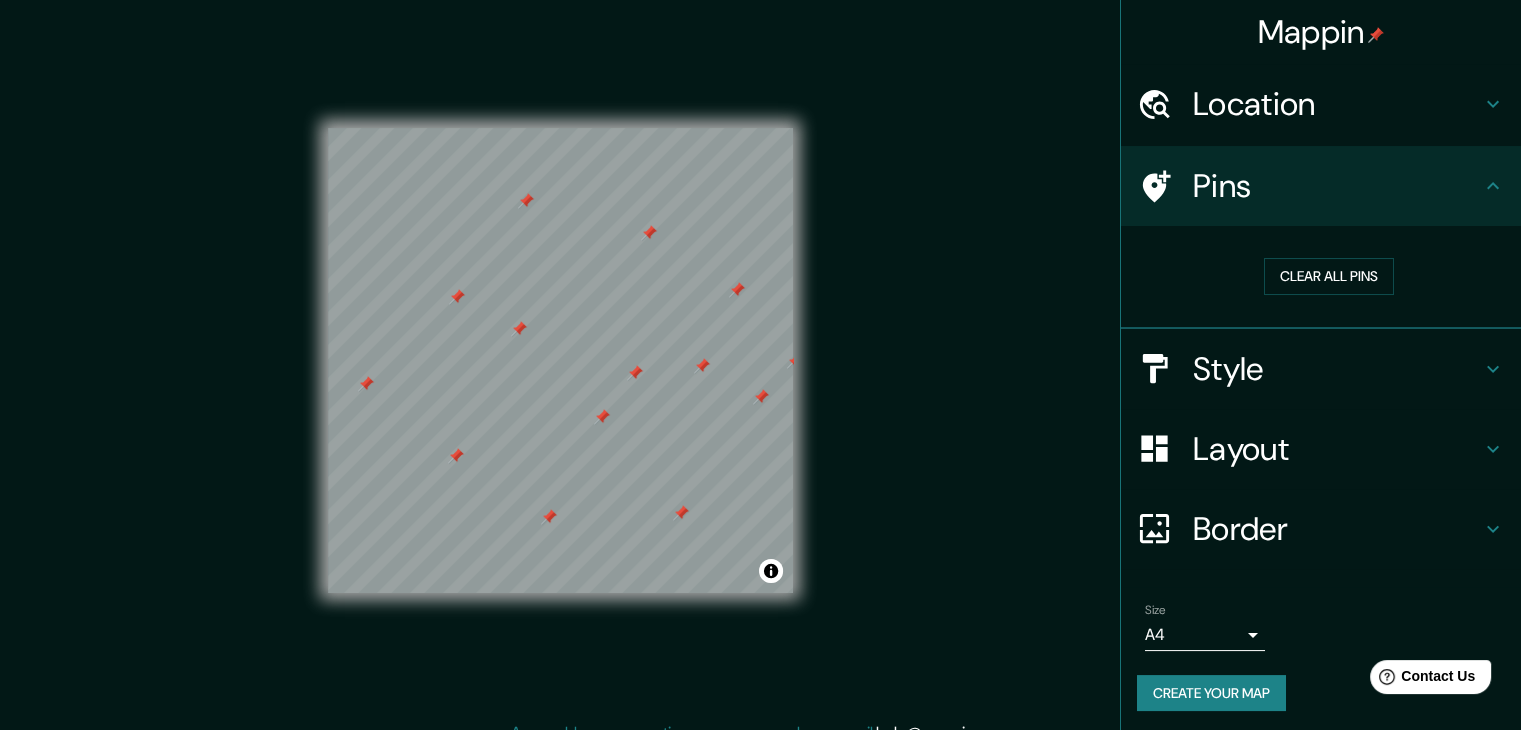 click at bounding box center [702, 366] 